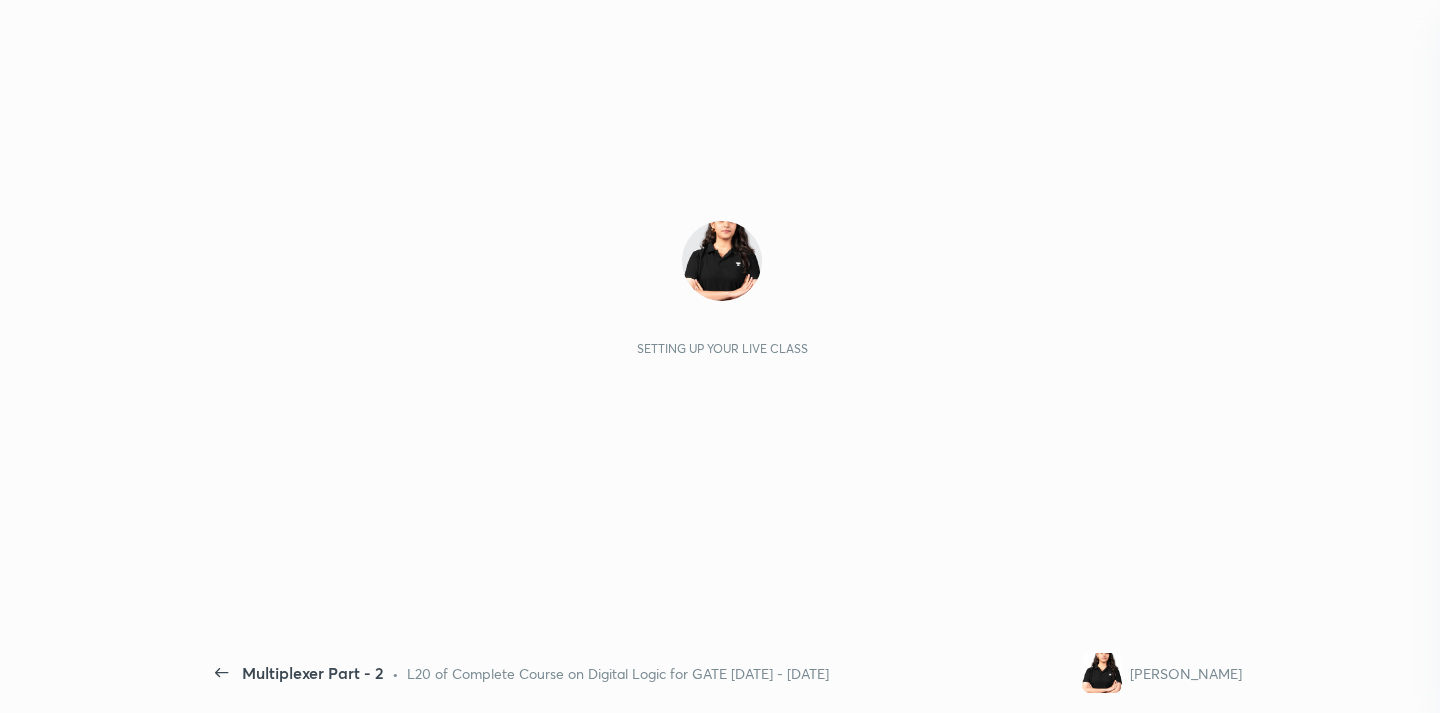 scroll, scrollTop: 0, scrollLeft: 0, axis: both 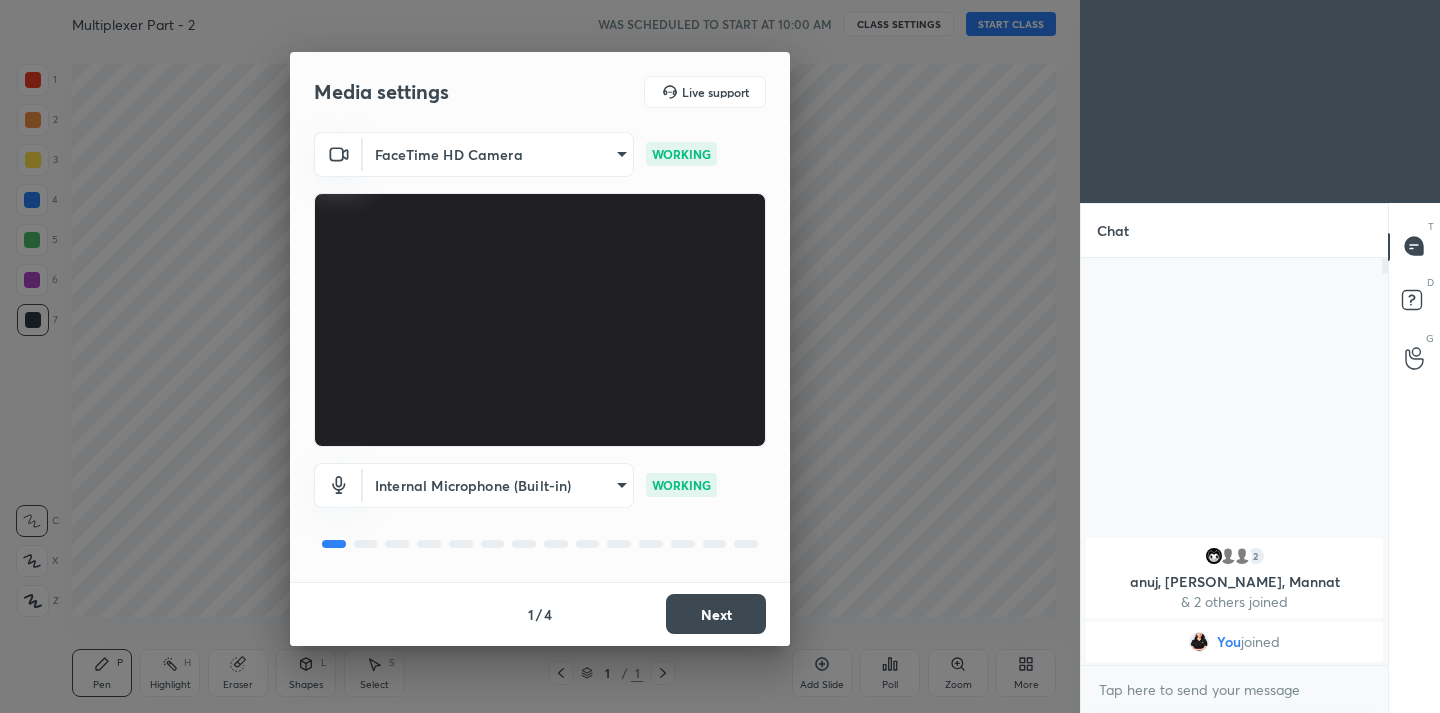 click on "1 2 3 4 5 6 7 C X Z C X Z E E Erase all   H H Multiplexer Part - 2 WAS SCHEDULED TO START AT  10:00 AM CLASS SETTINGS START CLASS Setting up your live class Back Multiplexer Part - 2 • L20 of Complete Course on Digital Logic for GATE [DATE] - [DATE] [PERSON_NAME] Pen P Highlight H Eraser Shapes L Select S 1 / 1 Add Slide Poll Zoom More Chat 2 anuj, Kakoli, [PERSON_NAME] &  2 others  joined You  joined 1 NEW MESSAGE Enable hand raising Enable raise hand to speak to learners. Once enabled, chat will be turned off temporarily. Enable x   Doubts asked by learners will show up here Raise hand disabled You have disabled Raise hand currently. Enable it to invite learners to speak Enable Can't raise hand Looks like educator just invited you to speak. Please wait before you can raise your hand again. Got it T Messages (T) D Doubts (D) G Raise Hand (G) Report an issue Reason for reporting Buffering Chat not working Audio - Video sync issue Educator video quality low ​ Attach an image Report Media settings Live support 1 /" at bounding box center (720, 356) 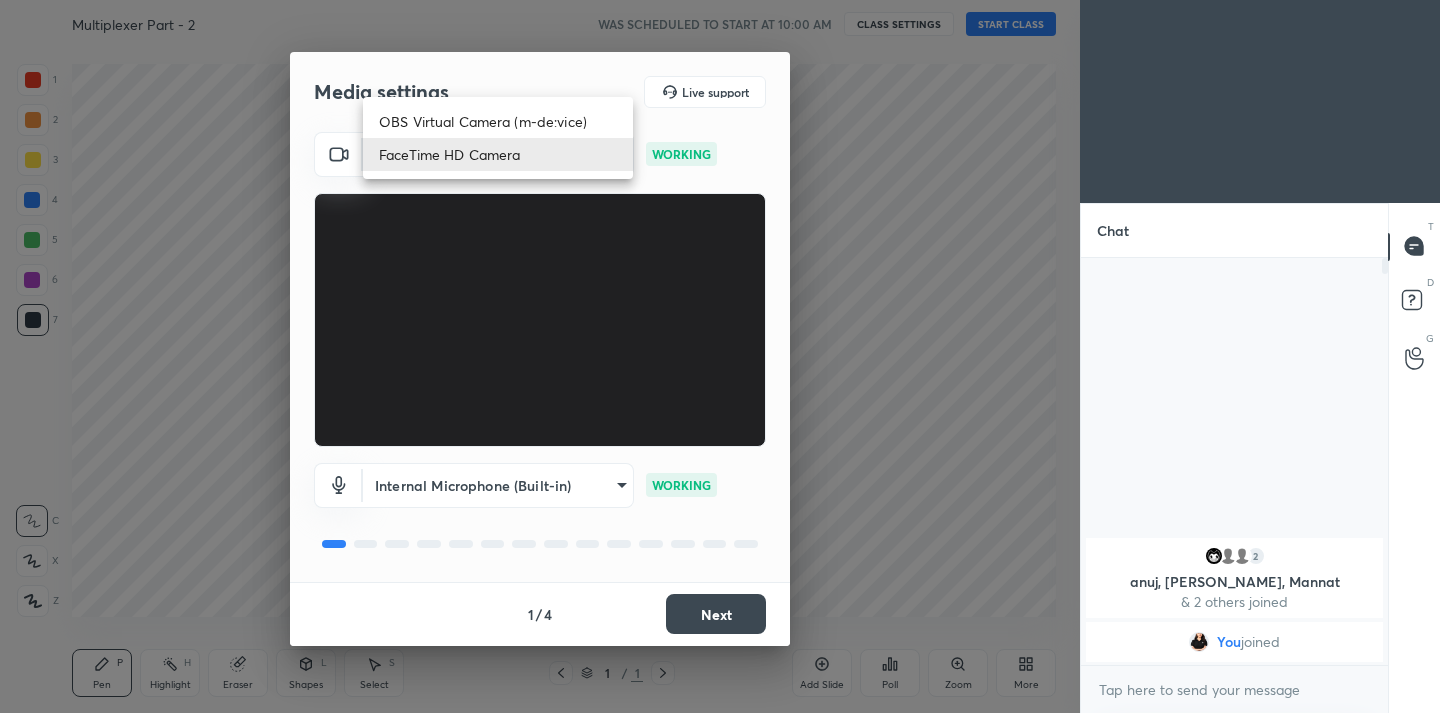 click on "OBS Virtual Camera (m-de:vice)" at bounding box center [498, 121] 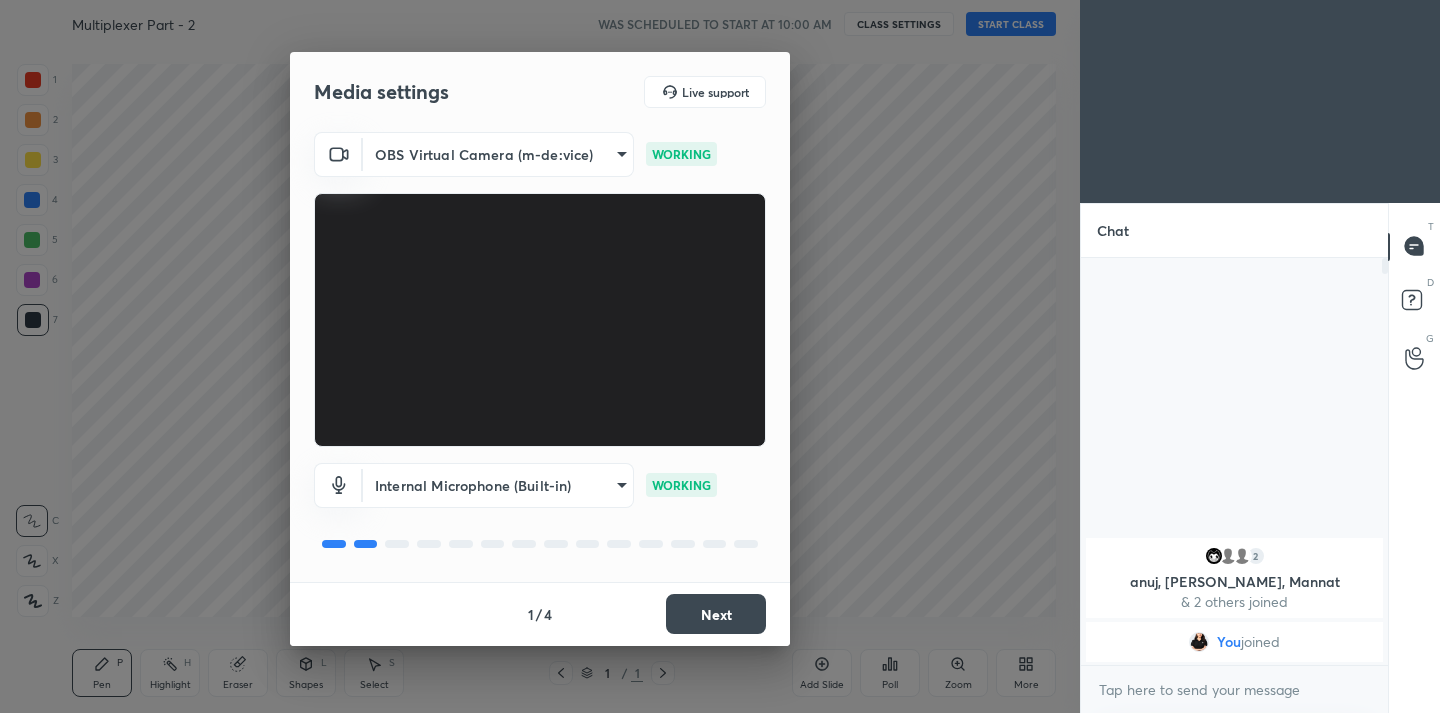 click on "Next" at bounding box center [716, 614] 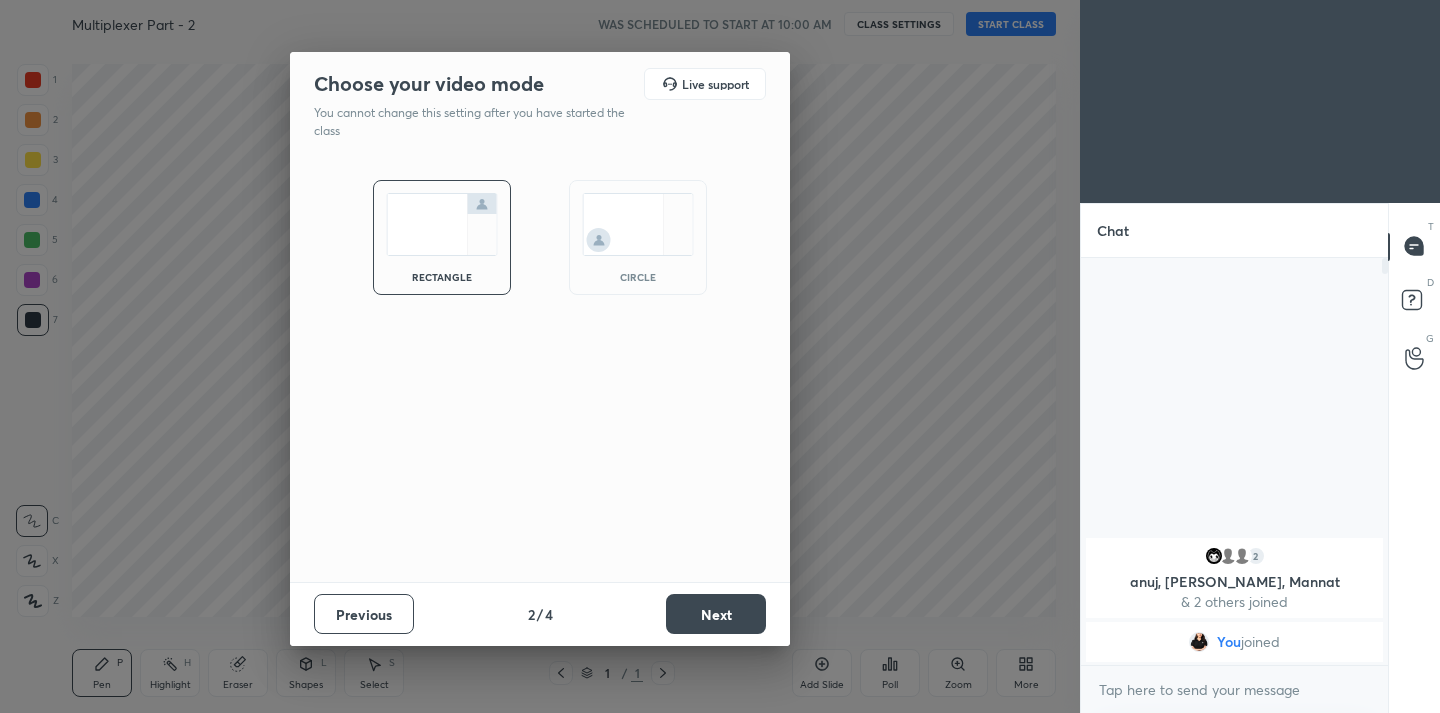 click on "Next" at bounding box center [716, 614] 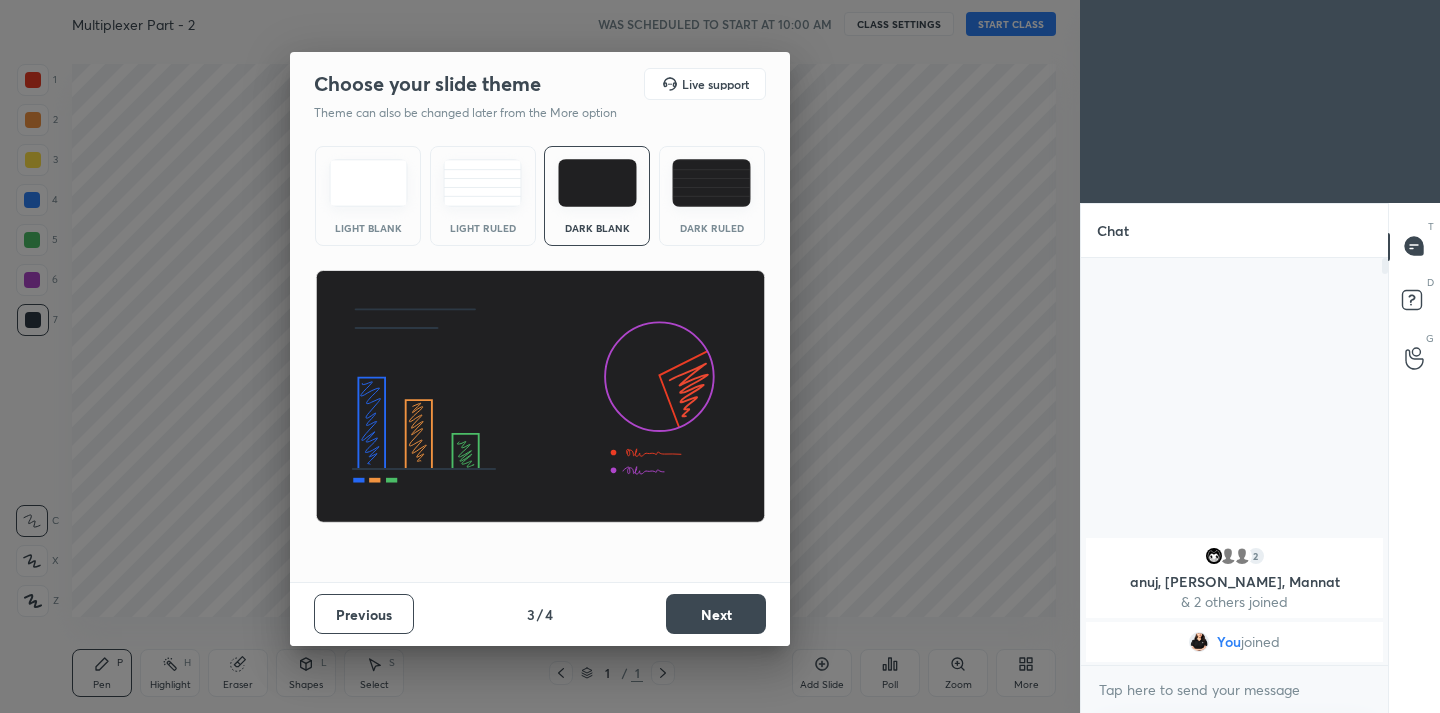 click on "Next" at bounding box center (716, 614) 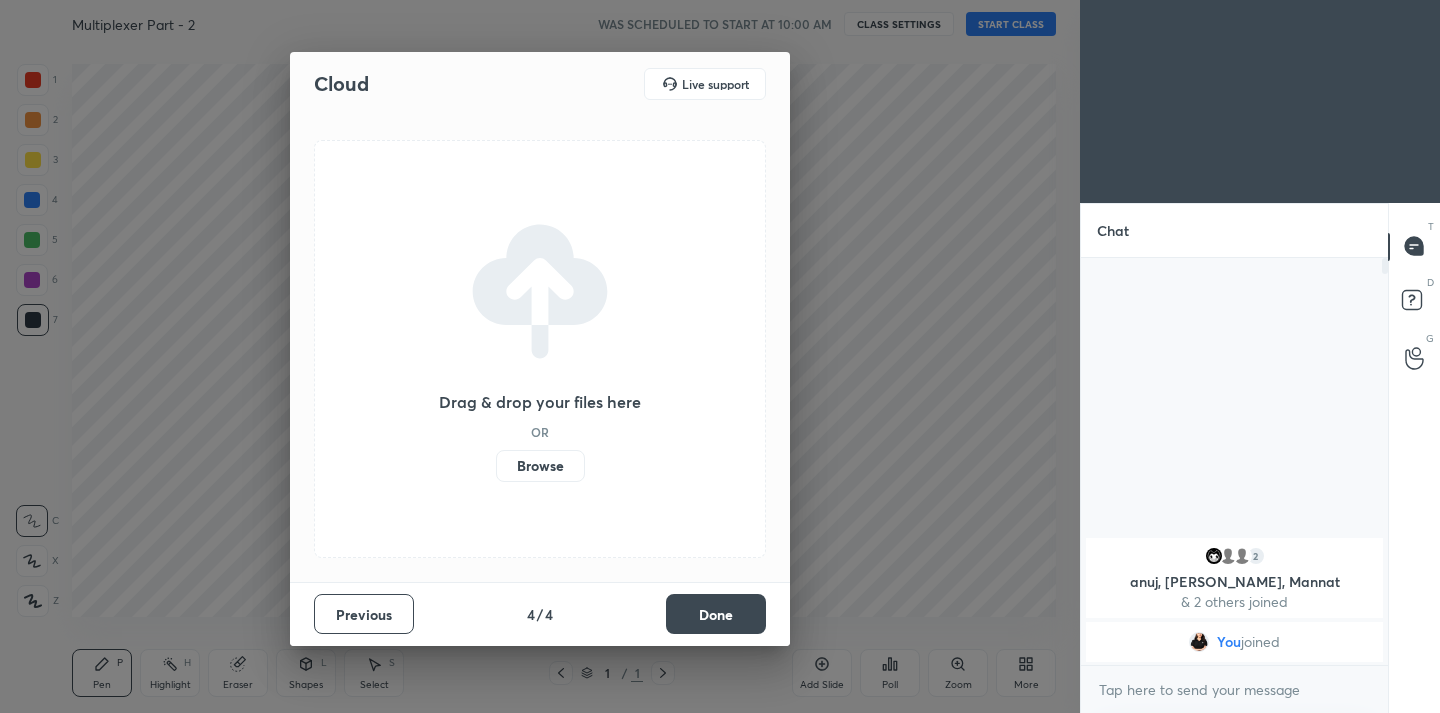 click on "Done" at bounding box center [716, 614] 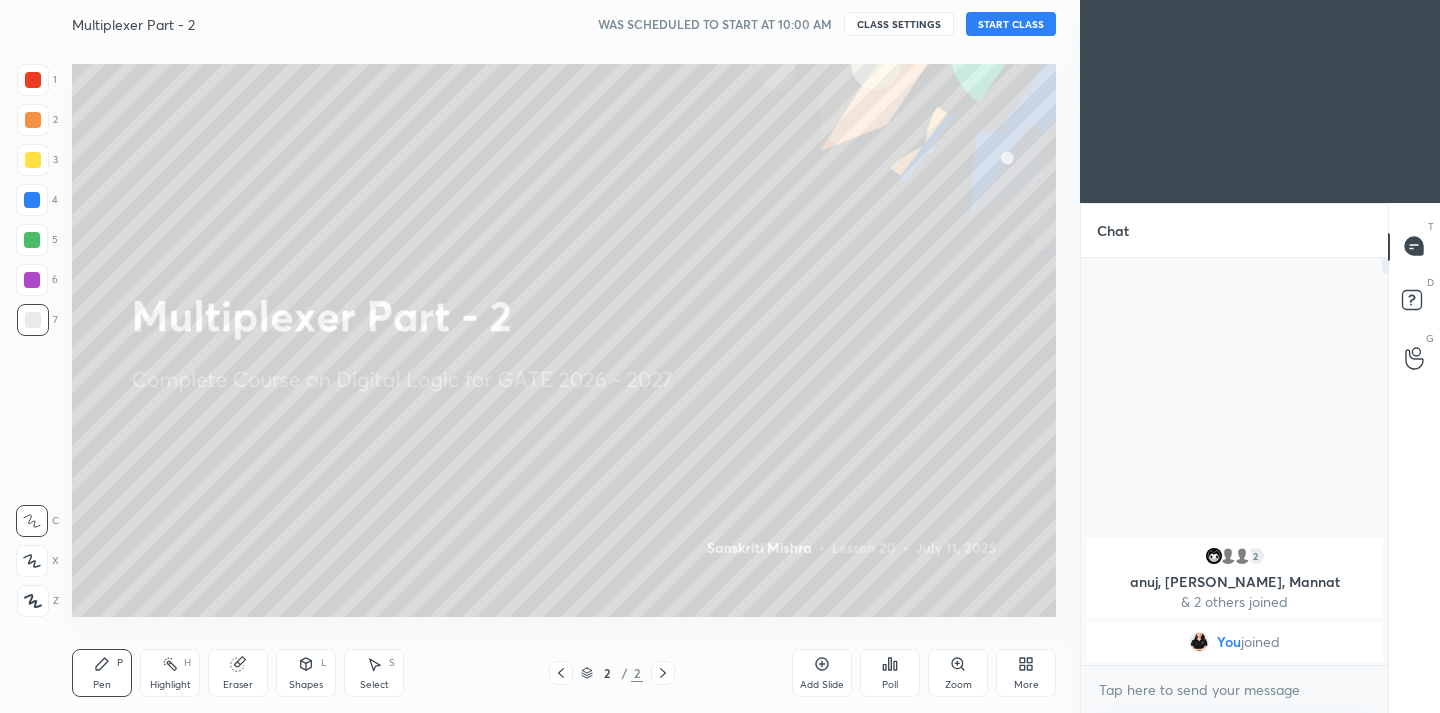 click on "START CLASS" at bounding box center [1011, 24] 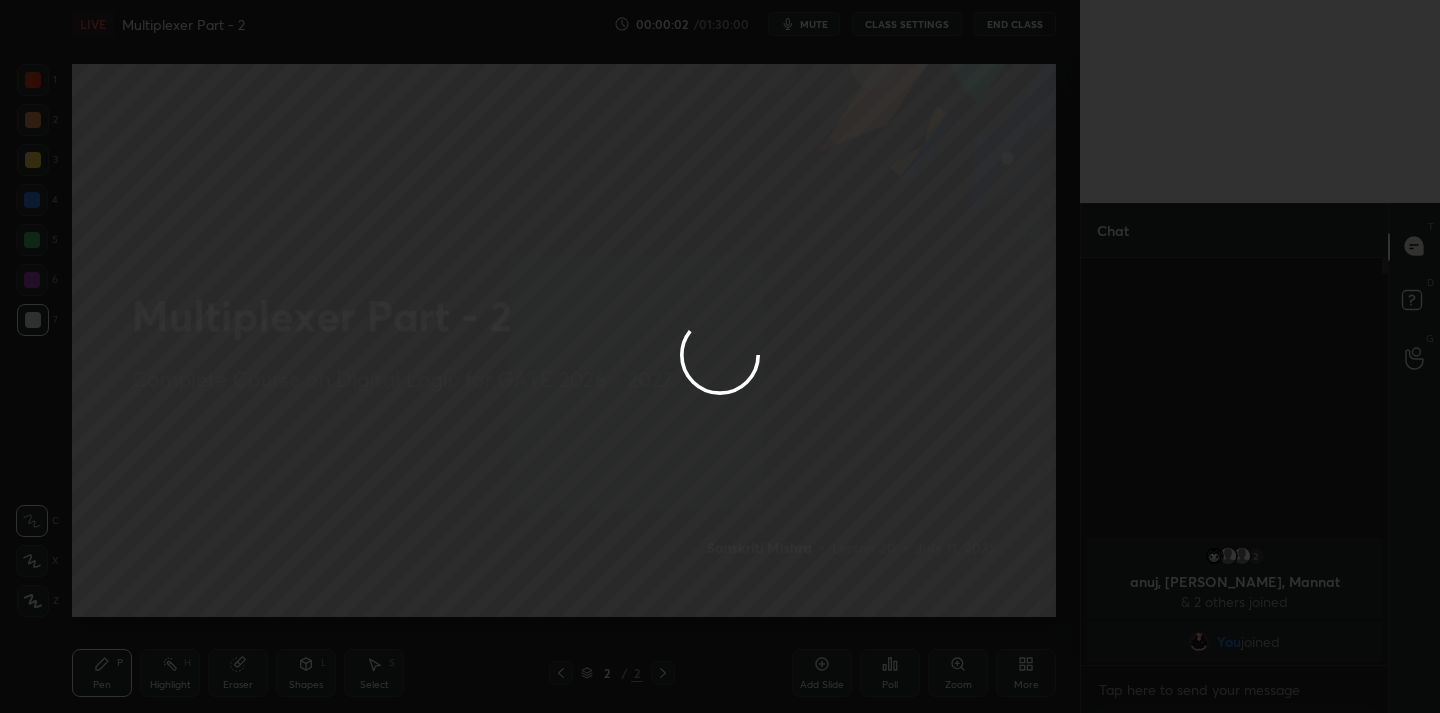 click at bounding box center [720, 356] 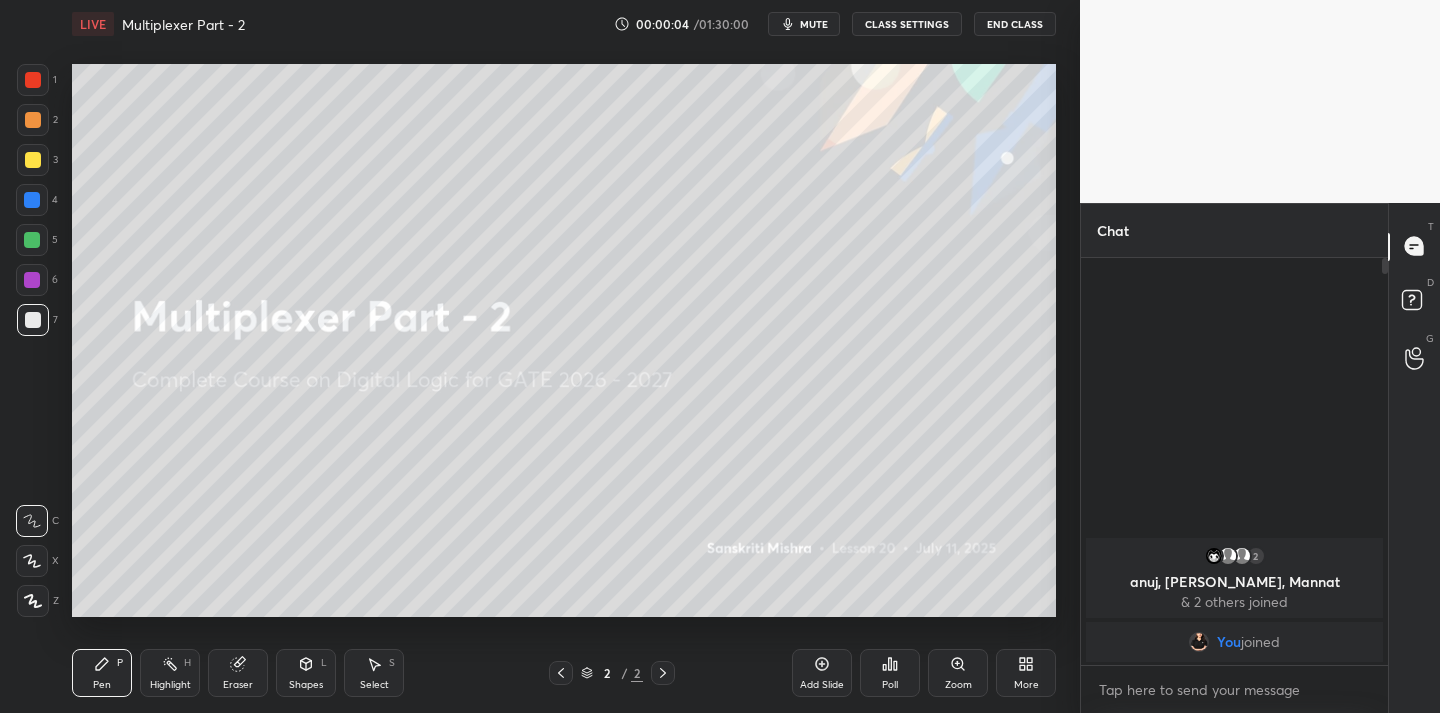 click on "mute" at bounding box center [814, 24] 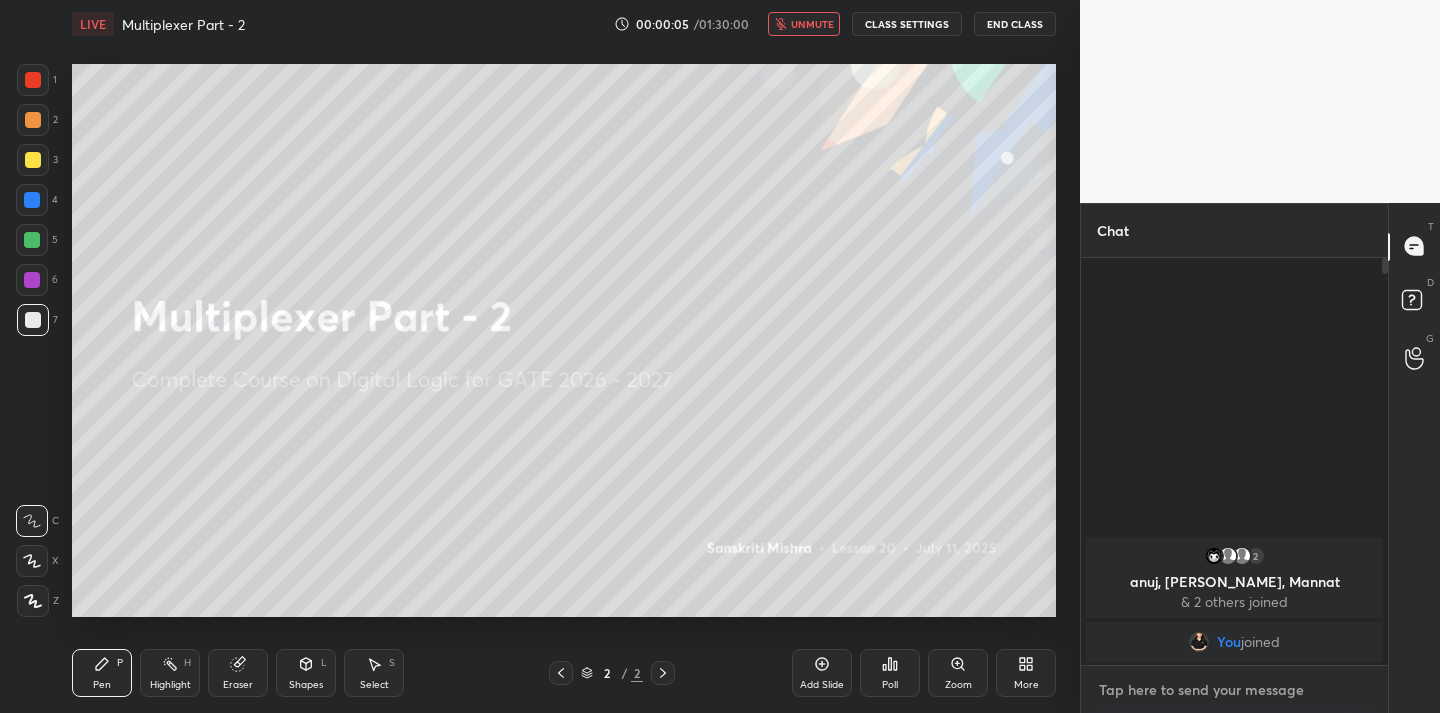 type on "x" 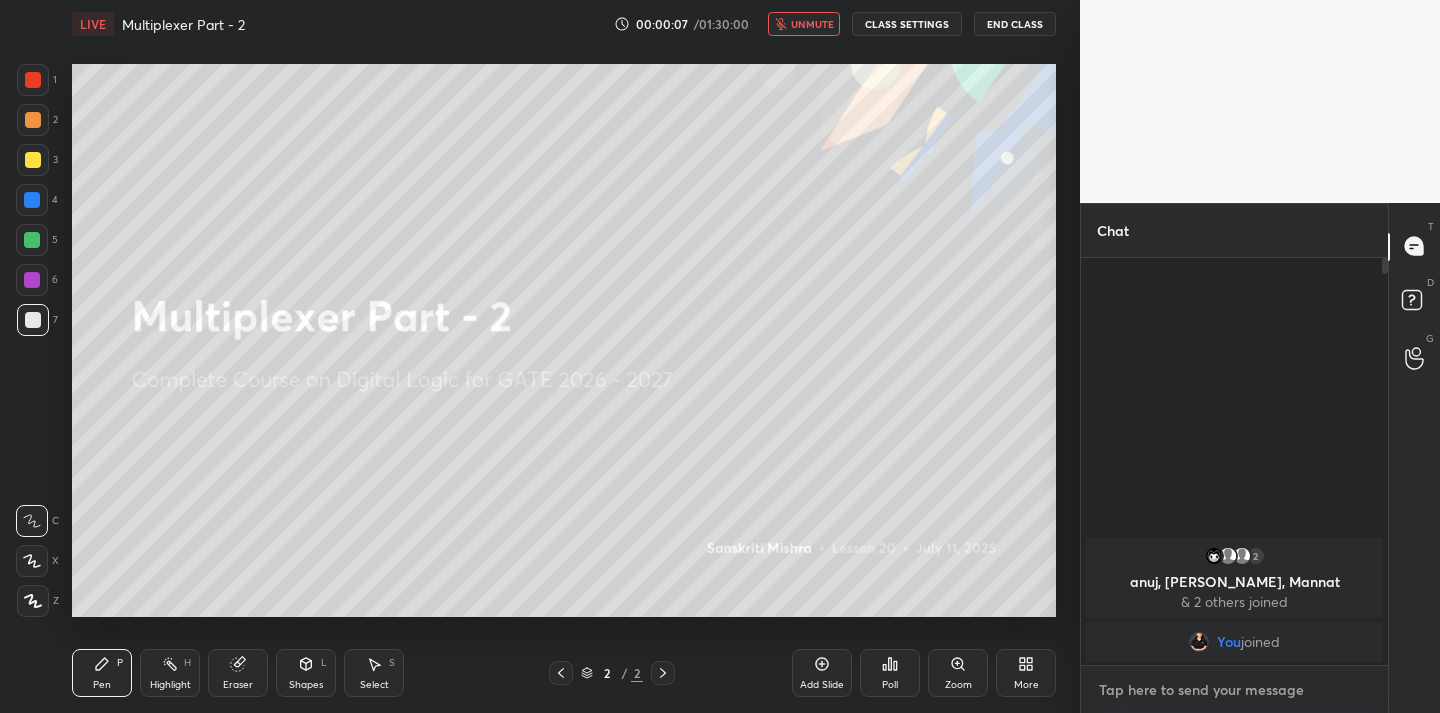 type on "C" 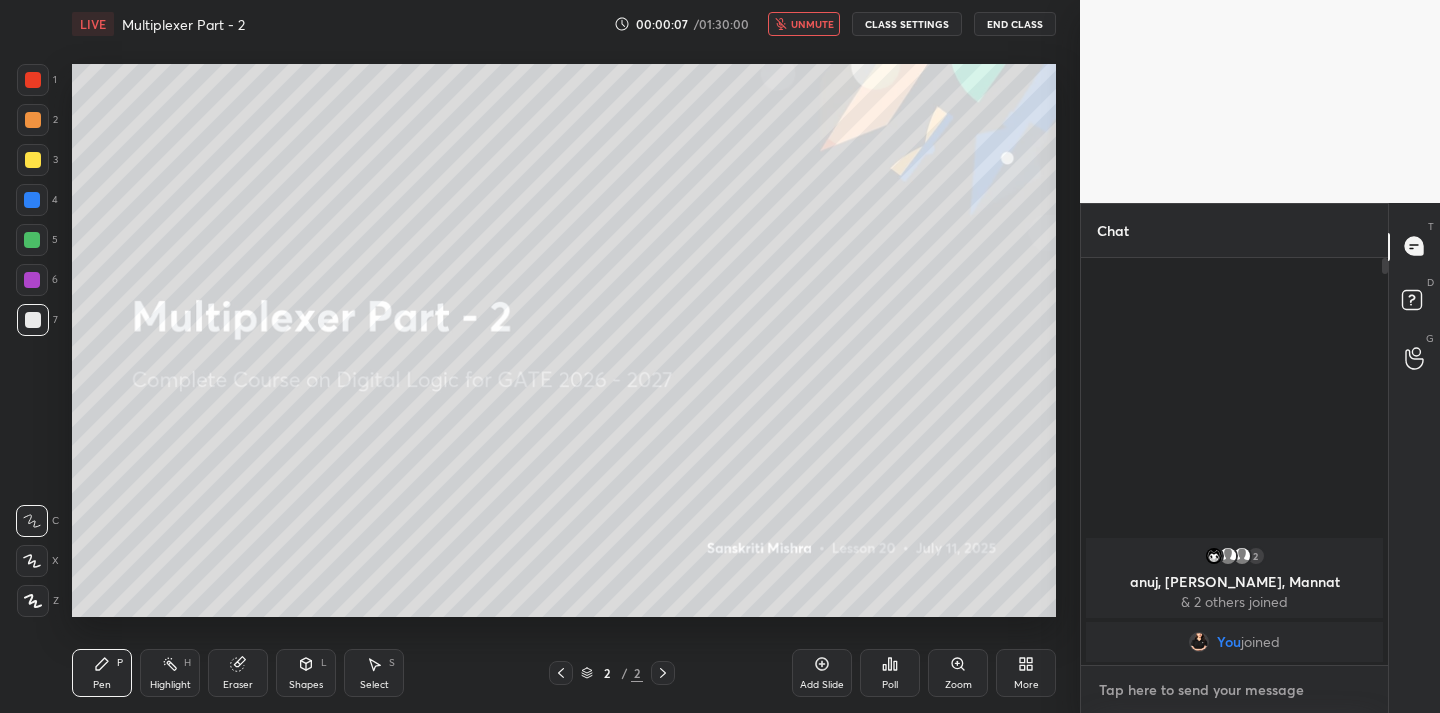 type on "x" 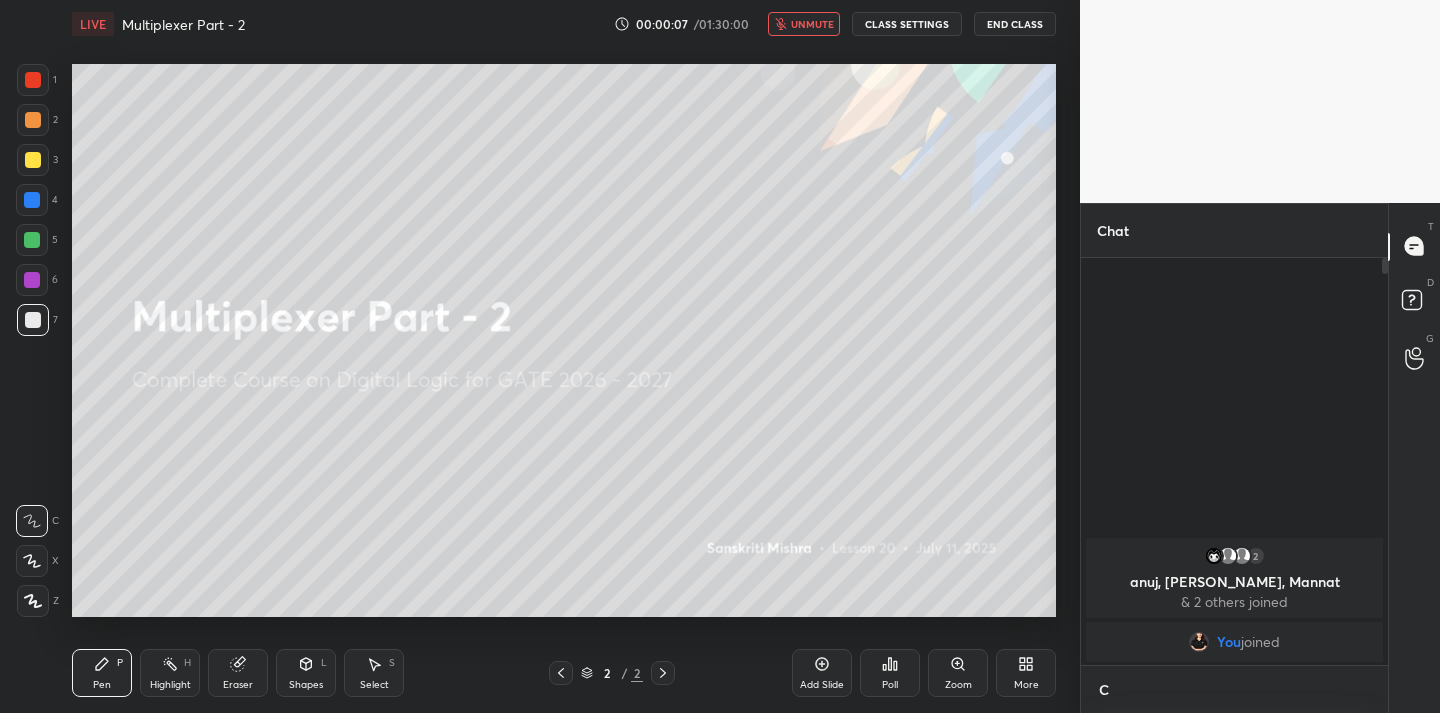 scroll, scrollTop: 395, scrollLeft: 301, axis: both 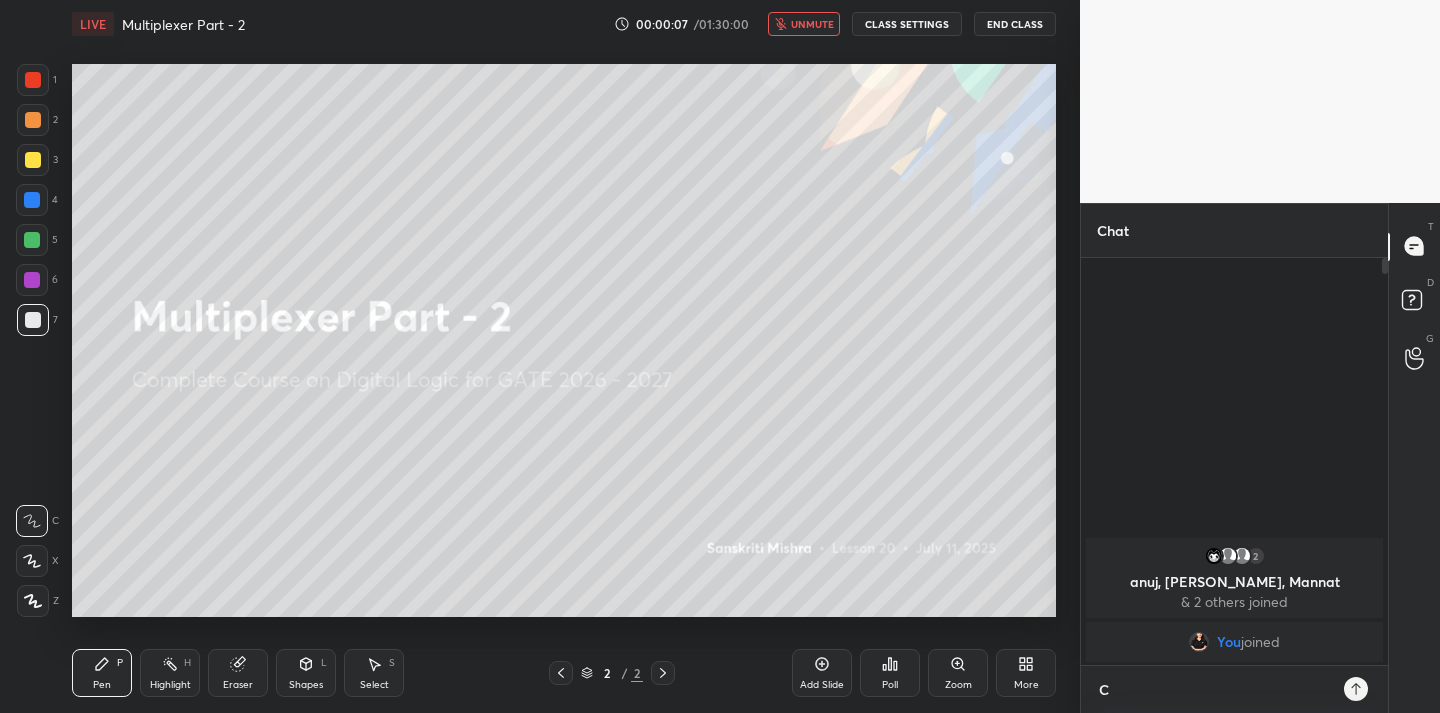 type on "Cl" 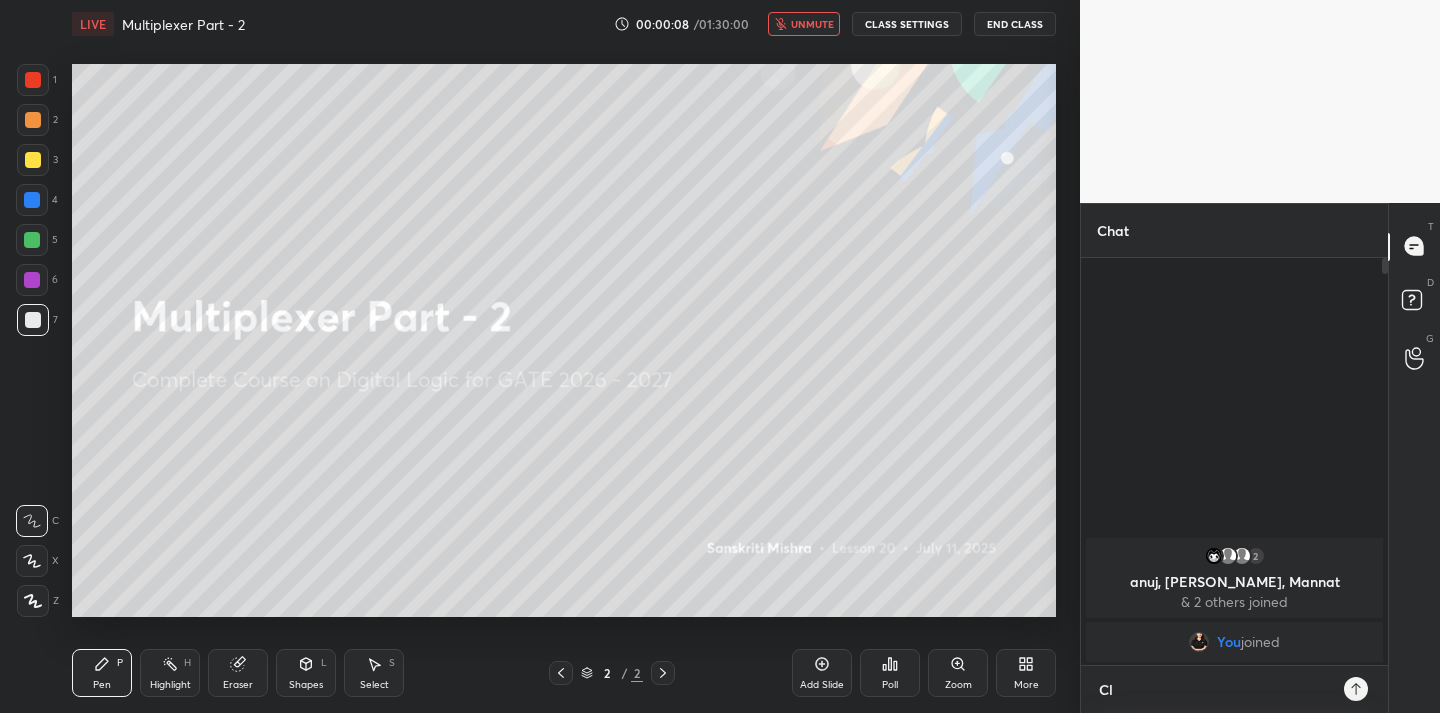 type on "Cla" 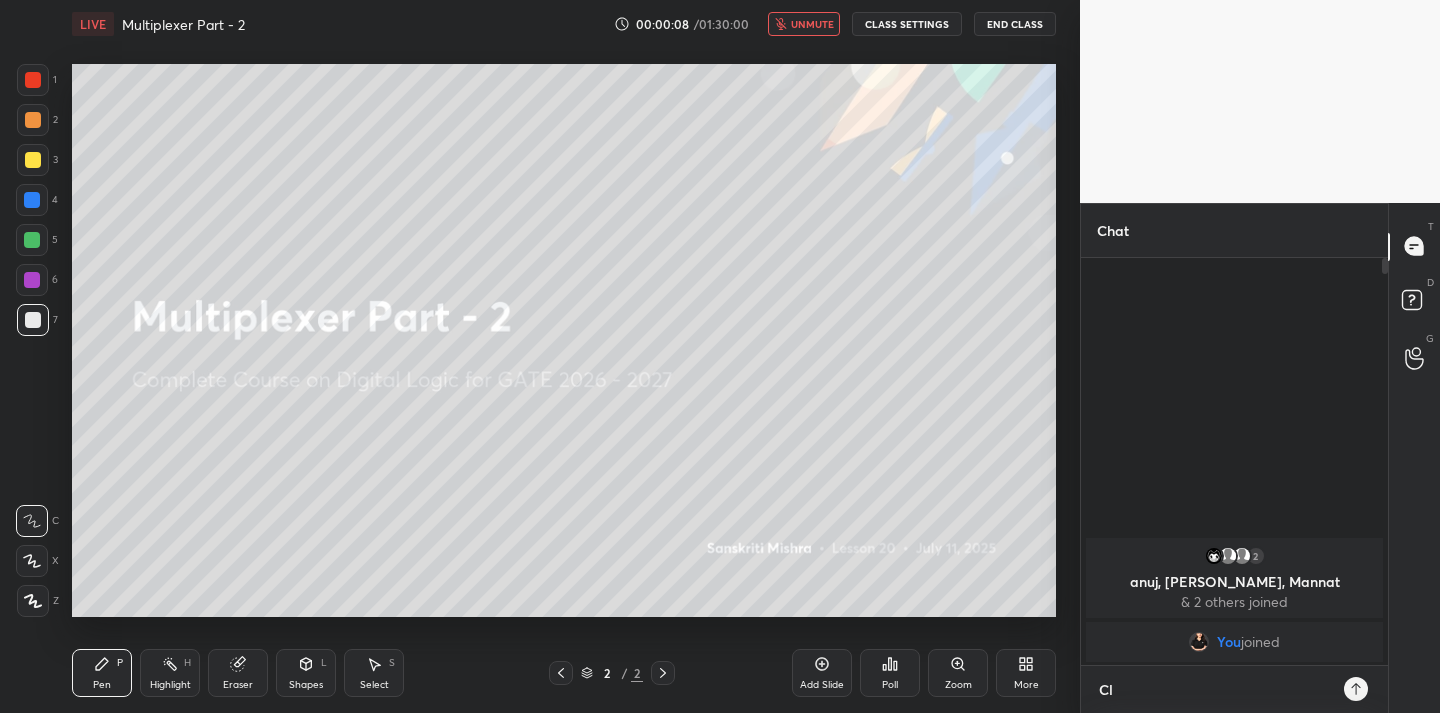 type on "x" 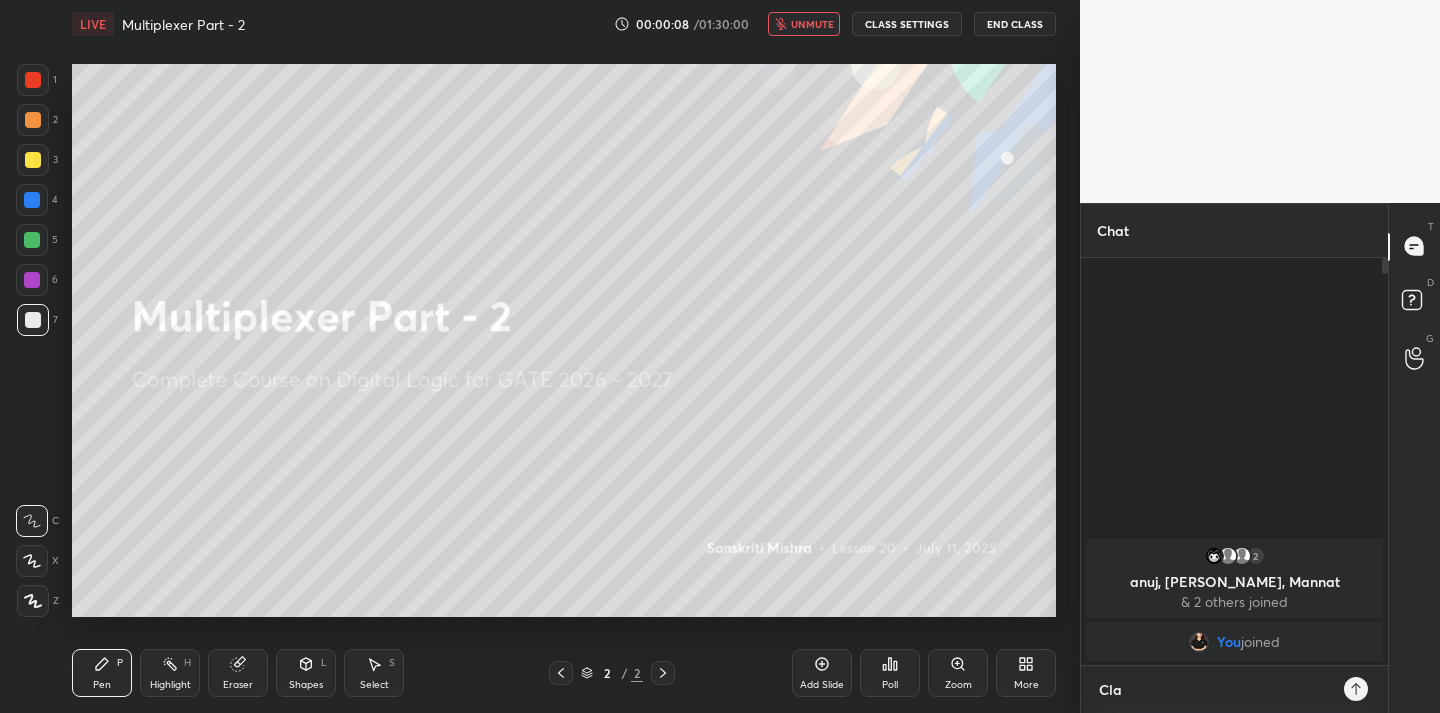 type on "Clas" 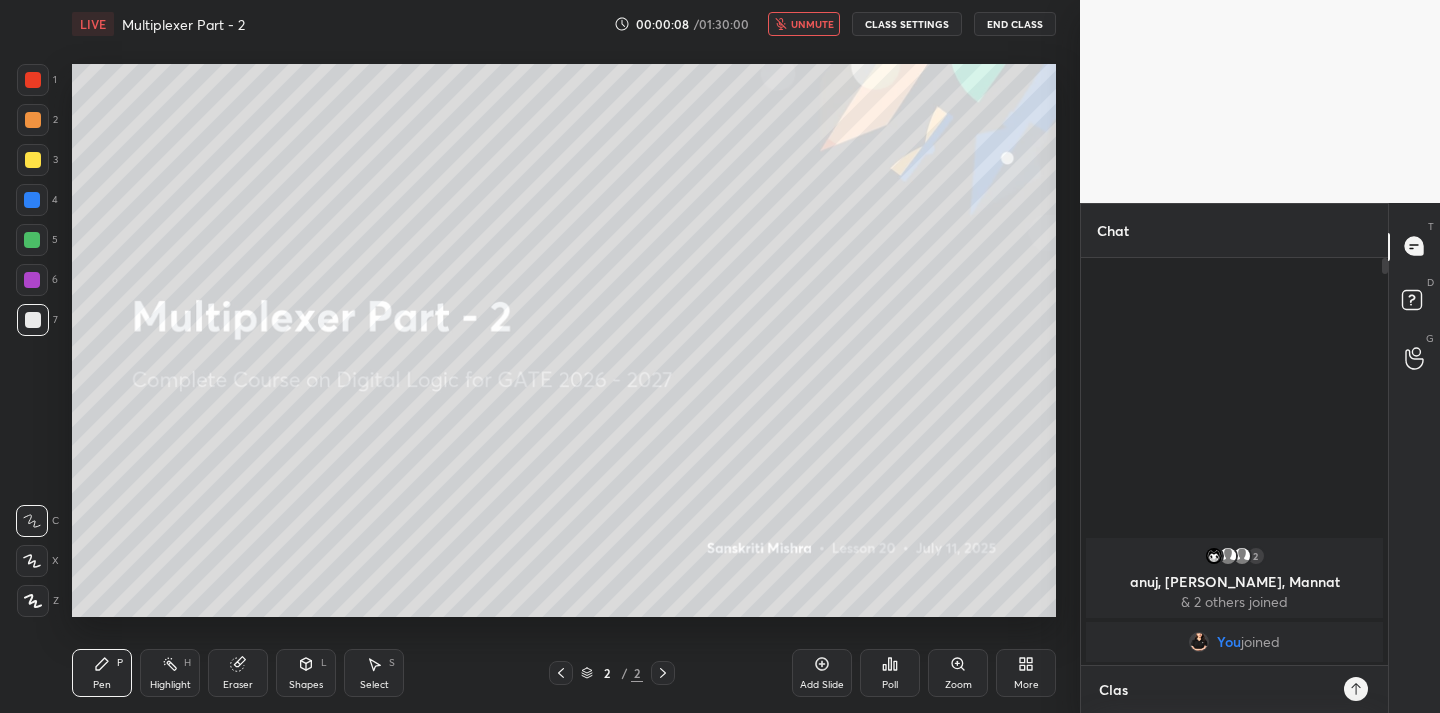 type on "Class" 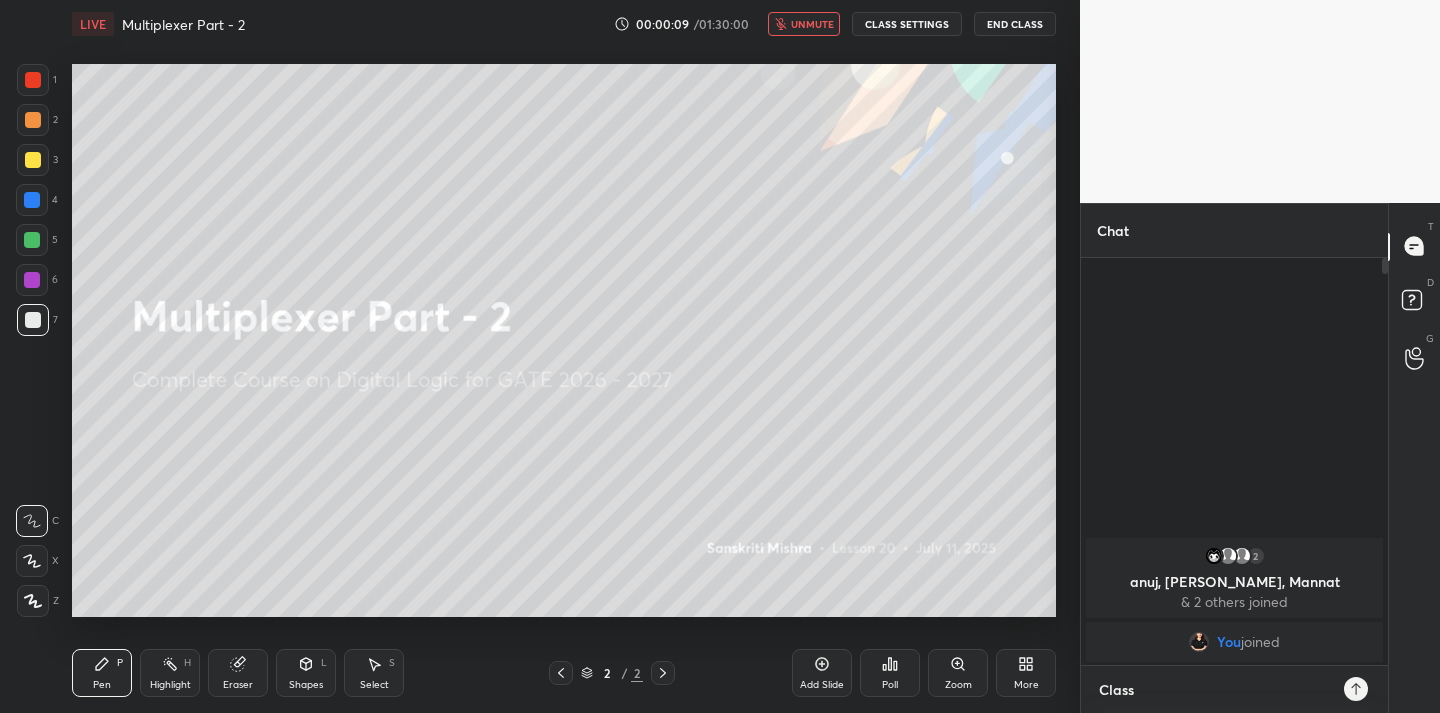 type on "Class" 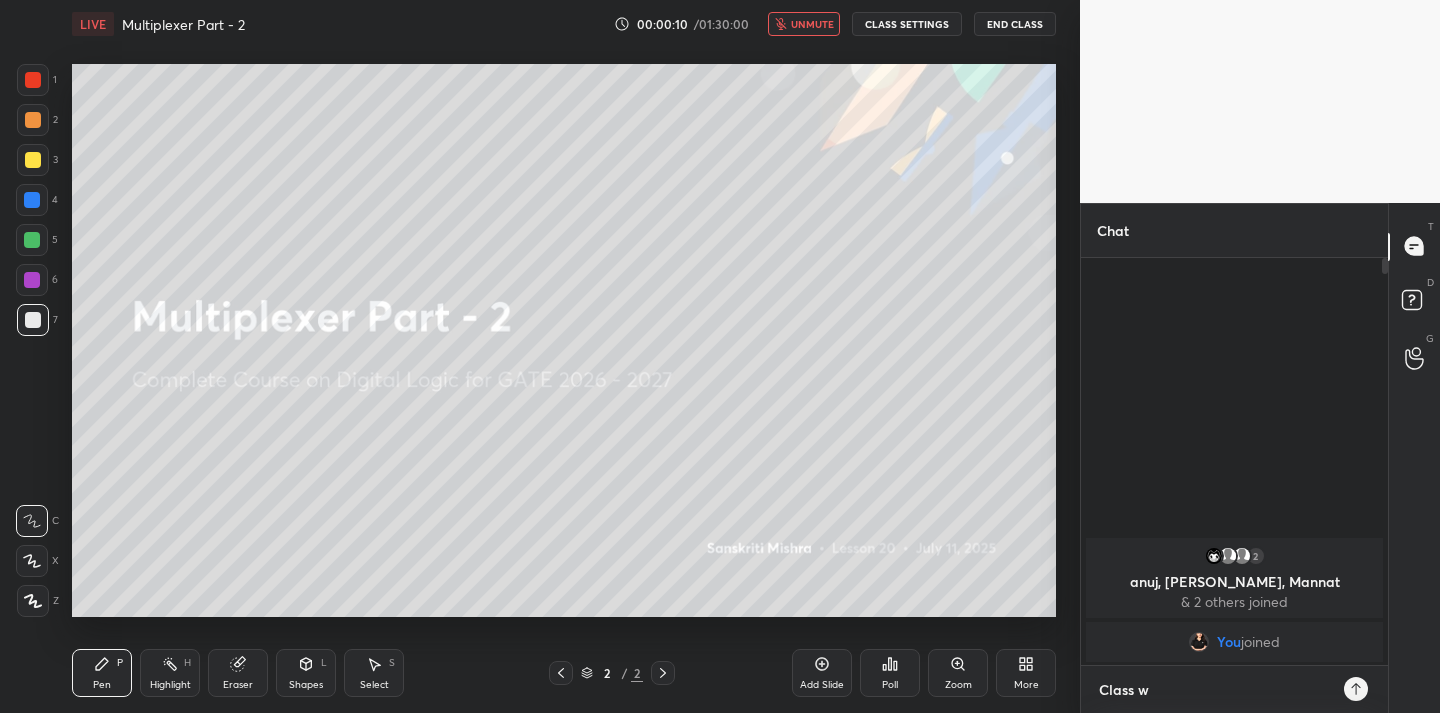 type on "Class wi" 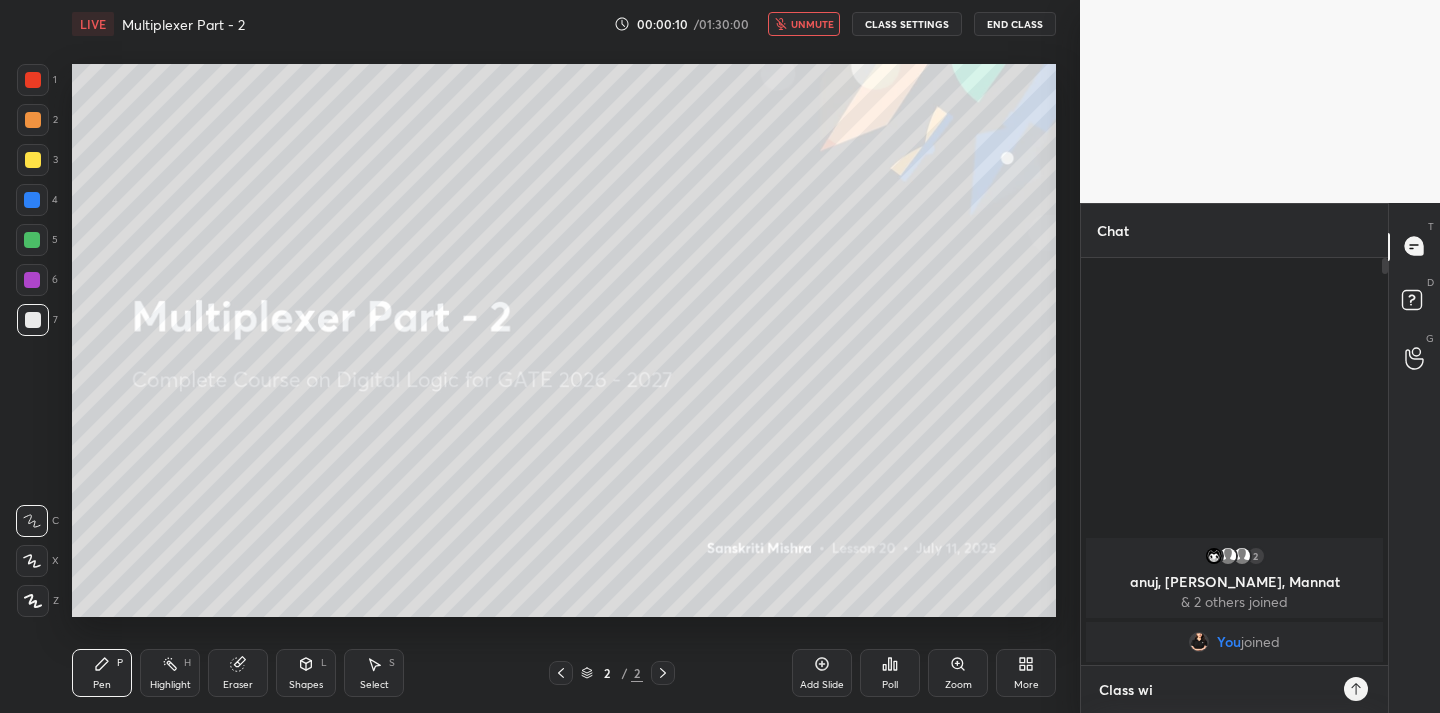 type on "Class wil" 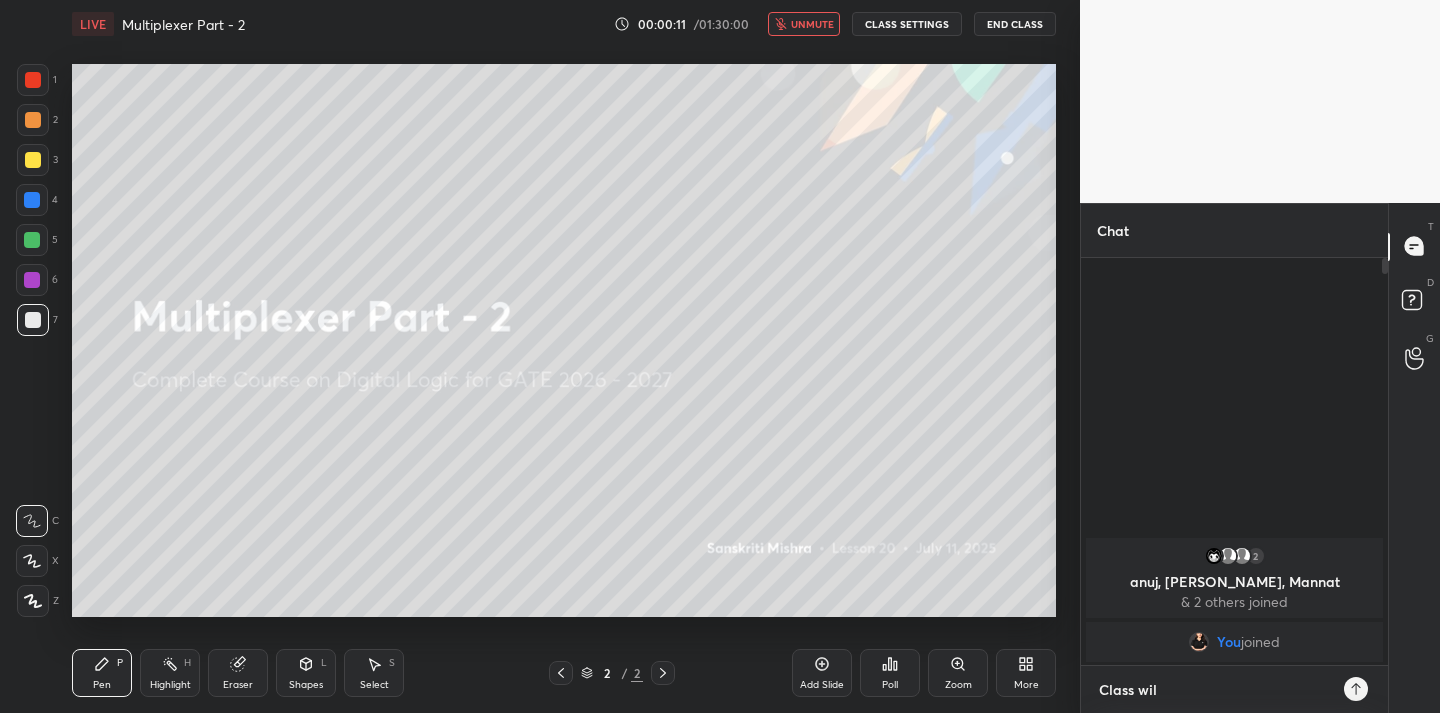 type on "Class will" 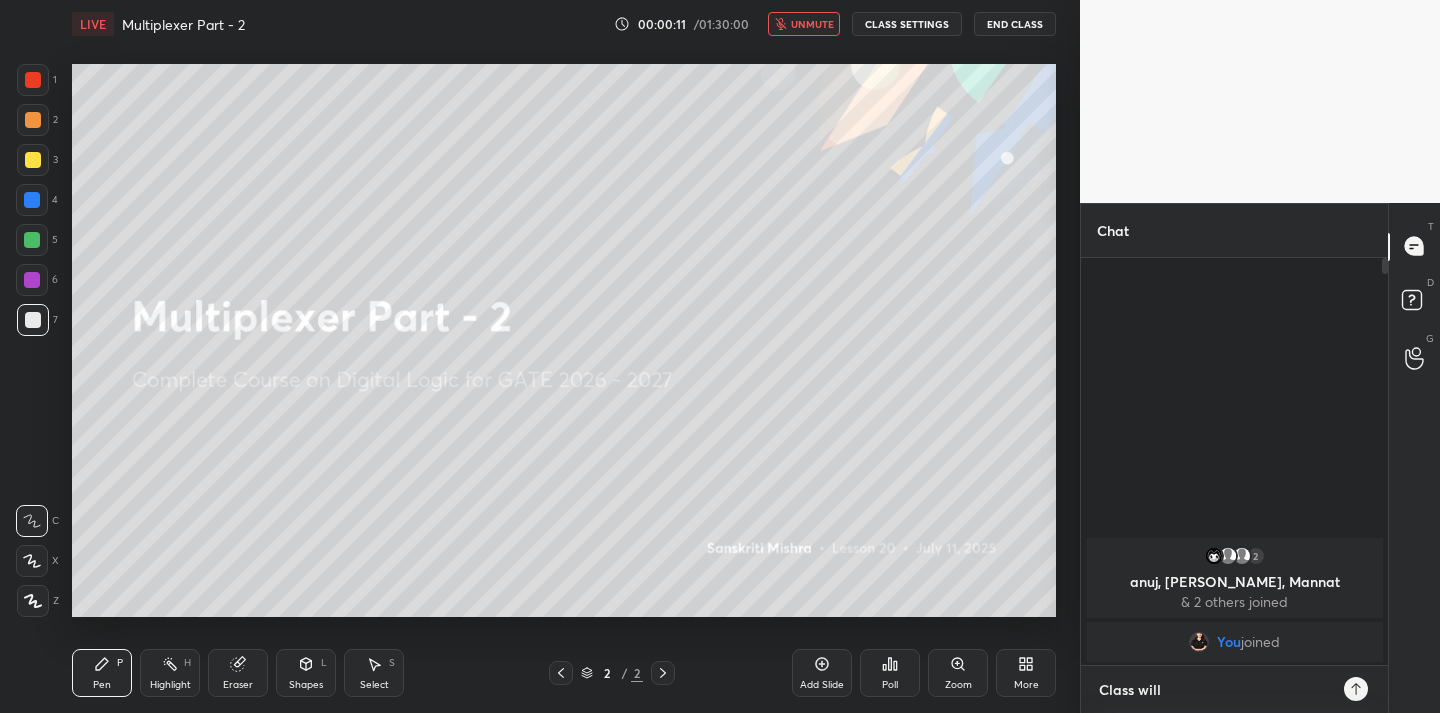 type on "Class will" 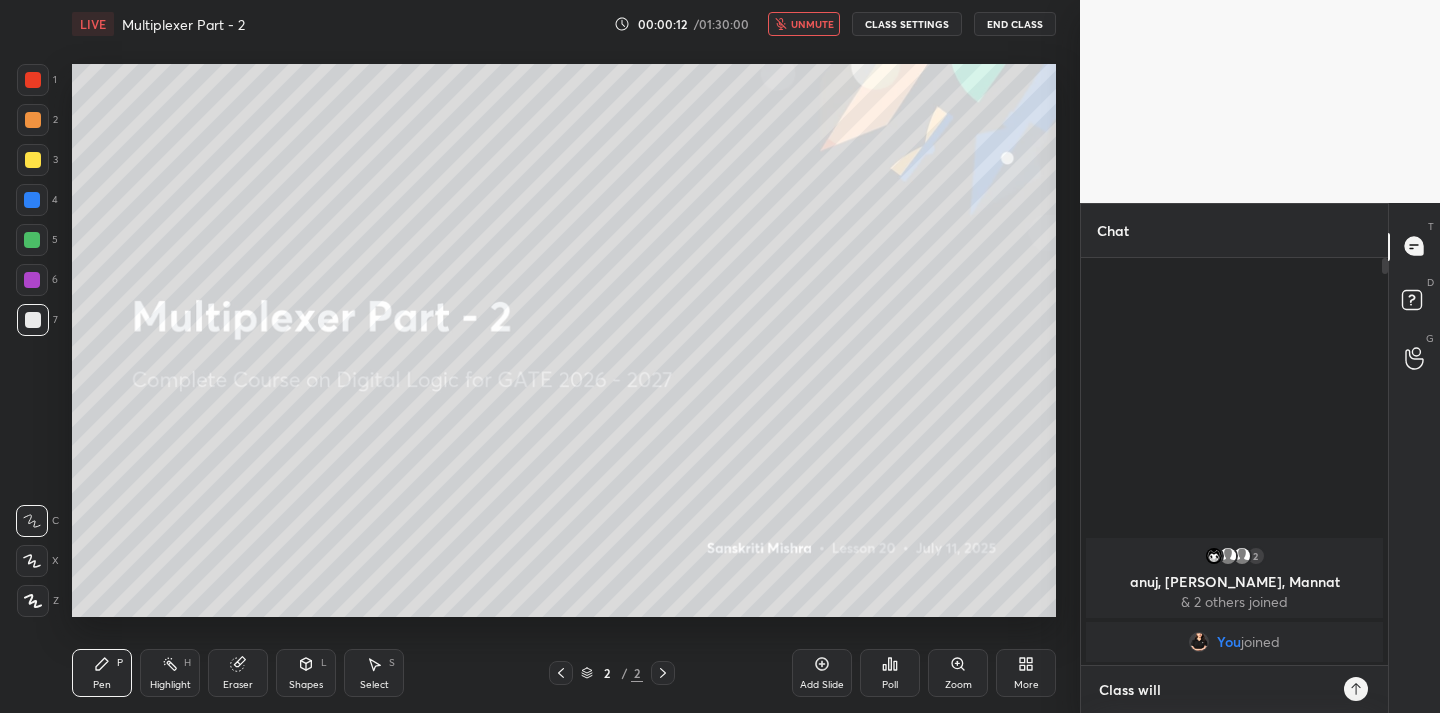 type on "Class will b" 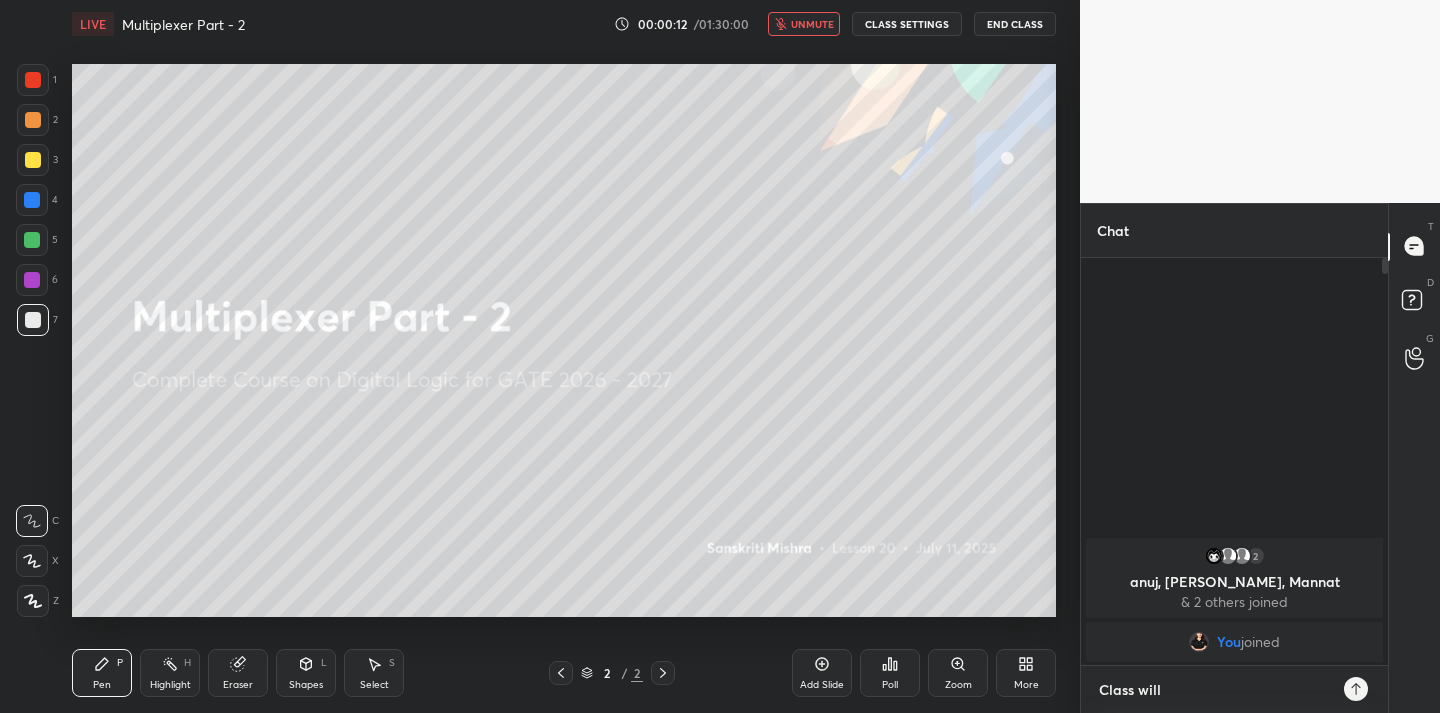 type on "x" 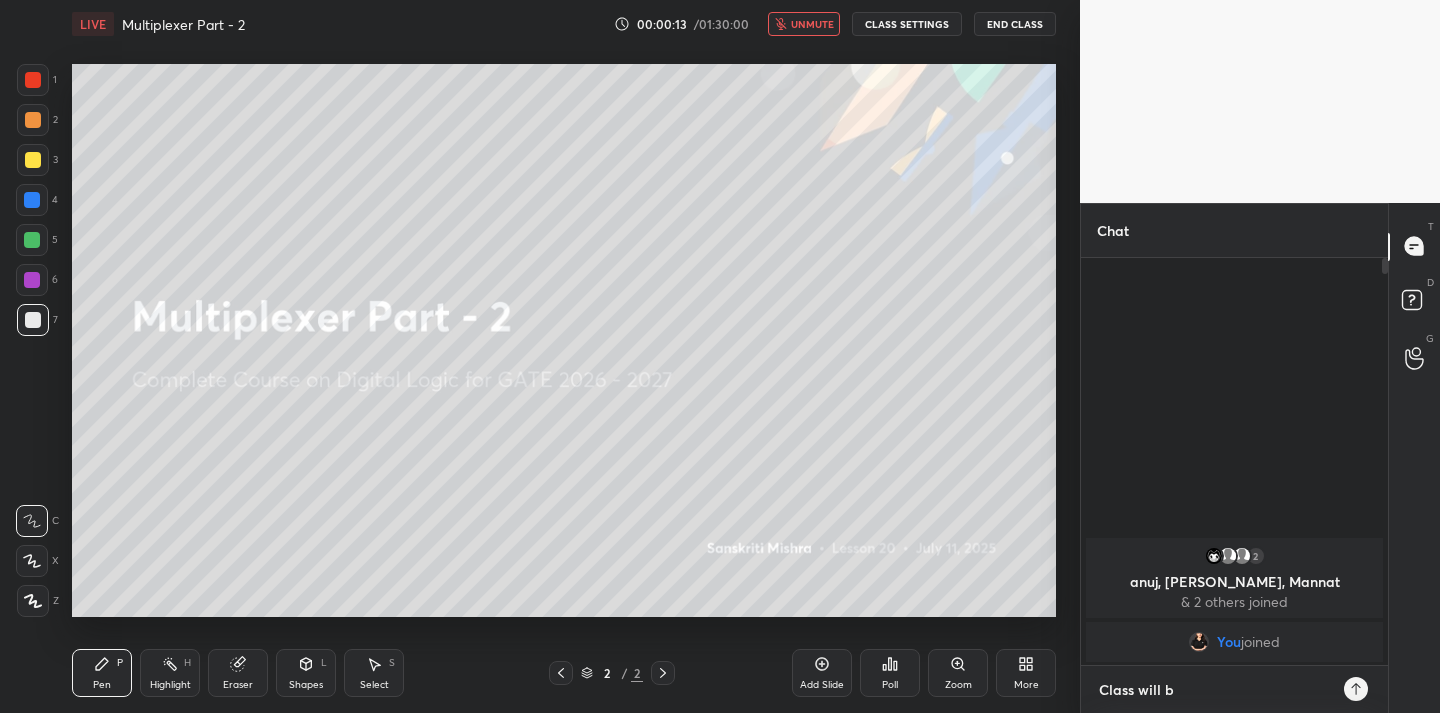 type on "Class will be" 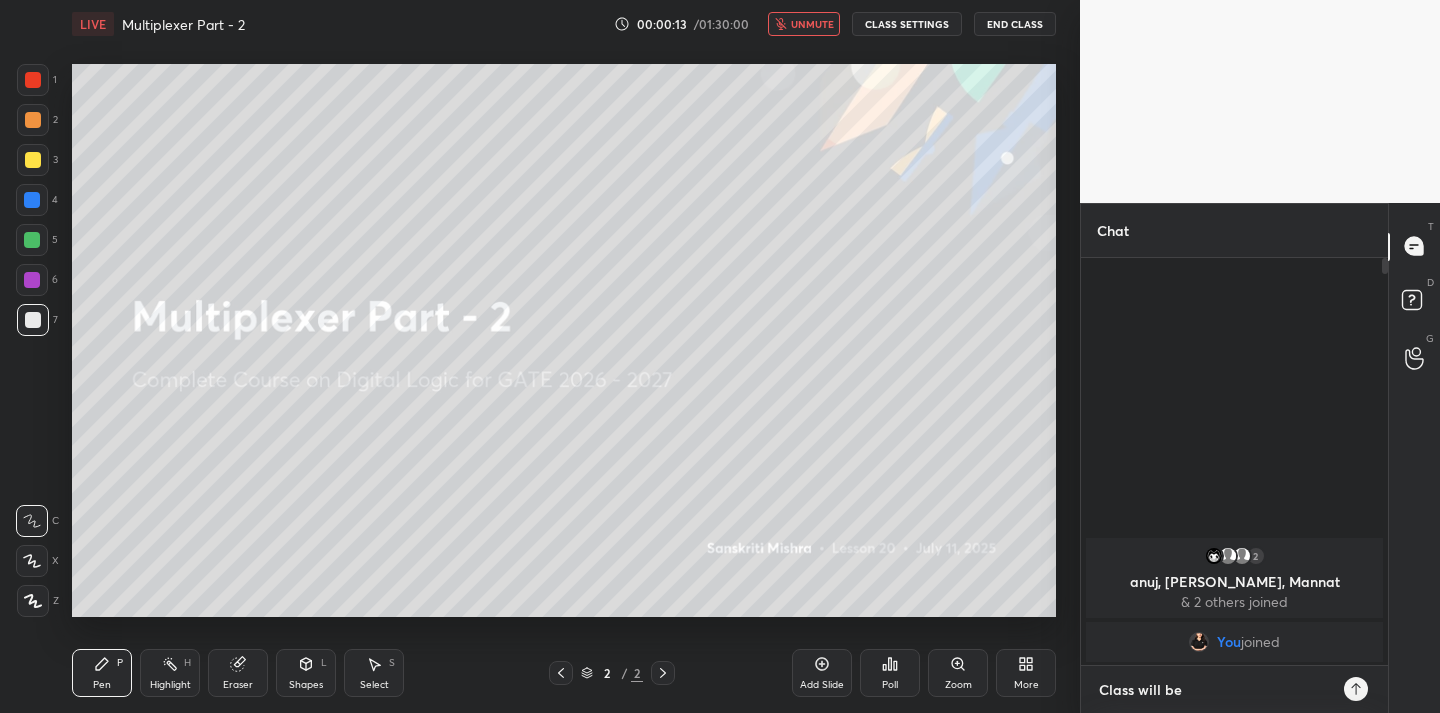 type on "Class will be" 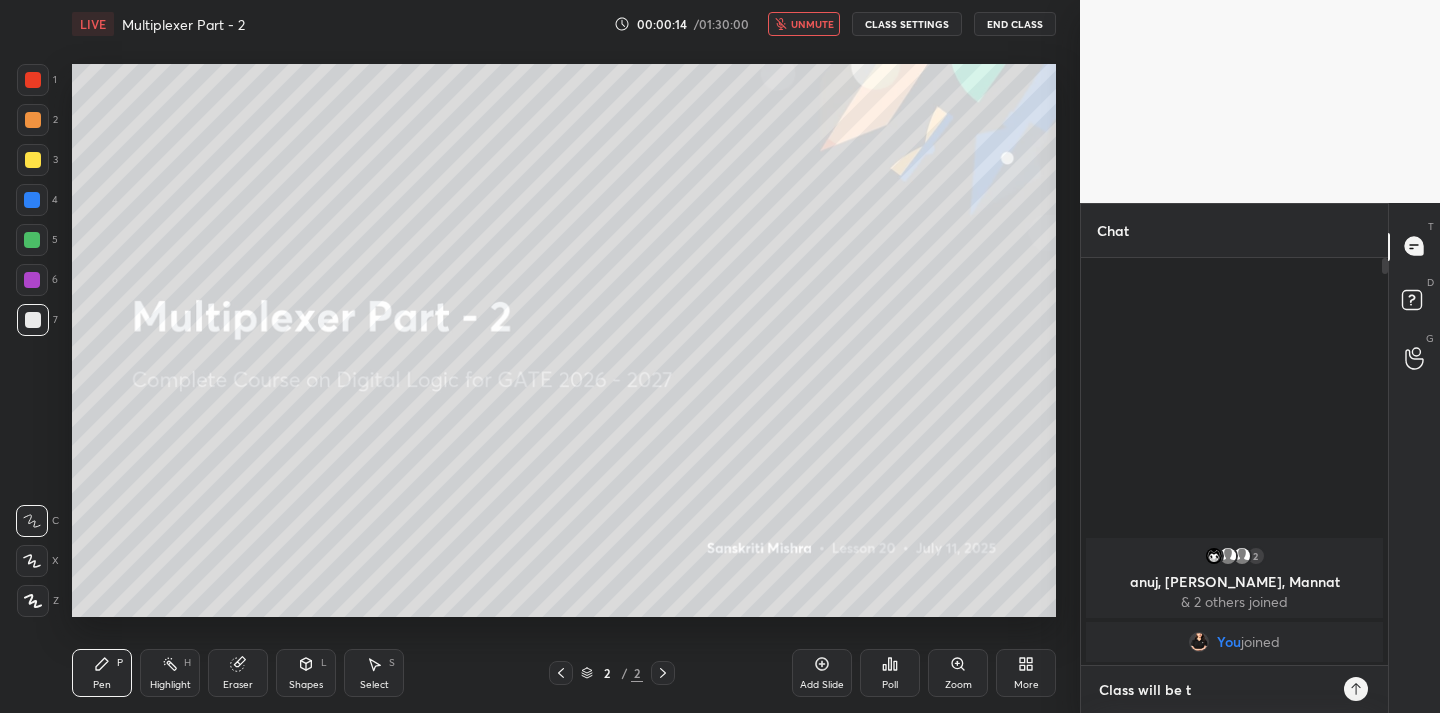 type on "Class will be th" 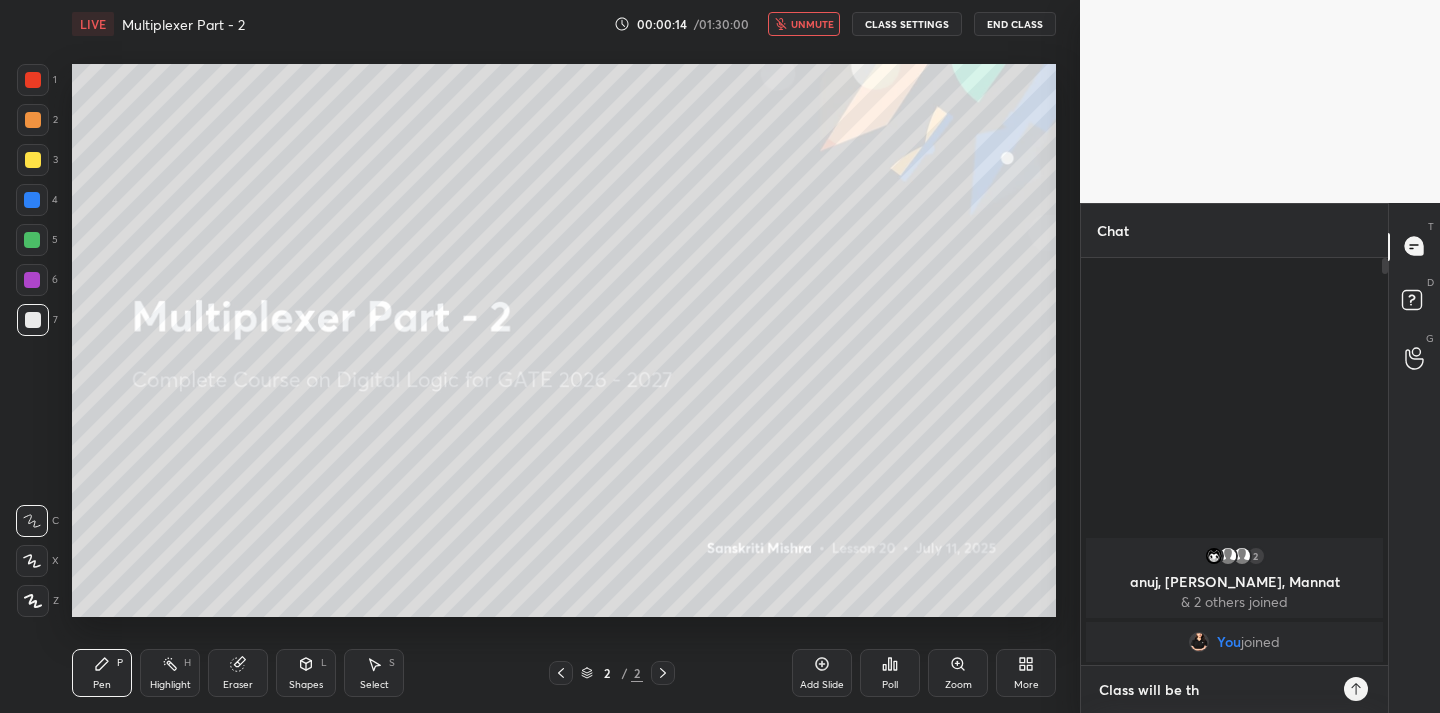 type on "Class will be the" 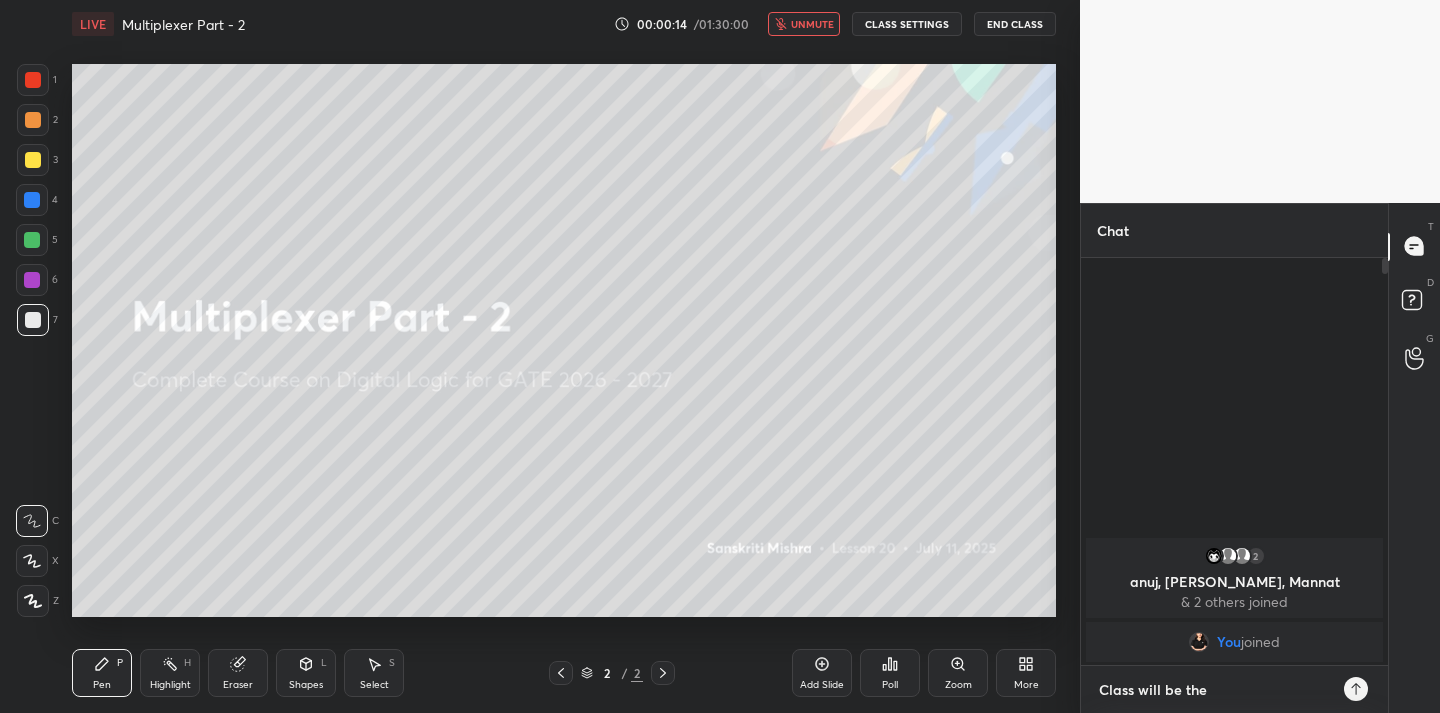 type on "Class will be ther" 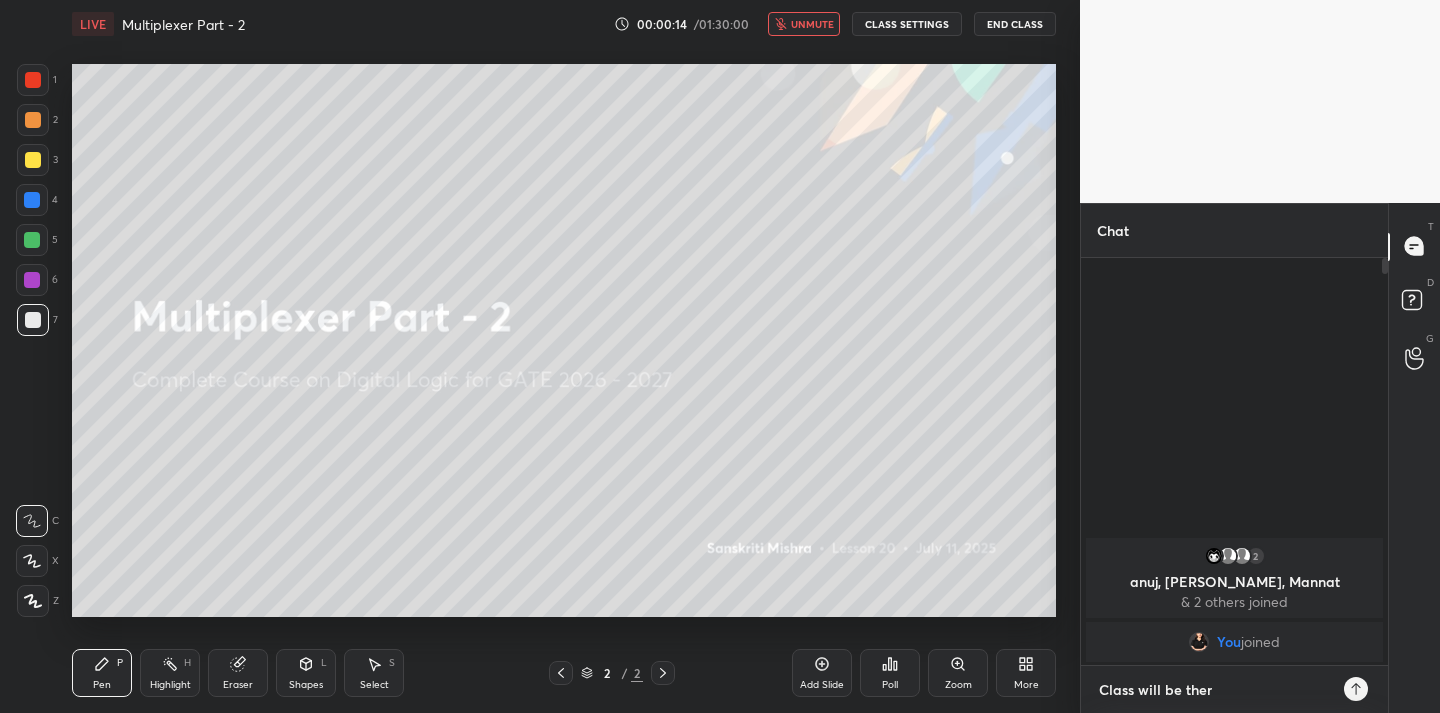 type on "Class will be there" 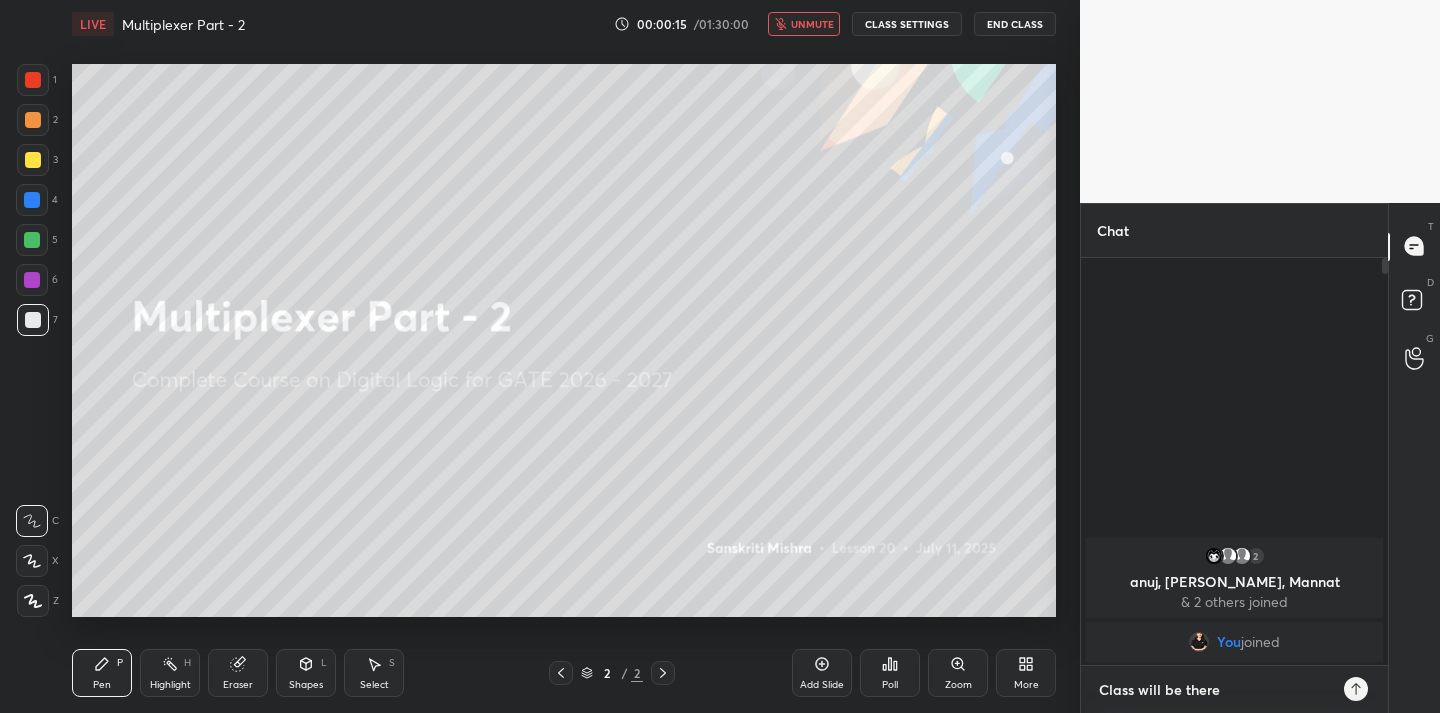 type on "Class will be there" 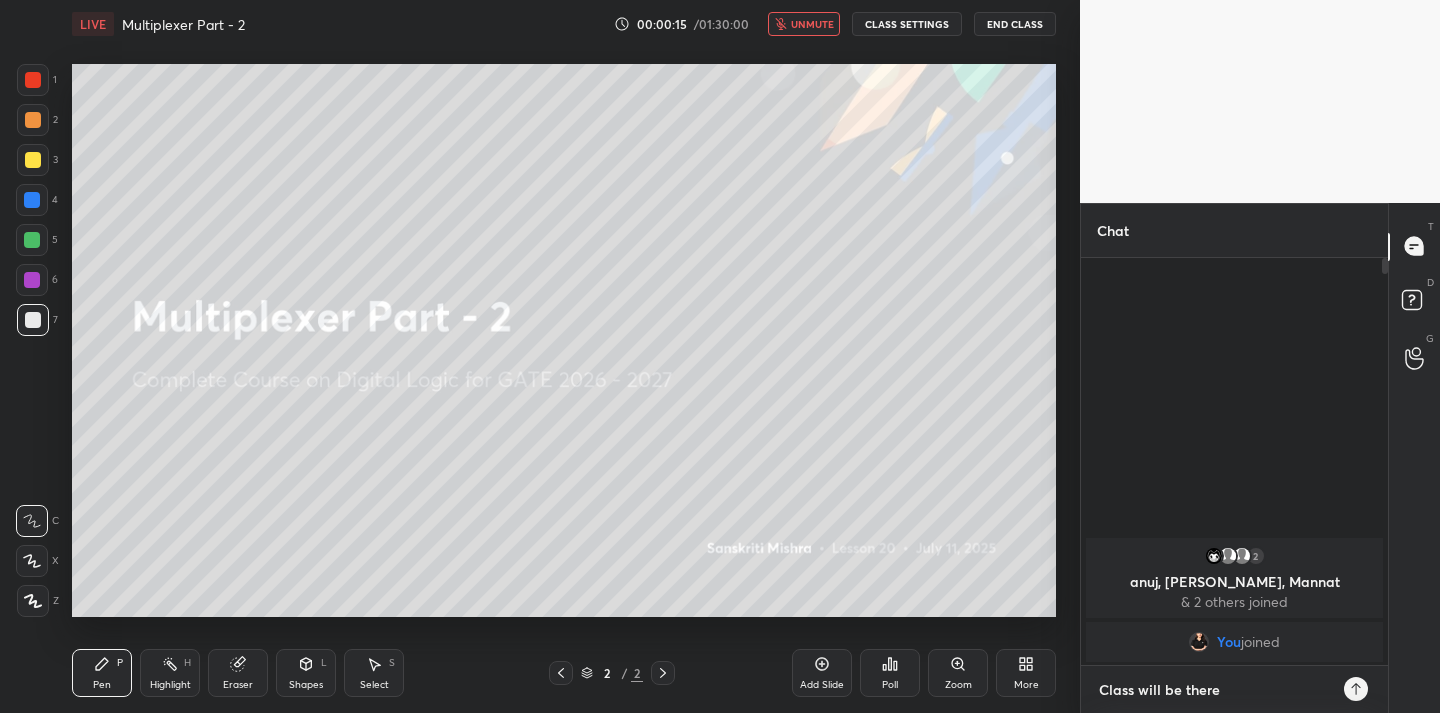 type on "x" 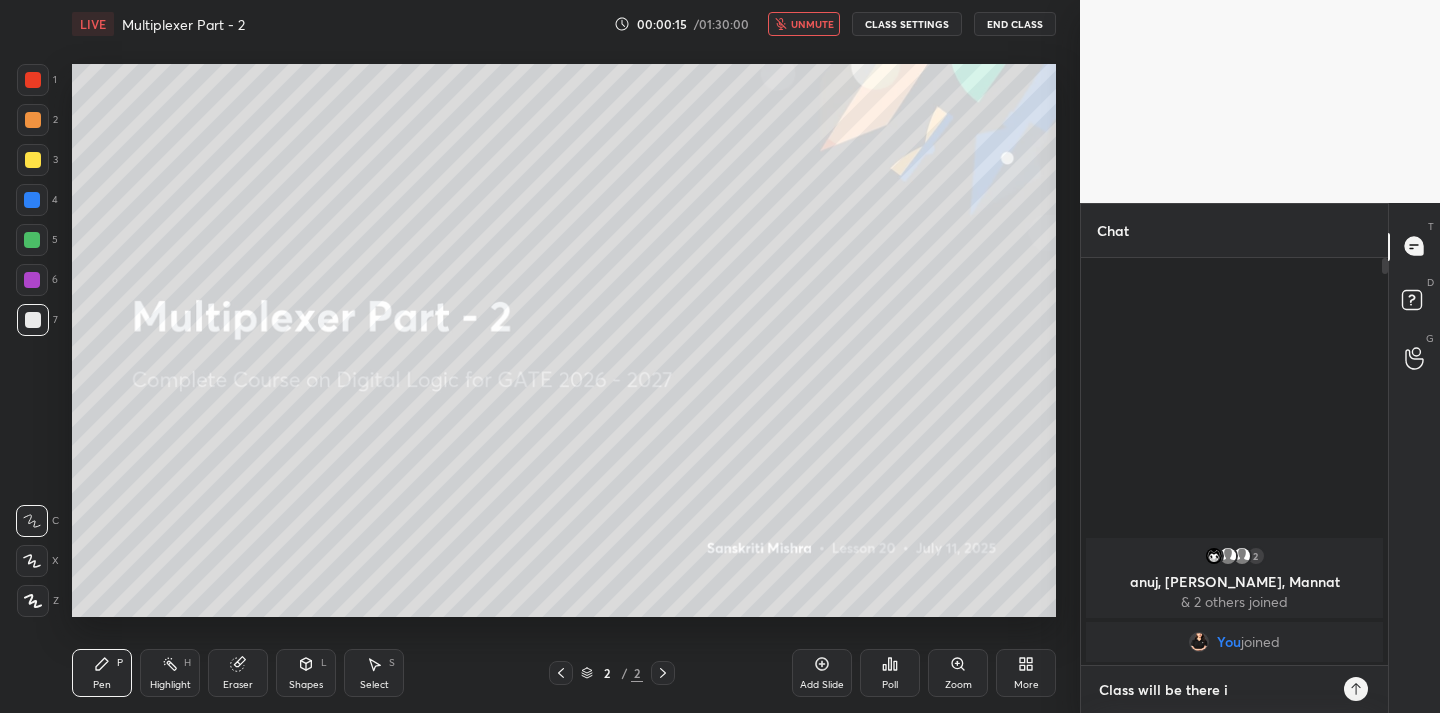 type on "Class will be there in" 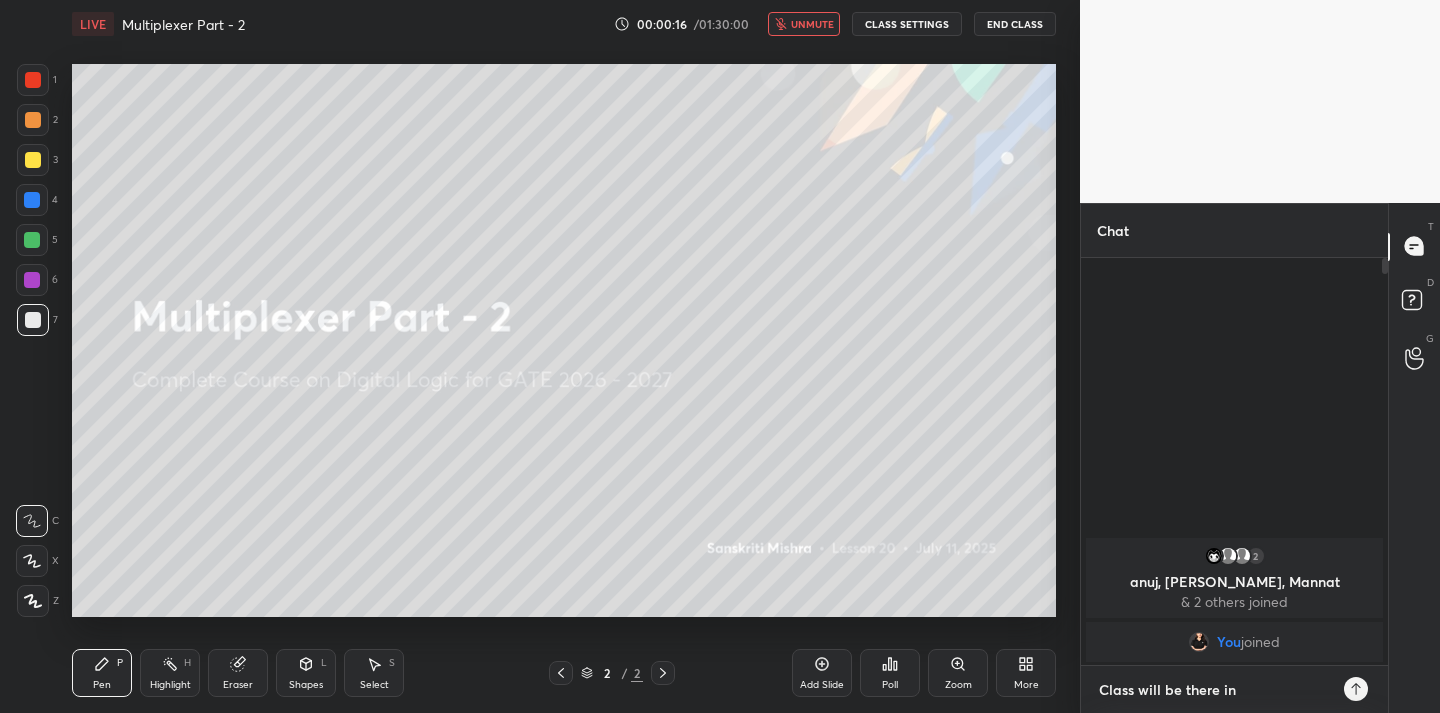 type on "Class will be there in" 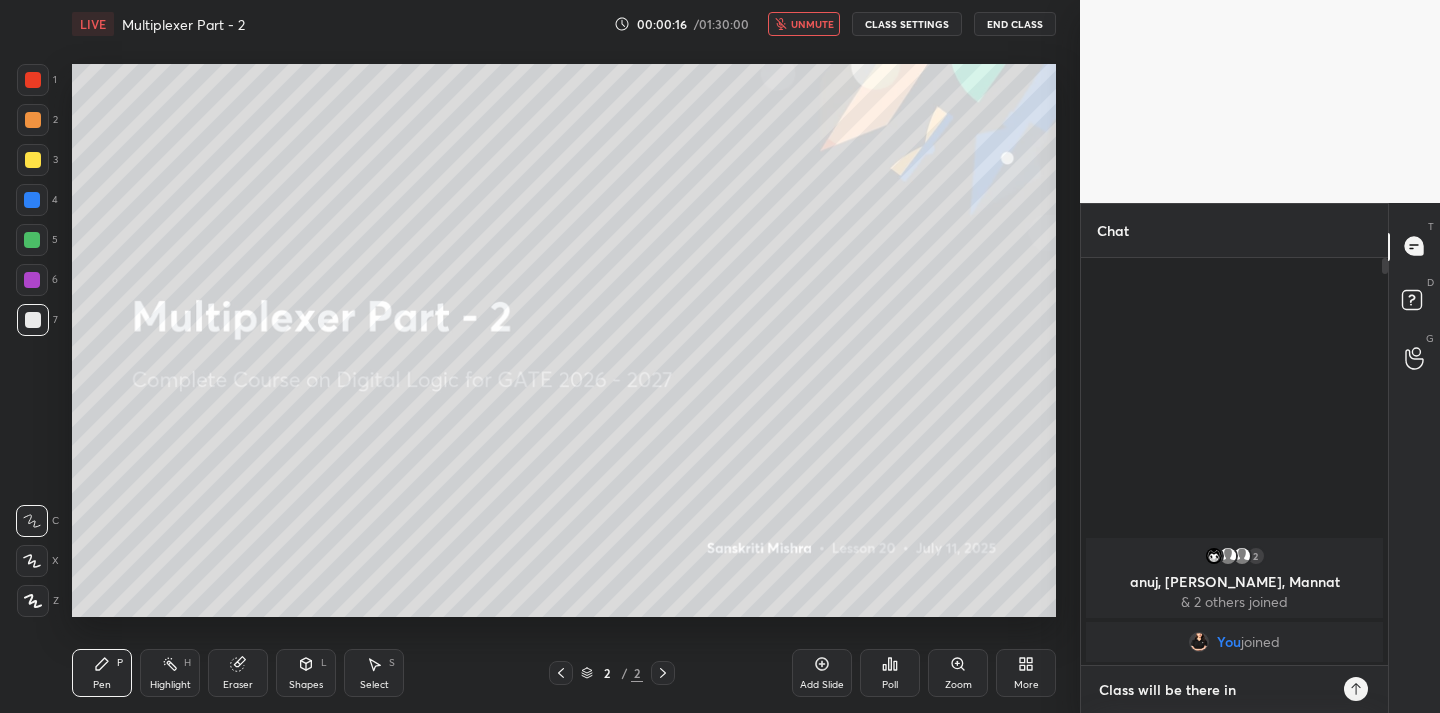 type on "x" 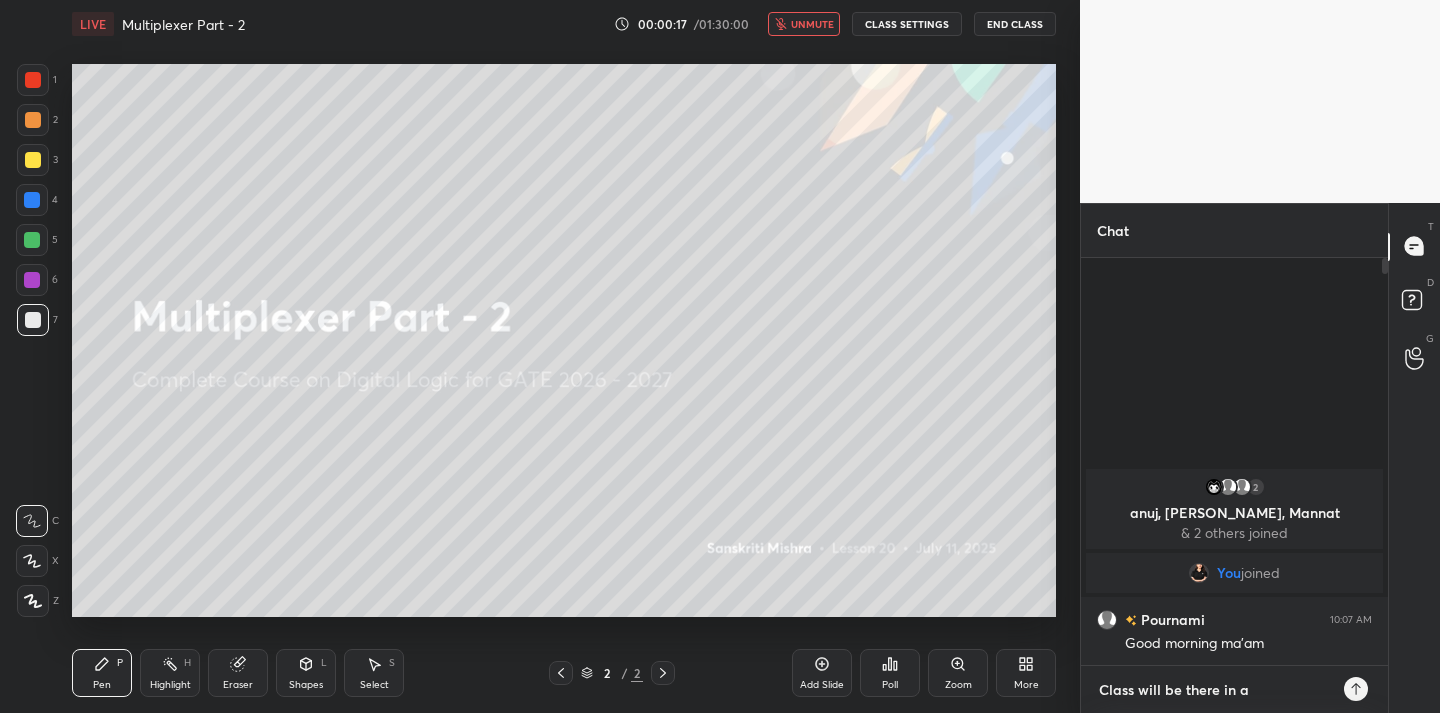 type on "Class will be there in a" 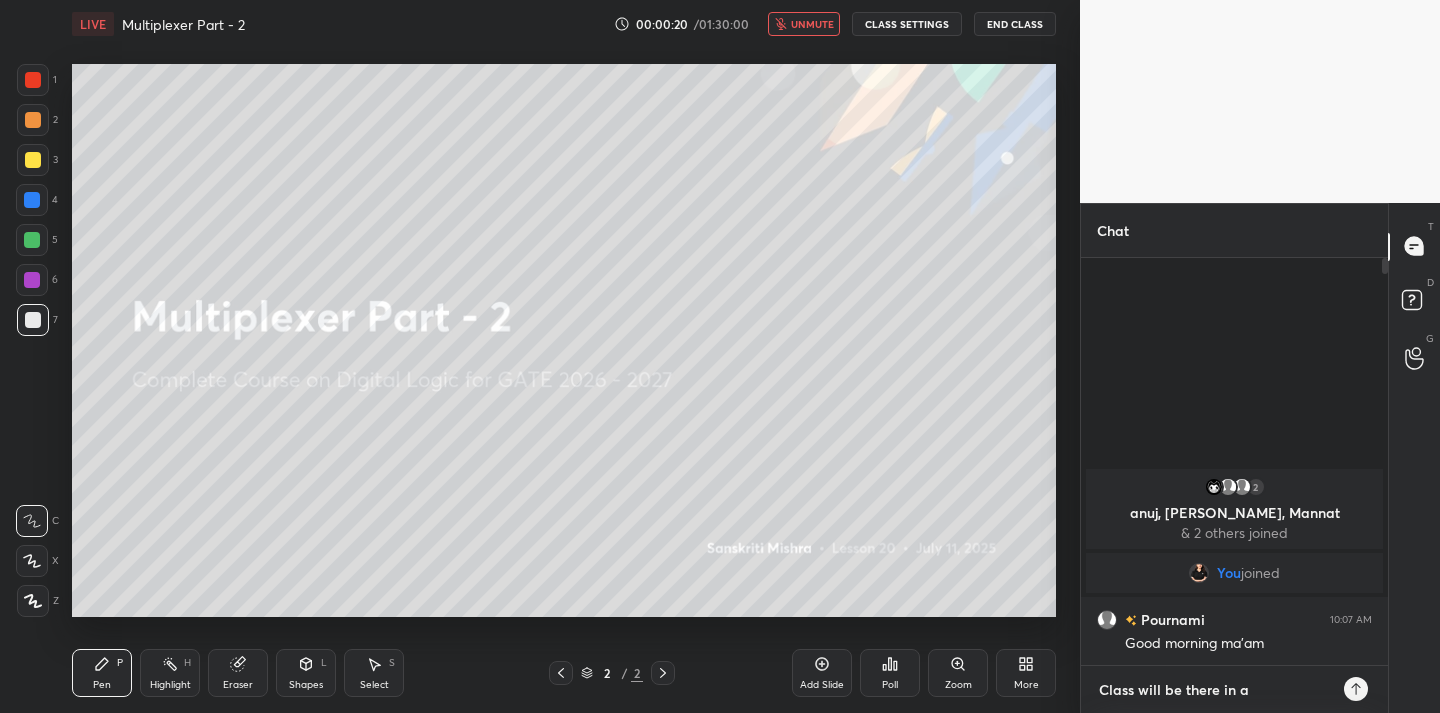type on "Class will be there in a" 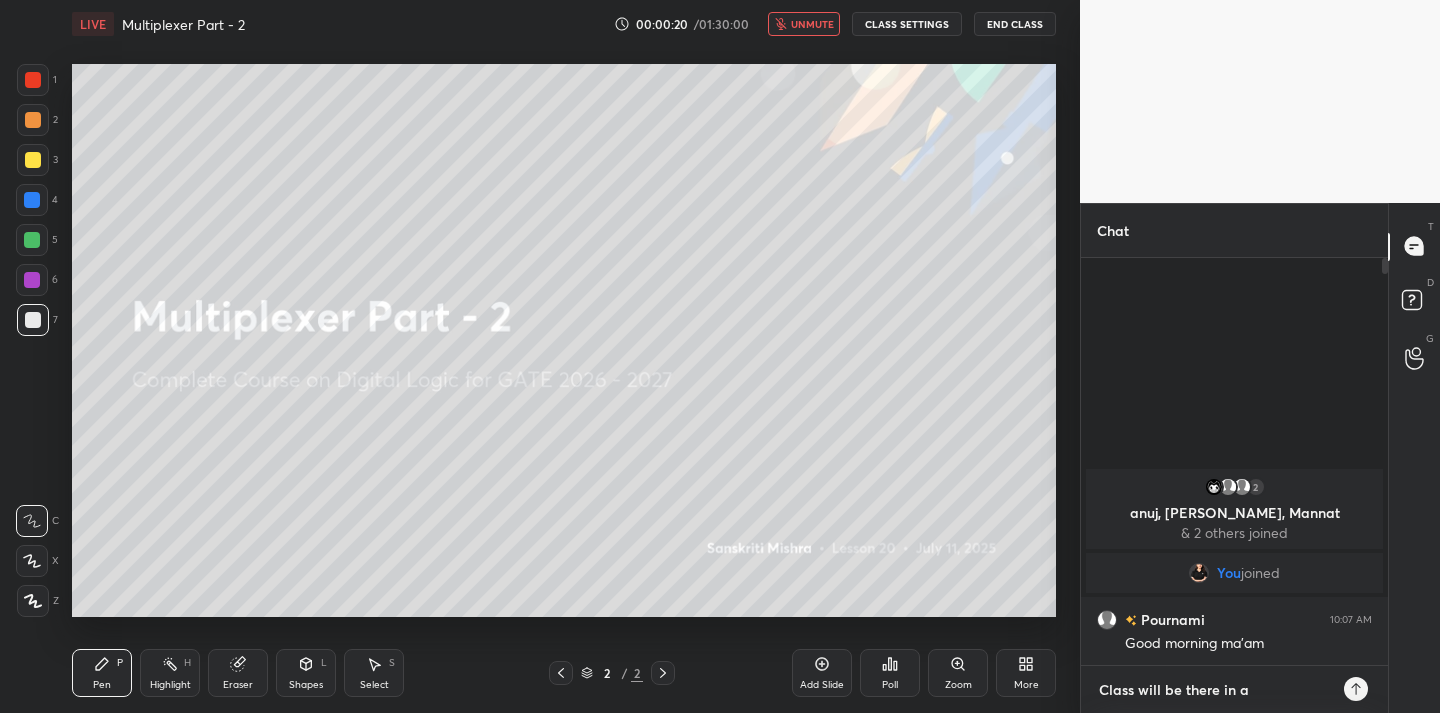 type on "x" 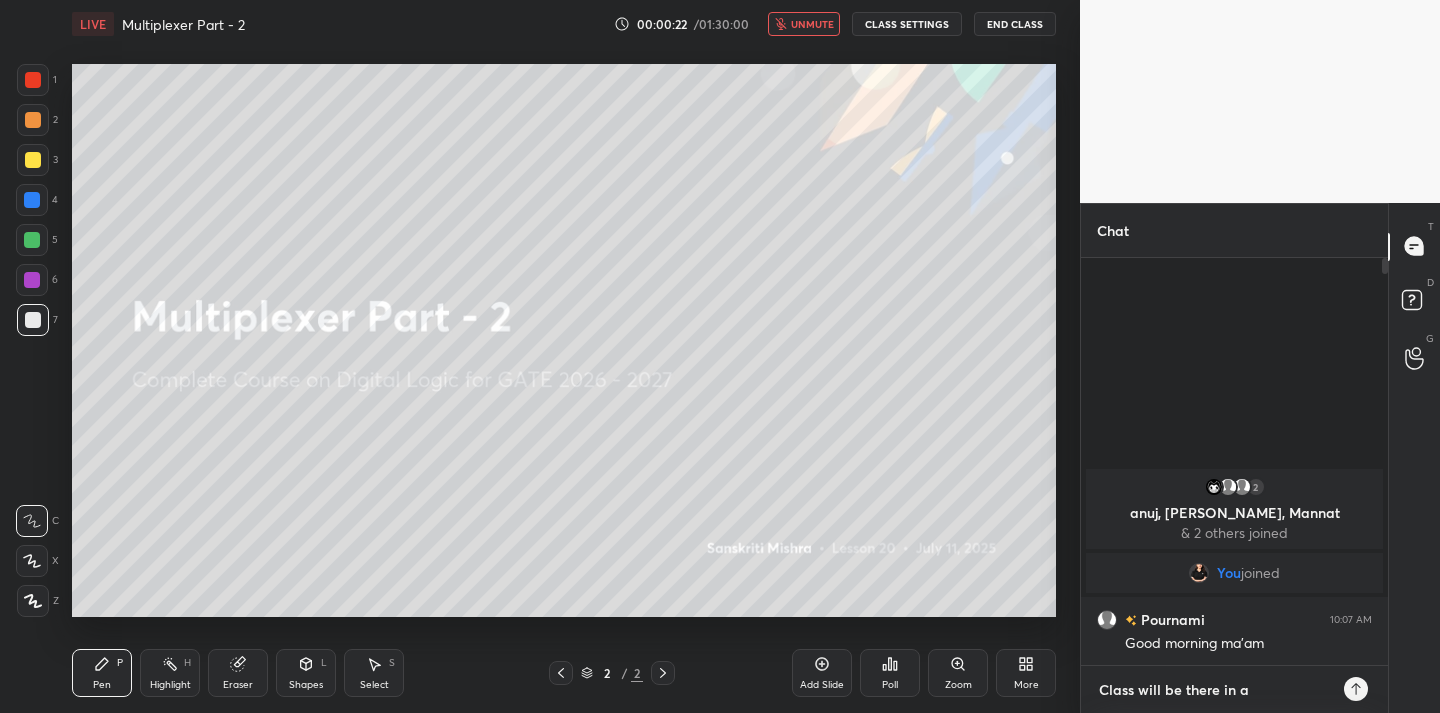 type on "Class will be there in a" 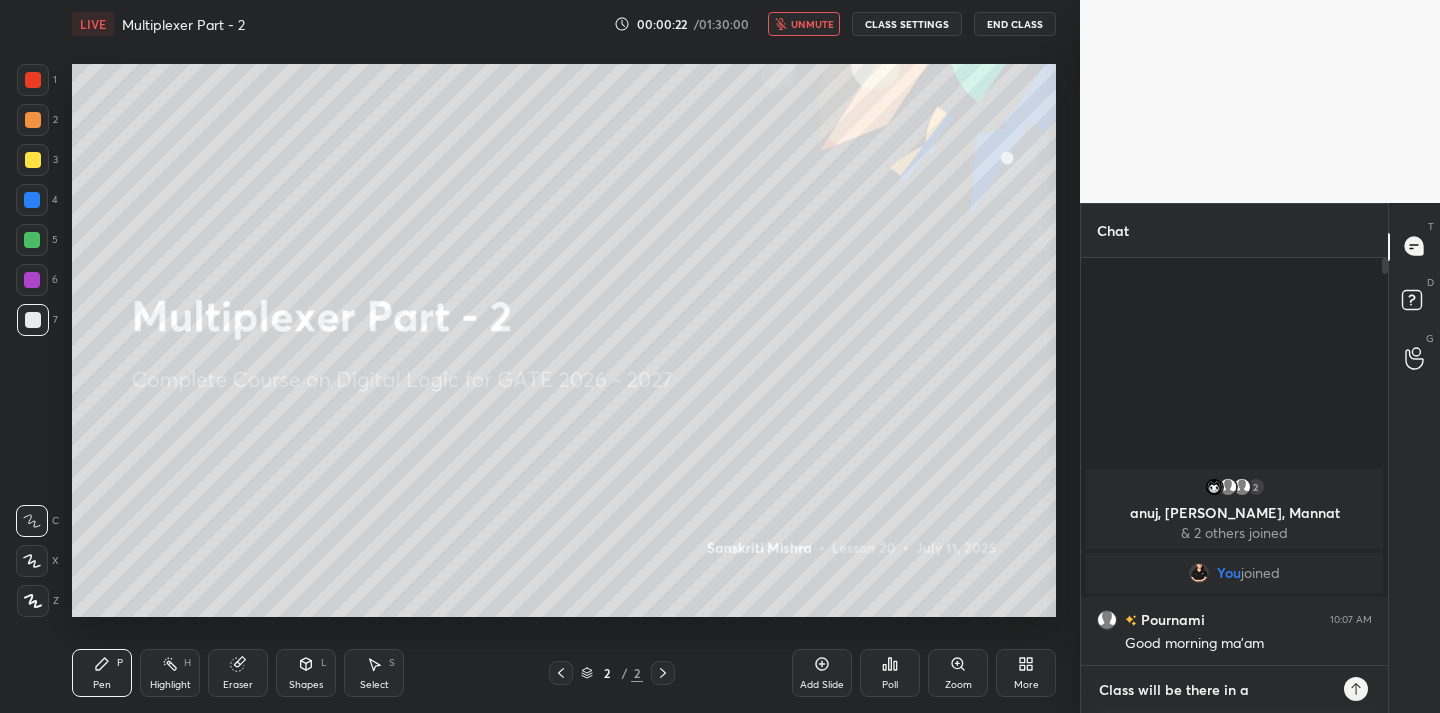 type on "x" 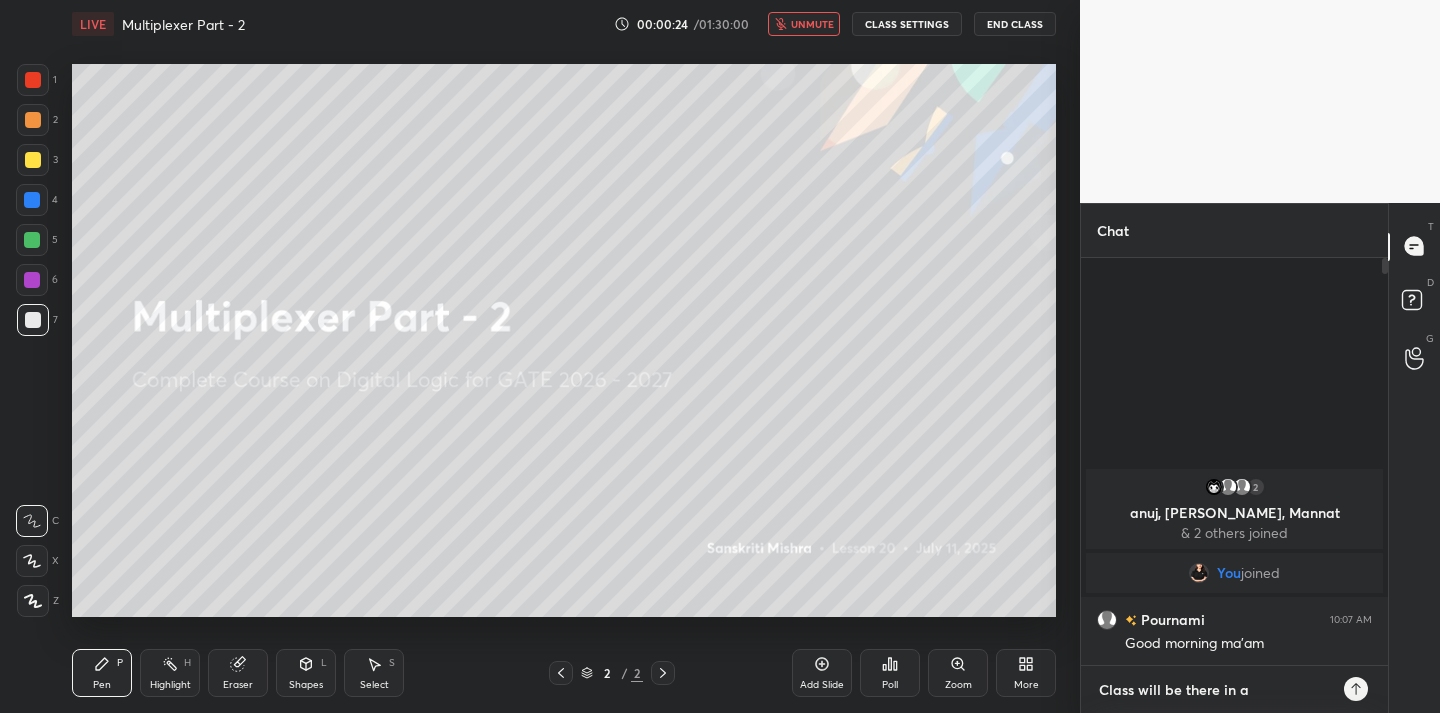 type on "Class will be there in a w" 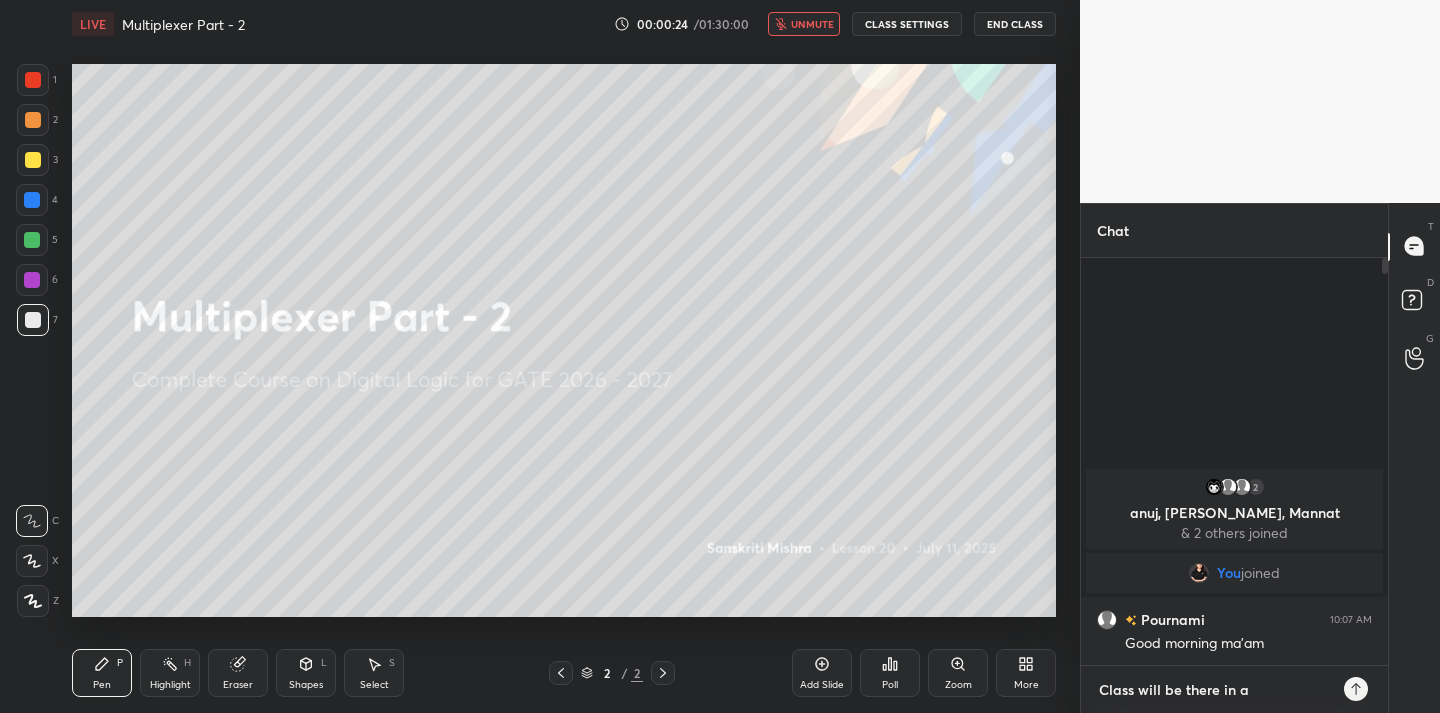 type on "x" 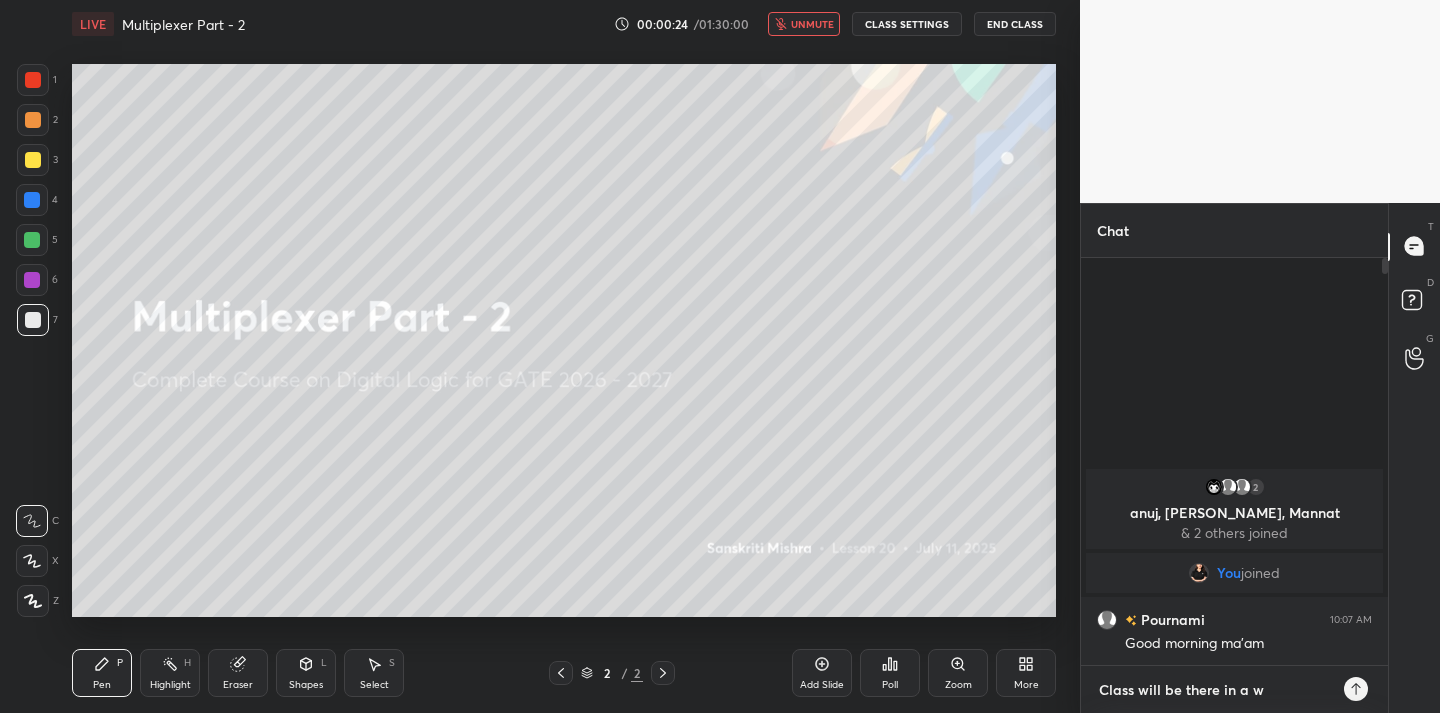 type on "Class will be there in a wh" 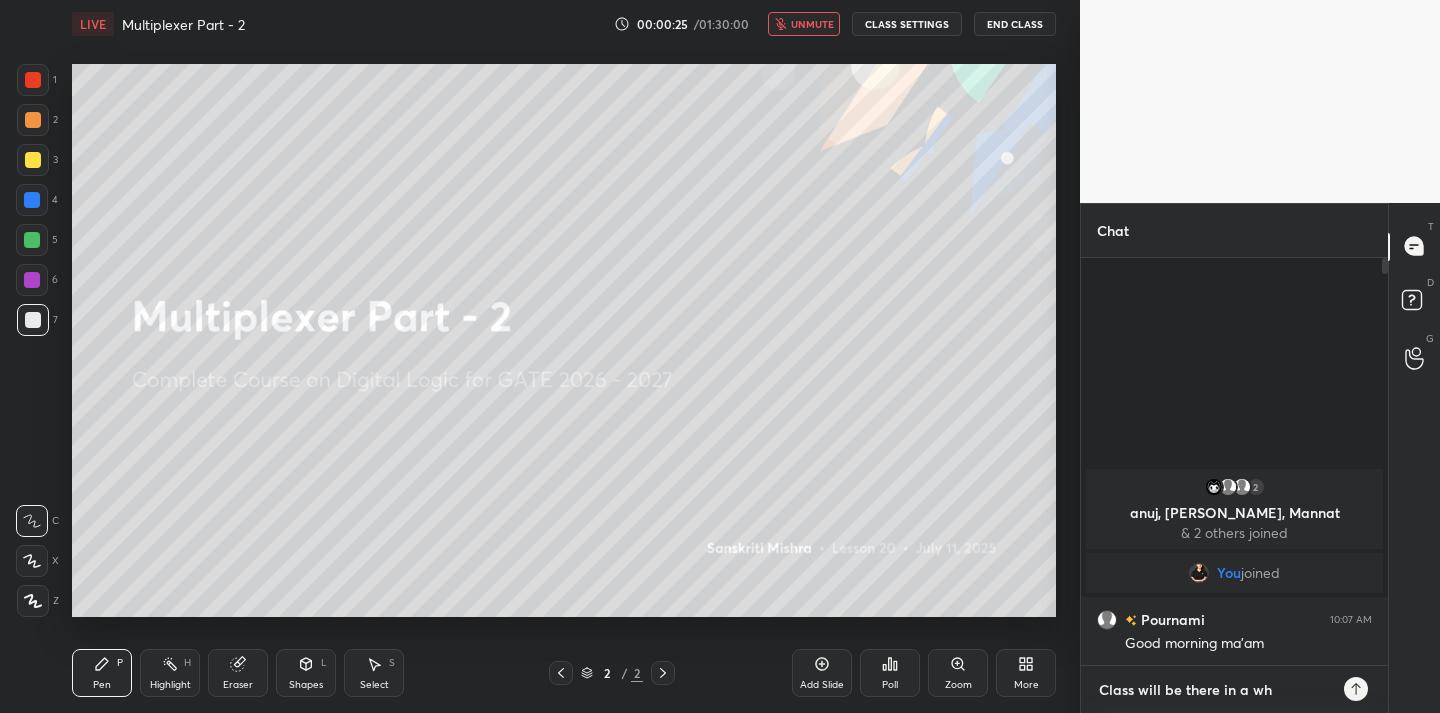 type on "Class will be there in a whi" 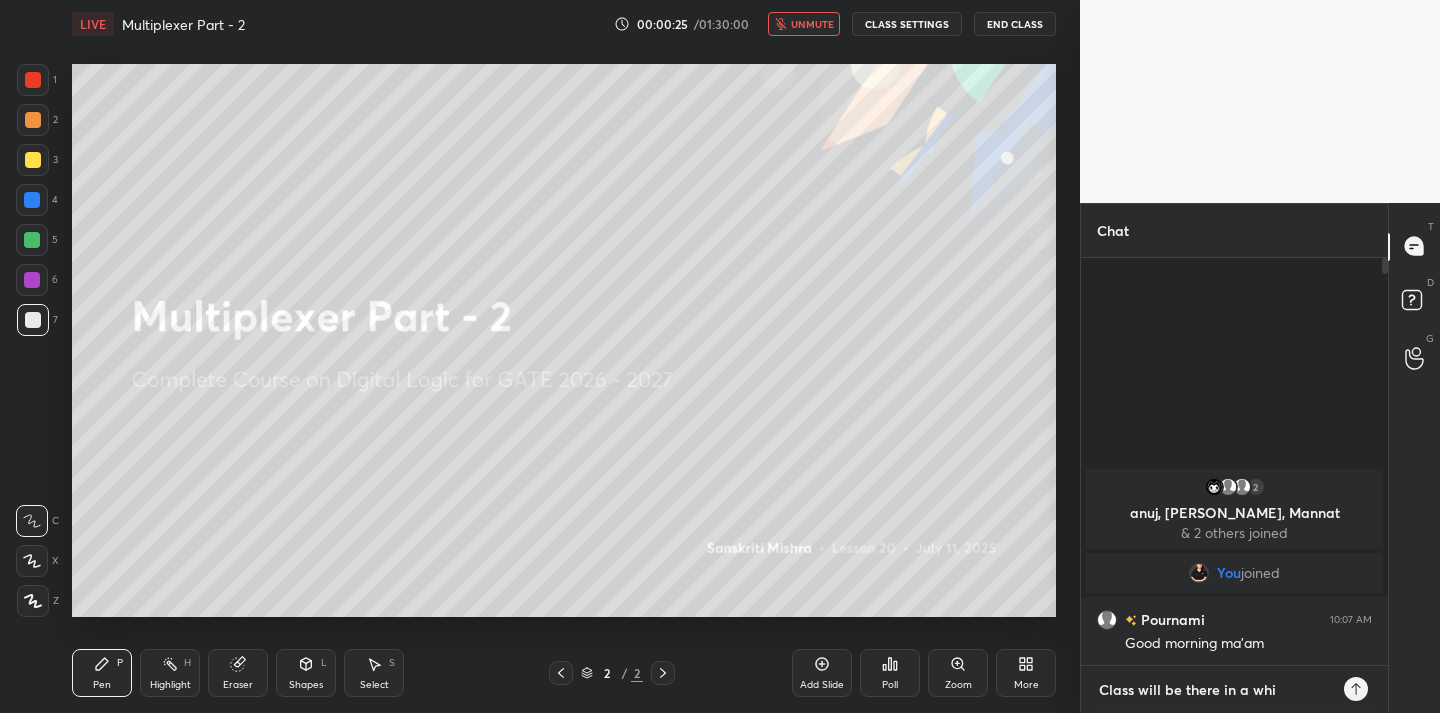 type on "Class will be there in a whil" 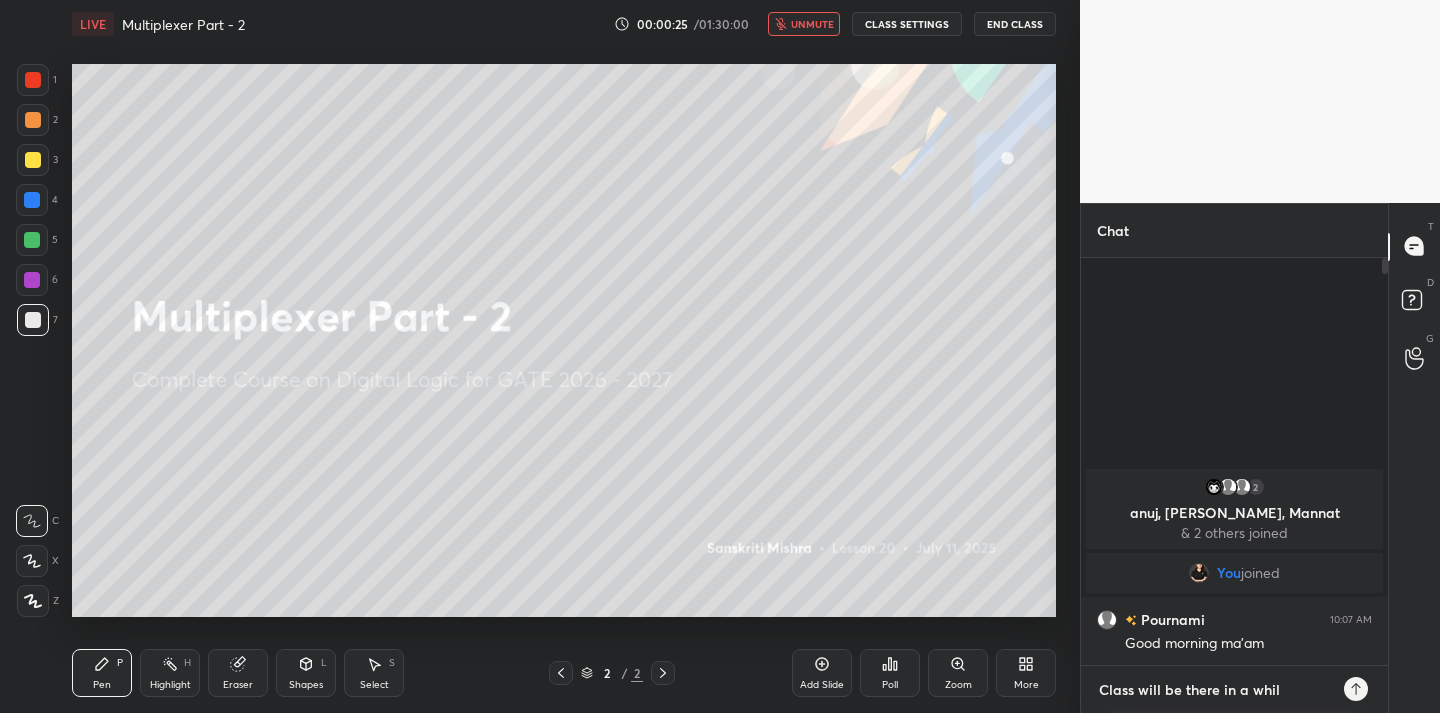 type on "Class will be there in a while" 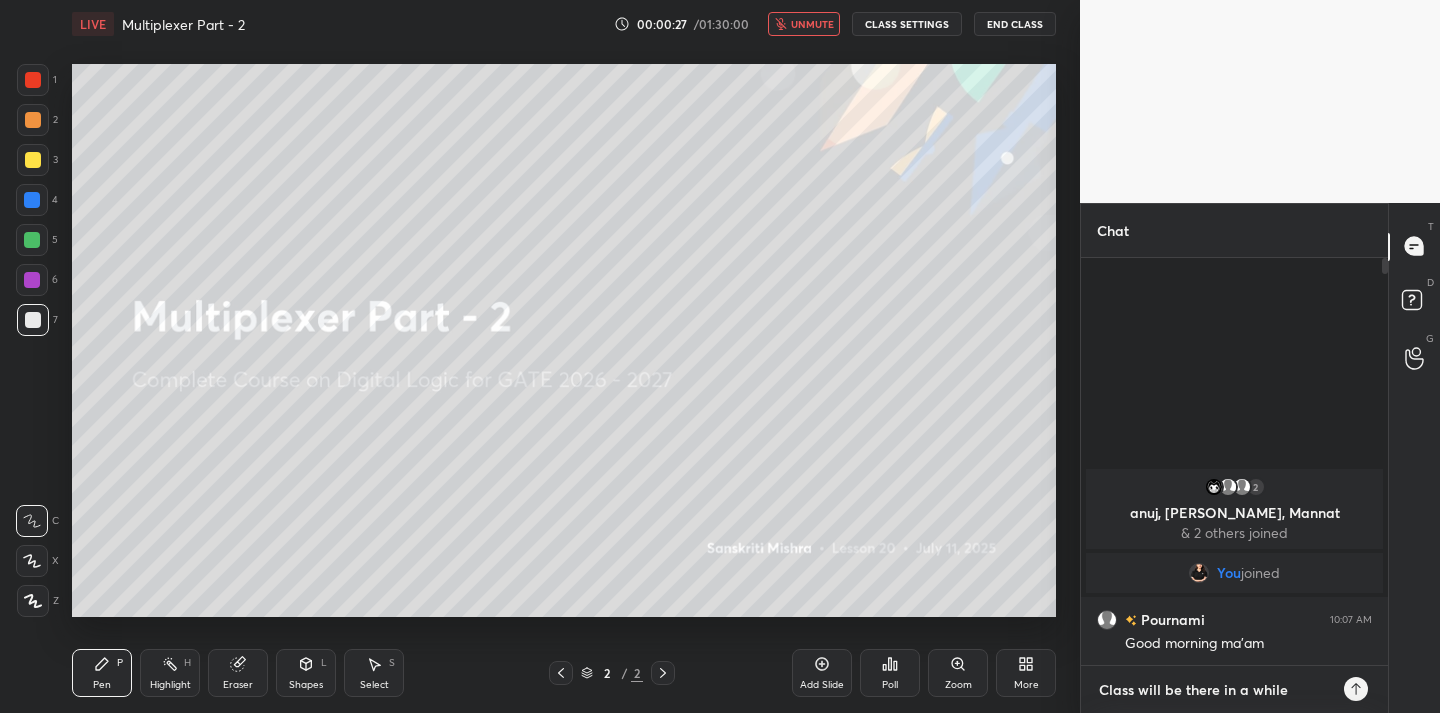 click on "Class will be there in a while" at bounding box center [1214, 690] 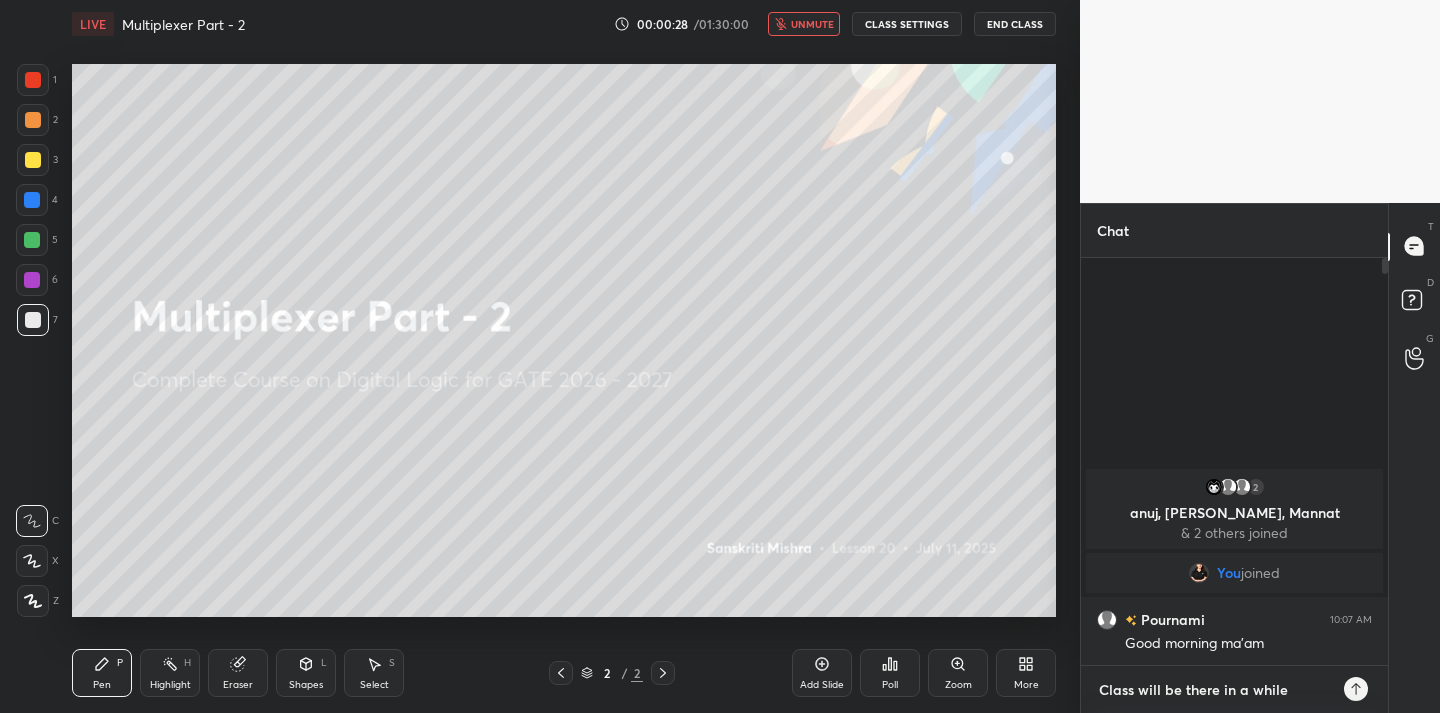 click on "Class will be there in a while" at bounding box center (1214, 690) 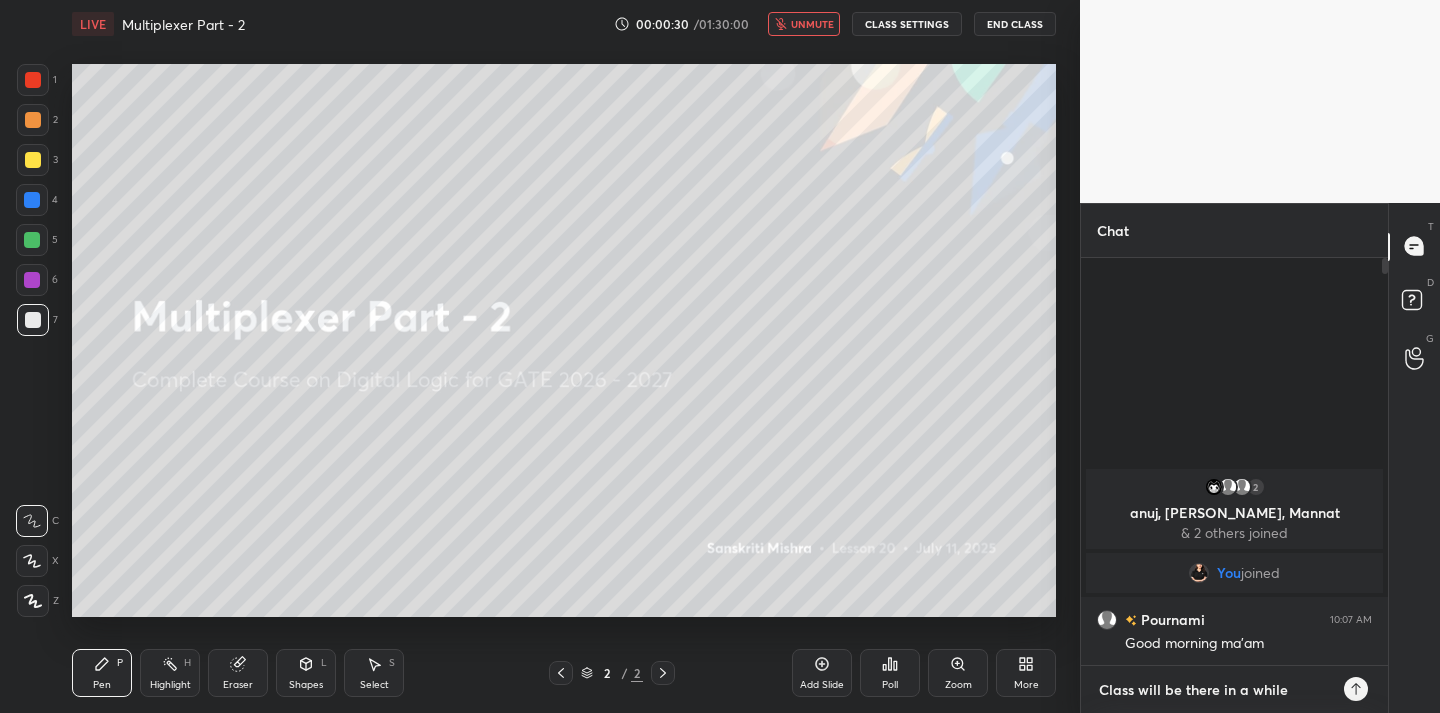 type on "Class will be there in a while" 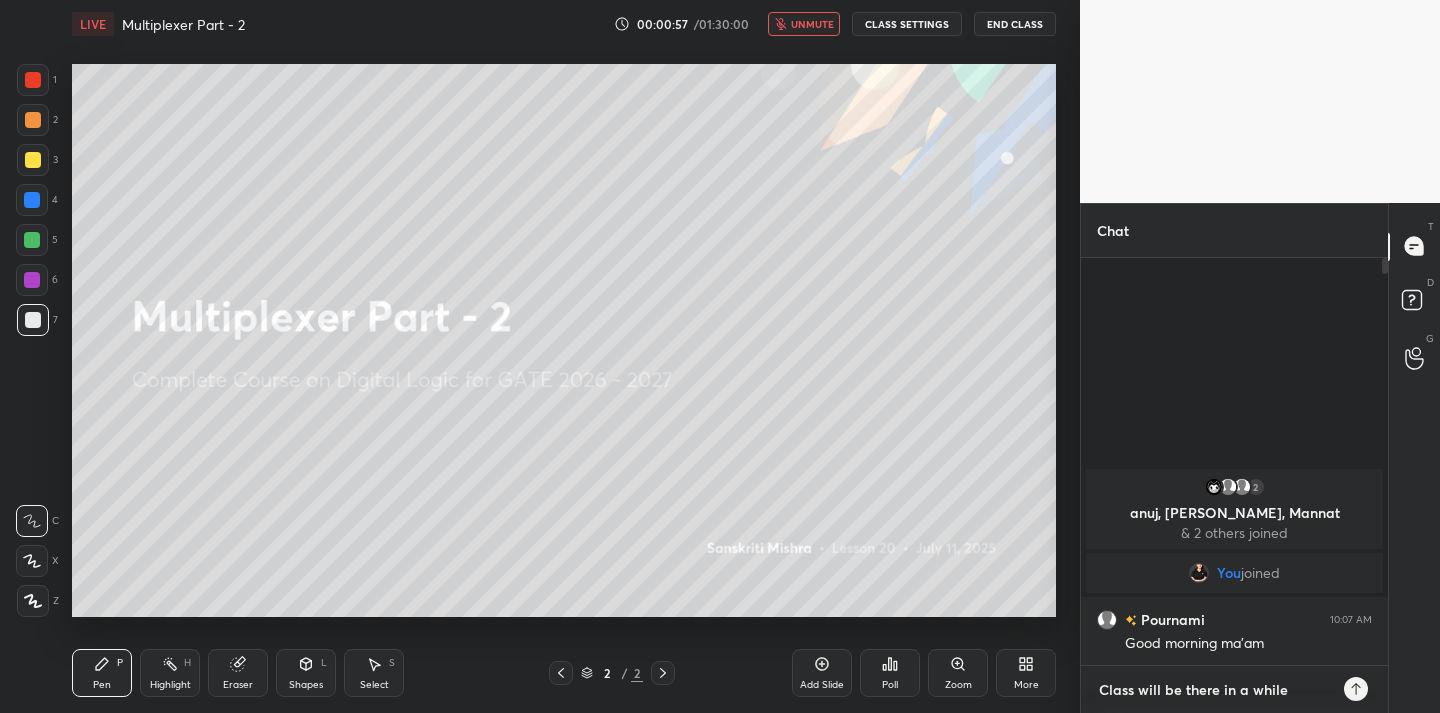 type on "x" 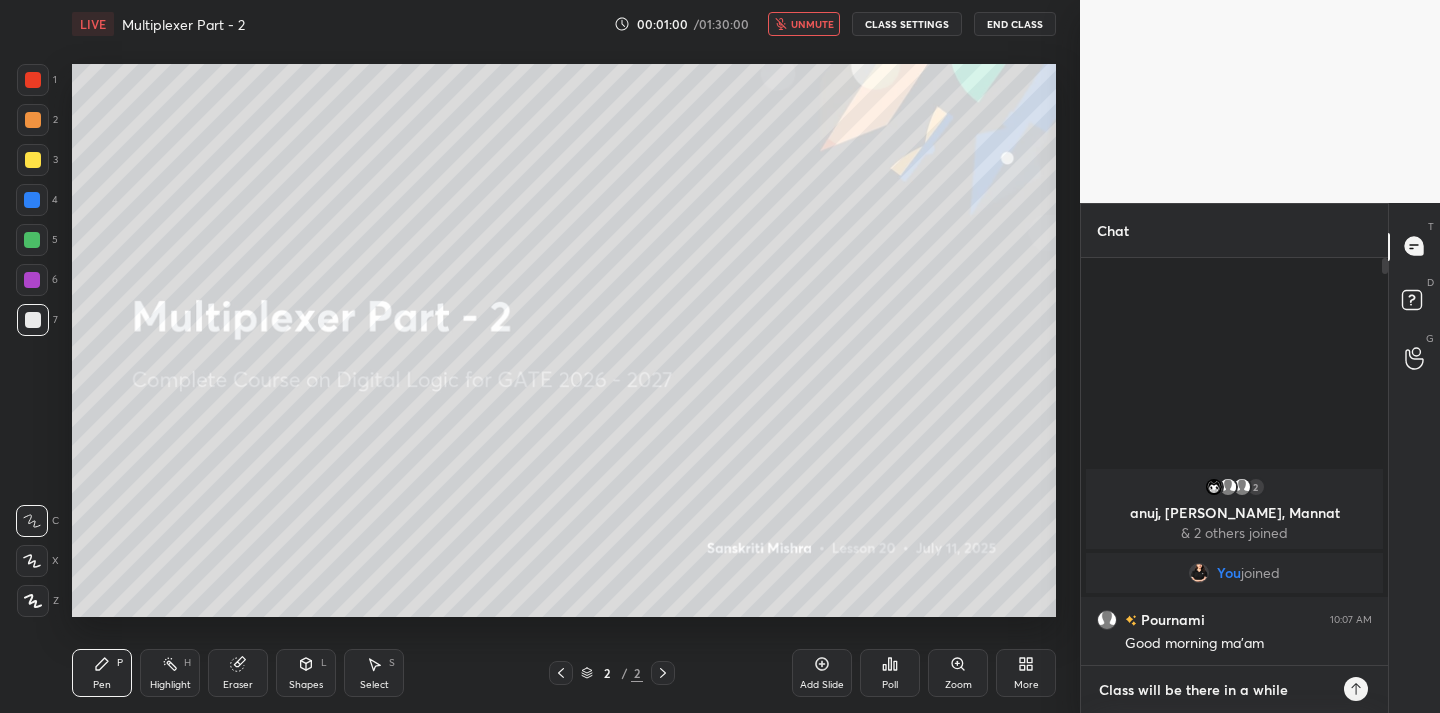 paste on "The class will begin shortly." 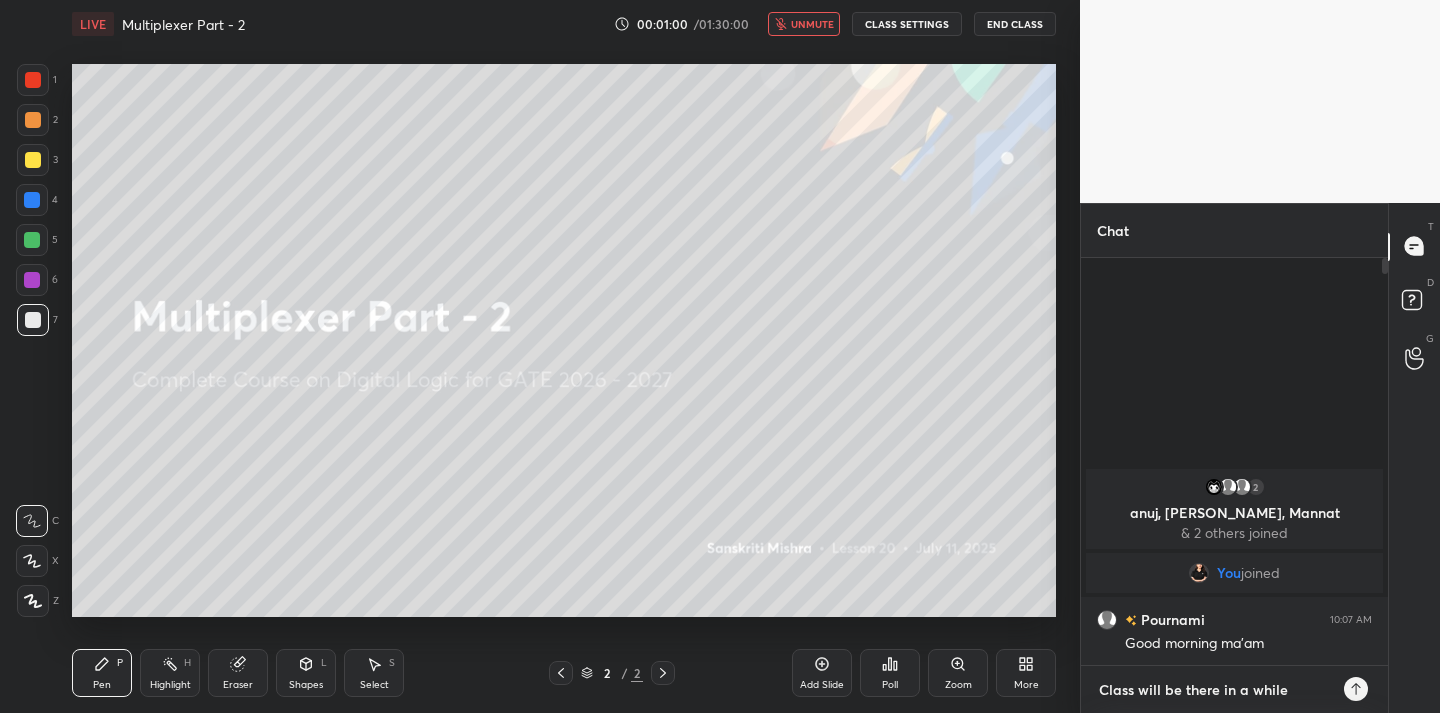 type on "The class will begin shortly." 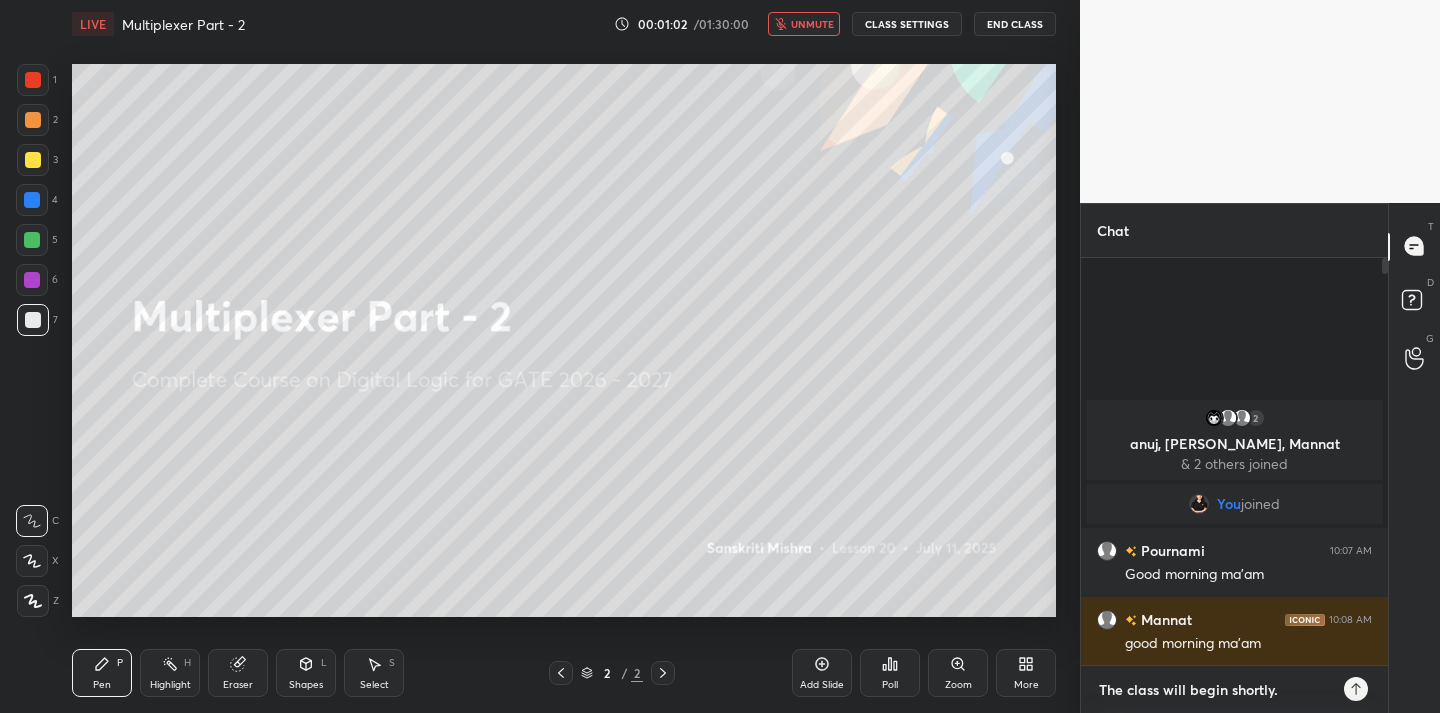 type on "The class will begin shortly" 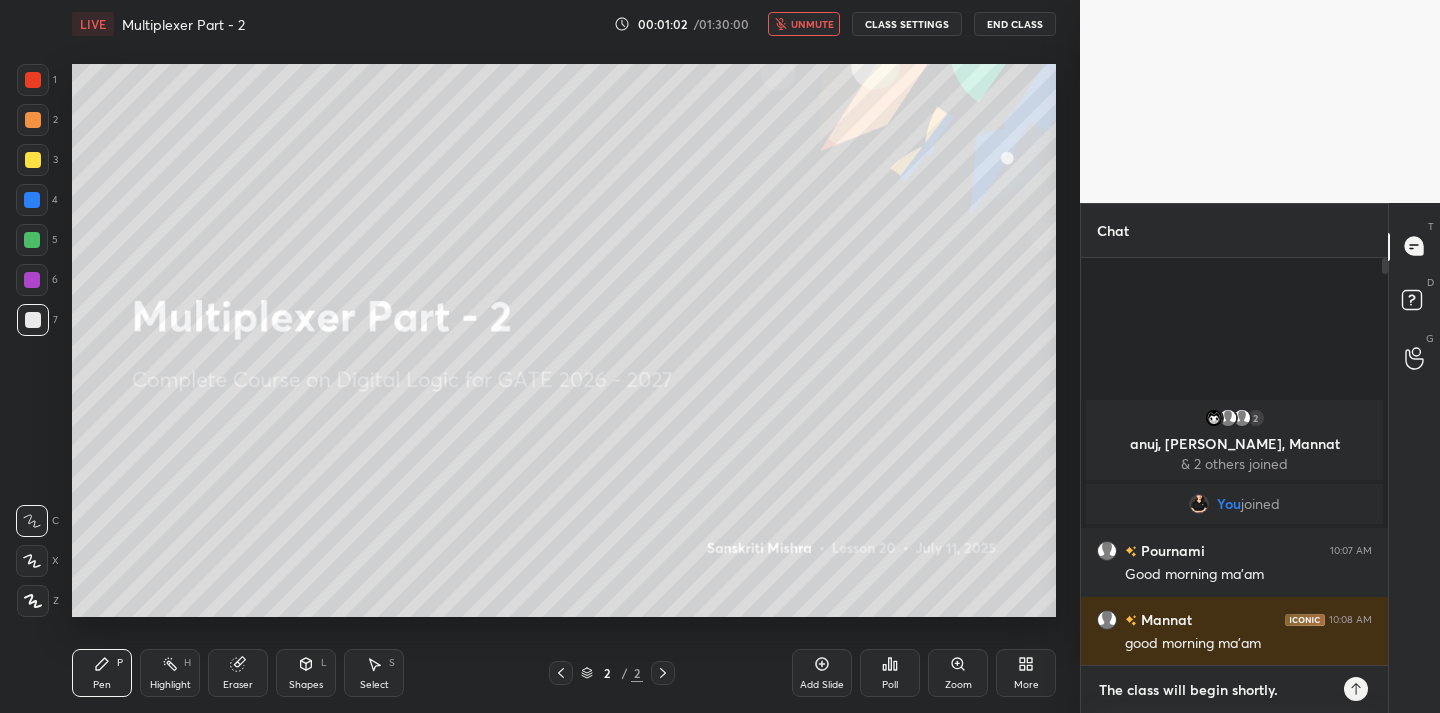 type on "x" 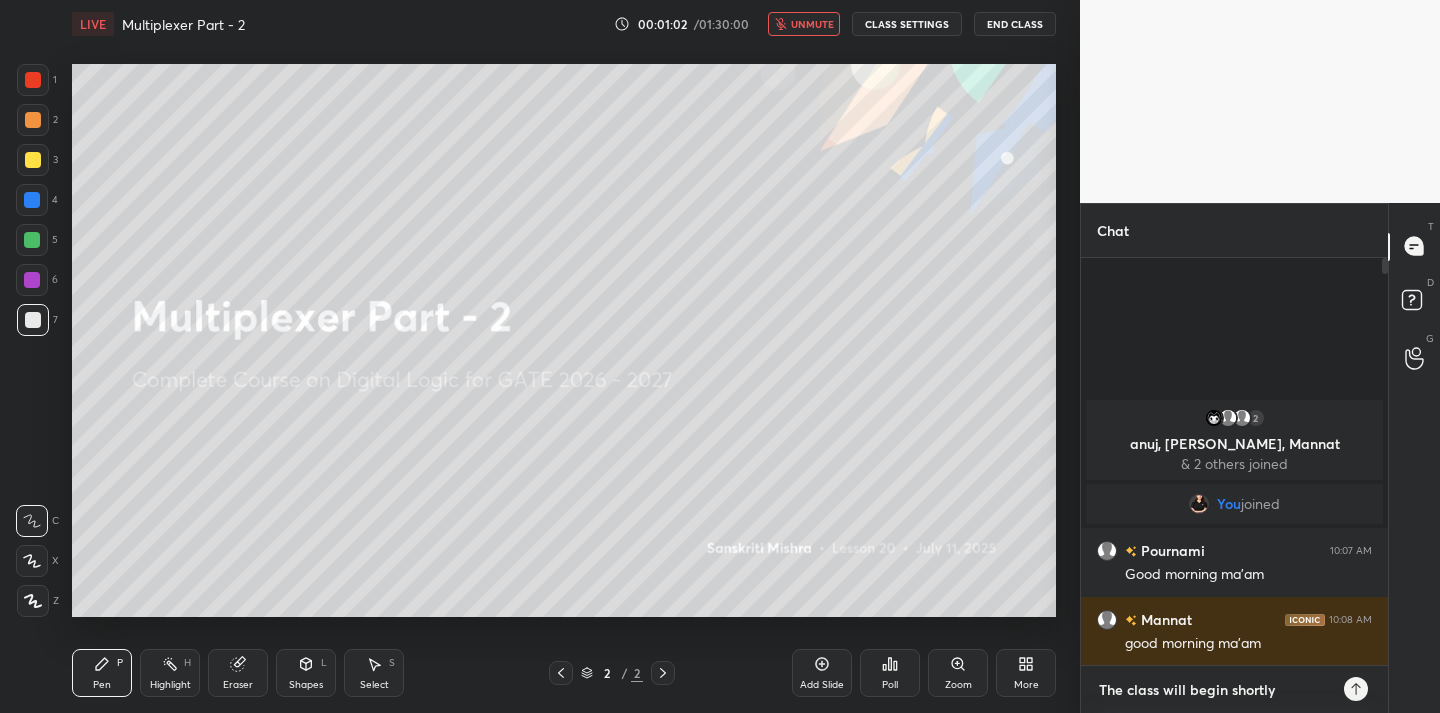 type 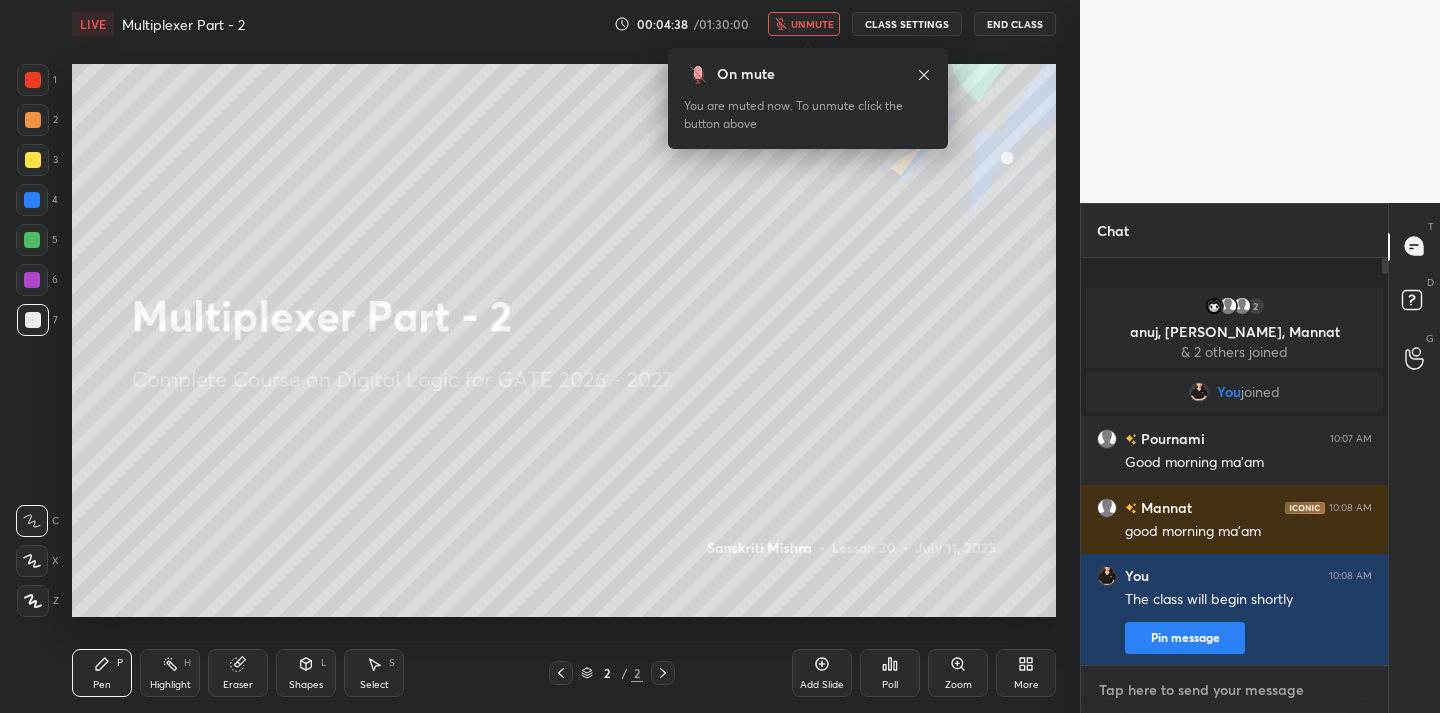type 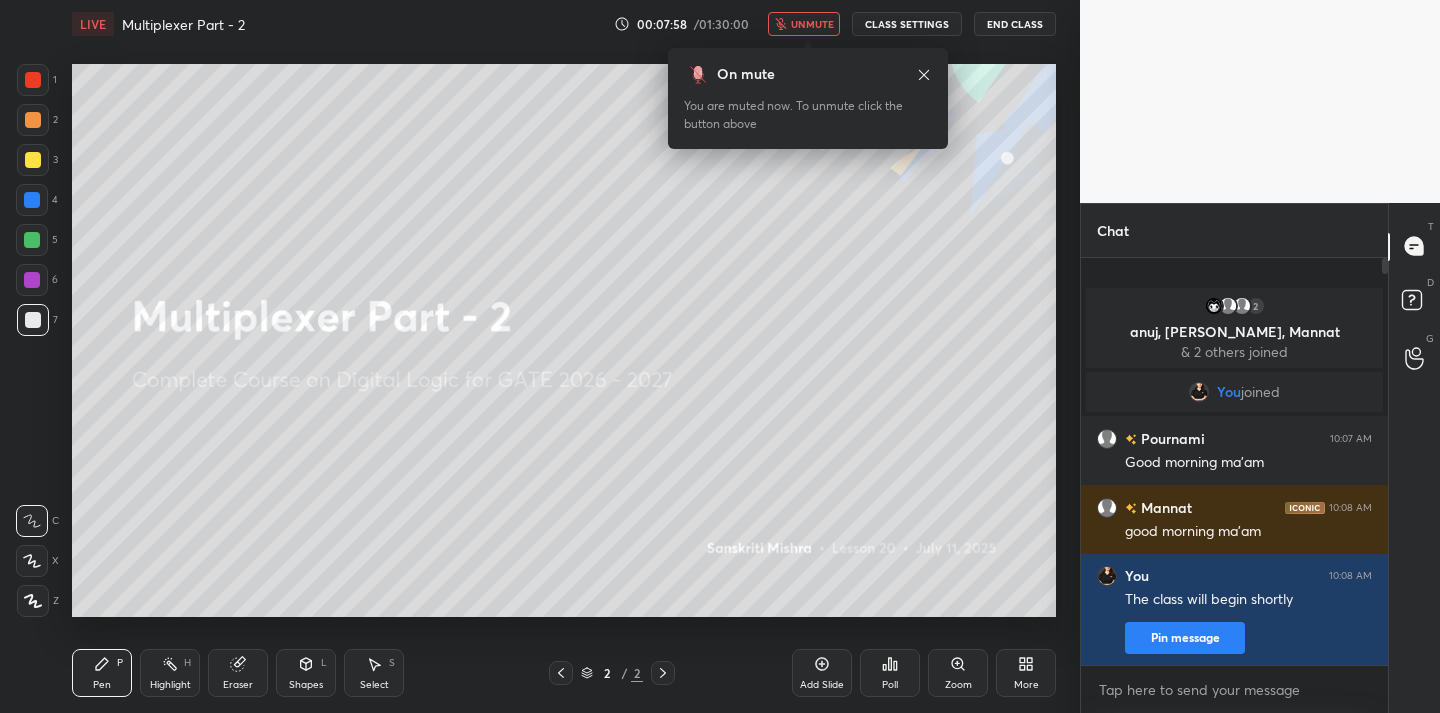 click on "CLASS SETTINGS" at bounding box center [907, 24] 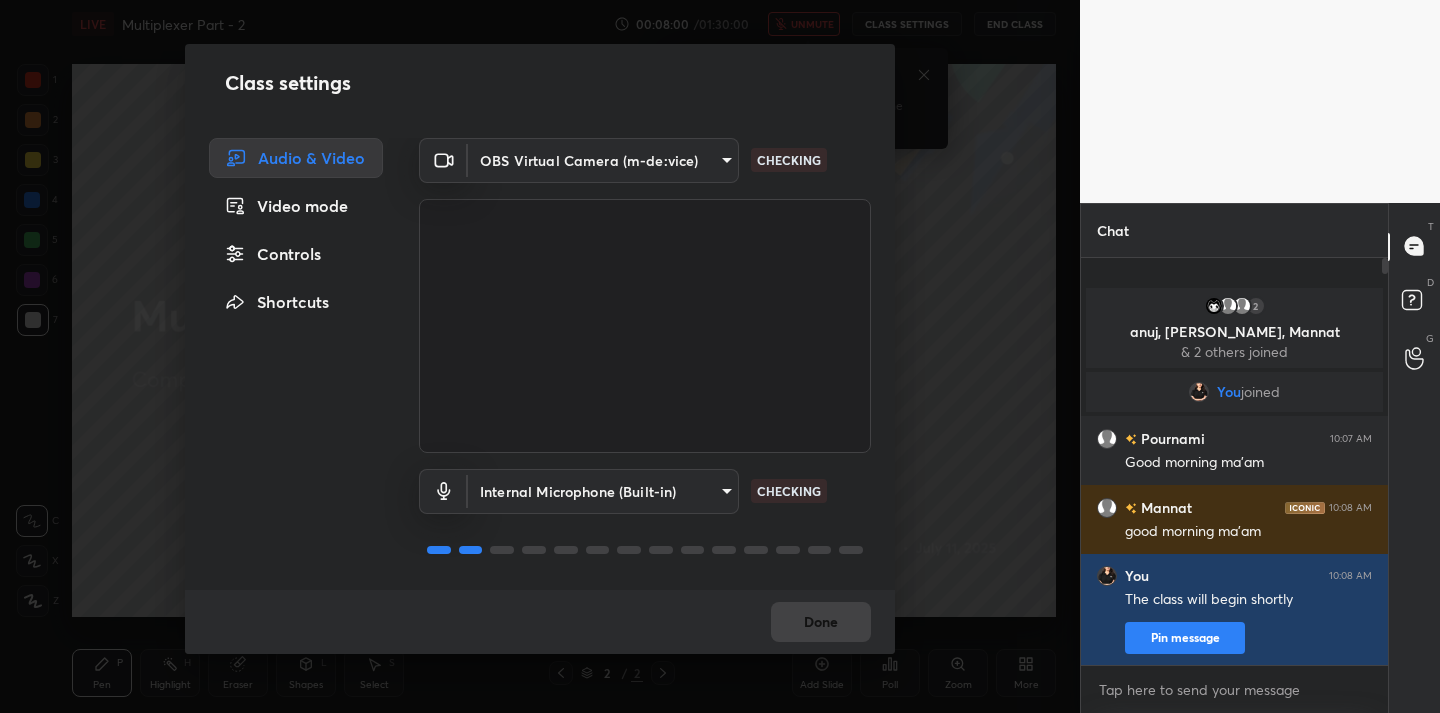 click on "1 2 3 4 5 6 7 C X Z C X Z E E Erase all   H H LIVE Multiplexer Part - 2 00:08:00 /  01:30:00 unmute CLASS SETTINGS End Class Setting up your live class Poll for   secs No correct answer Start poll Back Multiplexer Part - 2 • L20 of Complete Course on Digital Logic for GATE [DATE] - [DATE] [PERSON_NAME] Pen P Highlight H Eraser Shapes L Select S 2 / 2 Add Slide Poll Zoom More Chat 2 anuj, [PERSON_NAME], [PERSON_NAME] &  2 others  joined You  joined Pournami 10:07 AM Good morning ma'am Mannat 10:08 AM good morning ma'am You 10:08 AM The class will begin shortly Pin message 4 NEW MESSAGES Enable hand raising Enable raise hand to speak to learners. Once enabled, chat will be turned off temporarily. Enable x   Doubts asked by learners will show up here NEW DOUBTS ASKED No one has raised a hand yet Can't raise hand Looks like educator just invited you to speak. Please wait before you can raise your hand again. Got it T Messages (T) D Doubts (D) G Raise Hand (G) Report an issue Reason for reporting Buffering Chat not working ​" at bounding box center (720, 356) 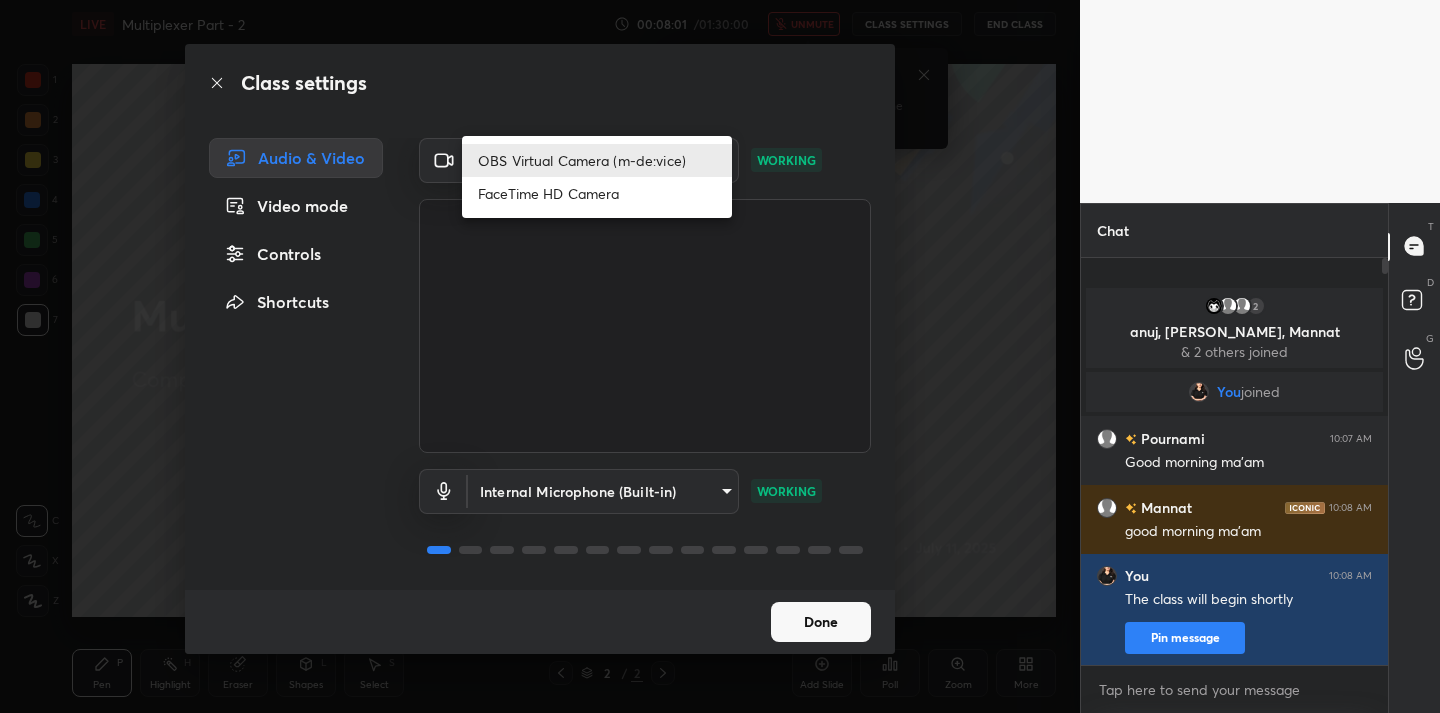 click on "FaceTime HD Camera" at bounding box center (597, 193) 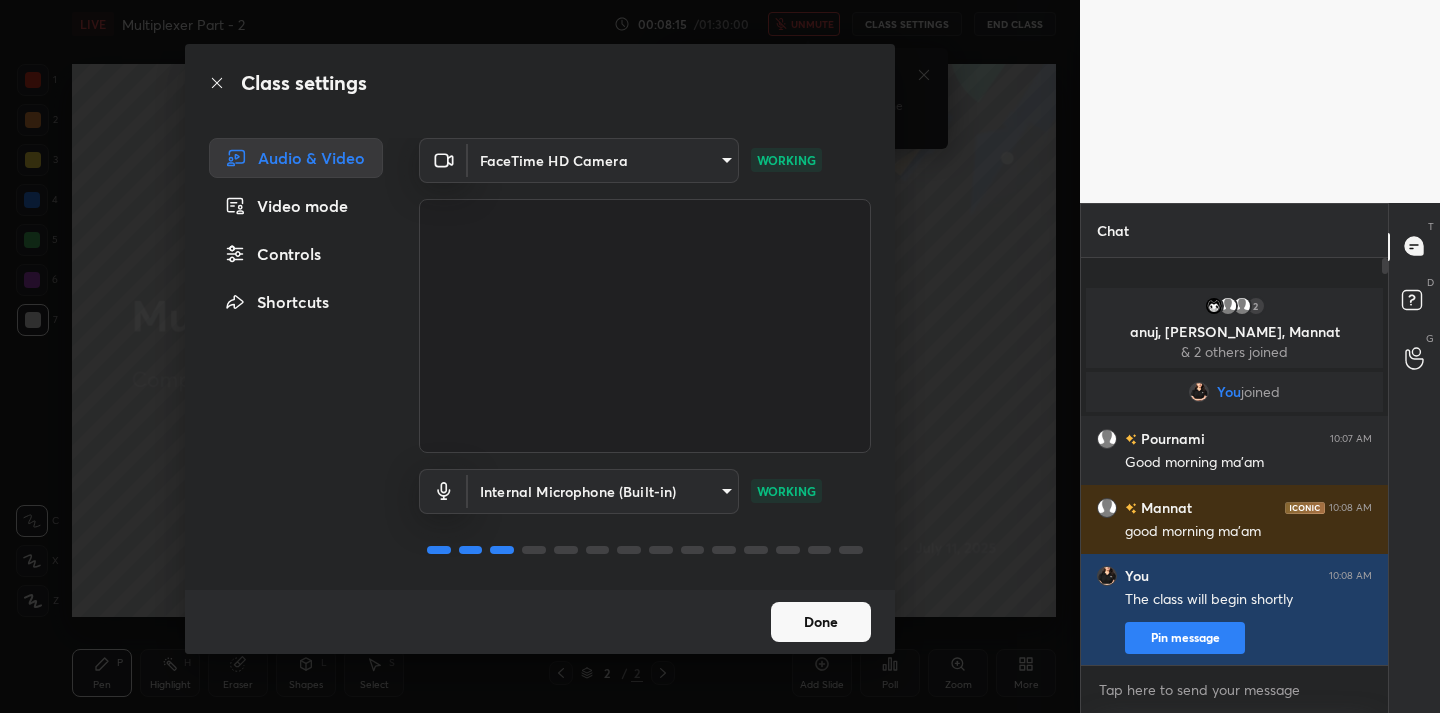 click on "Done" at bounding box center (821, 622) 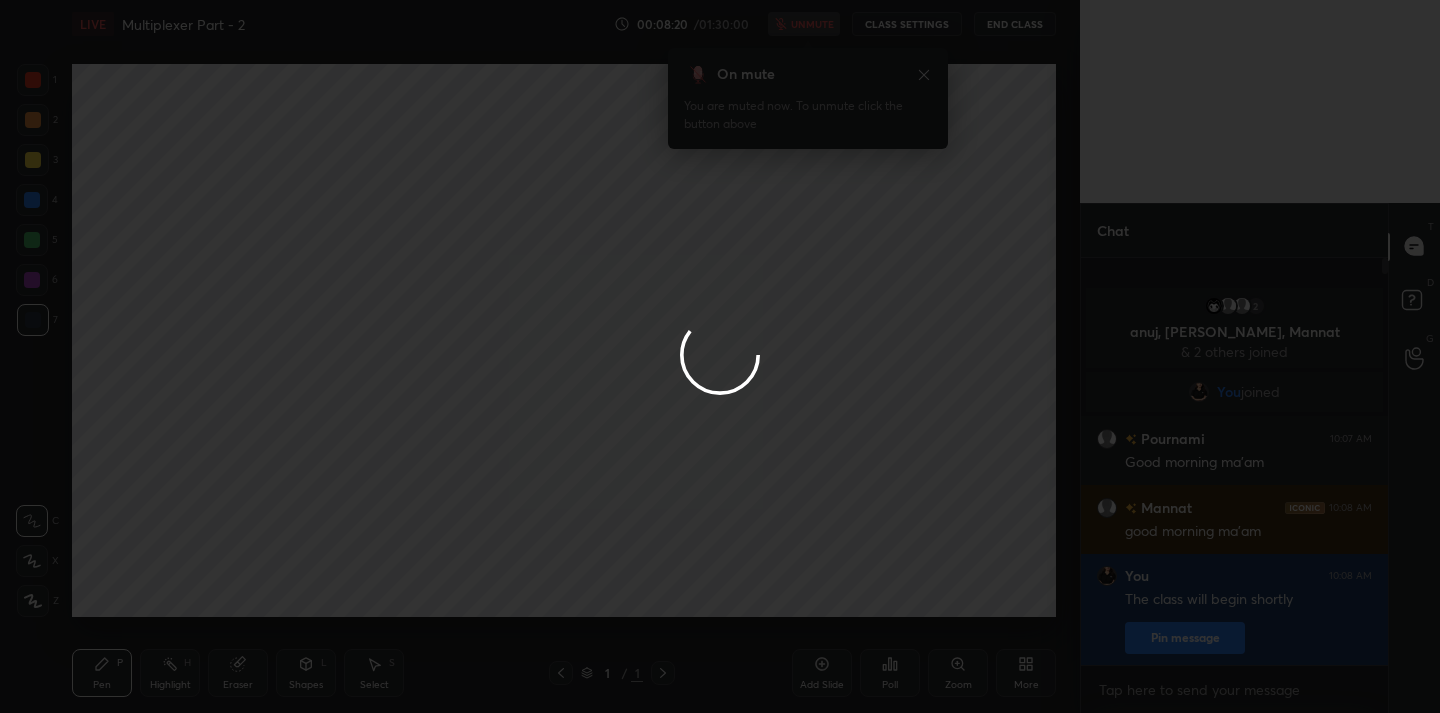 click at bounding box center [720, 356] 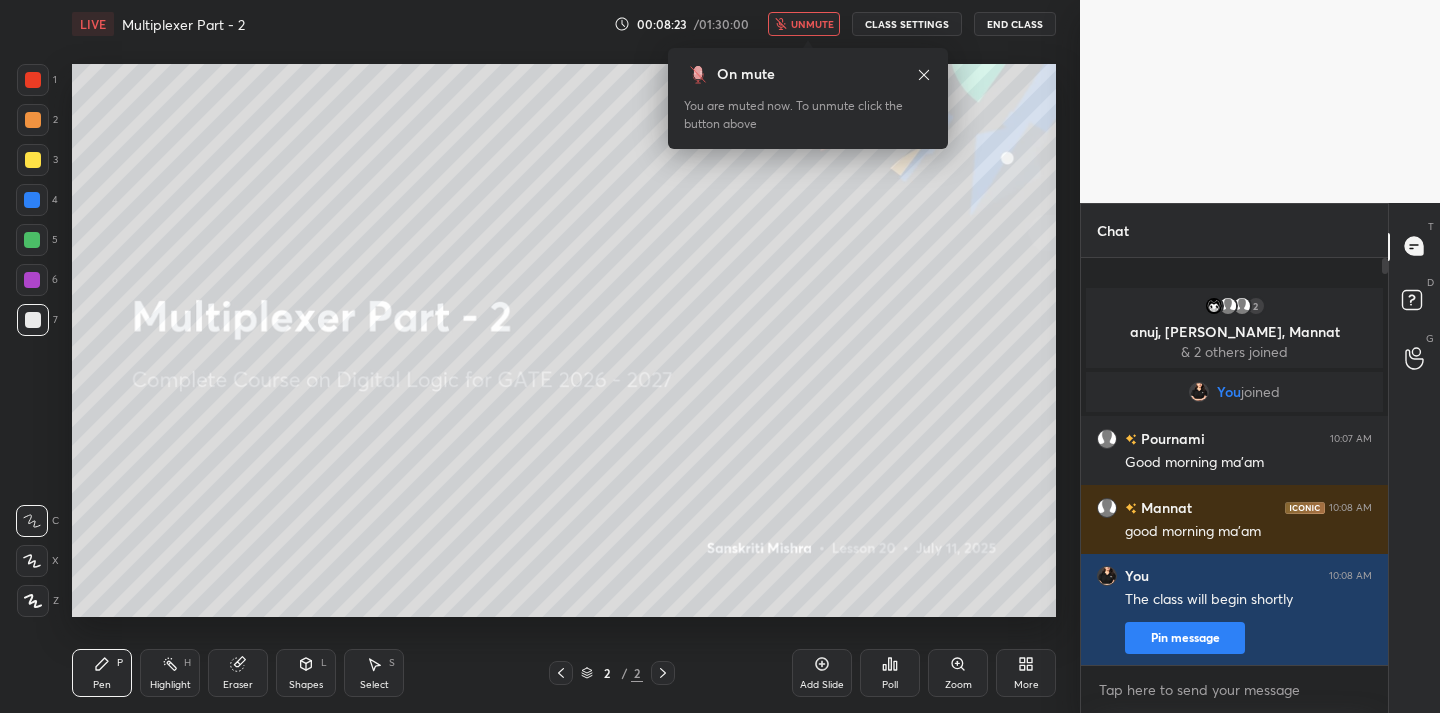 click on "unmute" at bounding box center (812, 24) 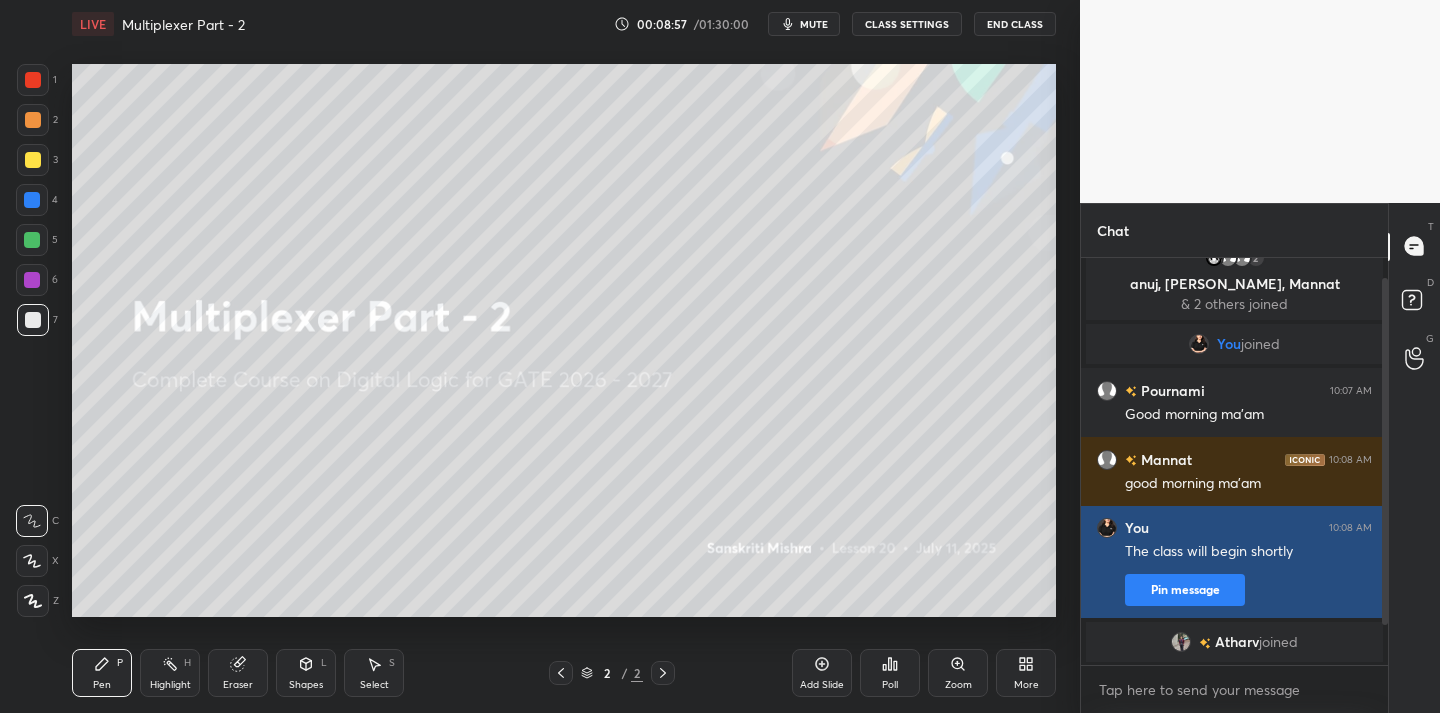 scroll, scrollTop: 91, scrollLeft: 0, axis: vertical 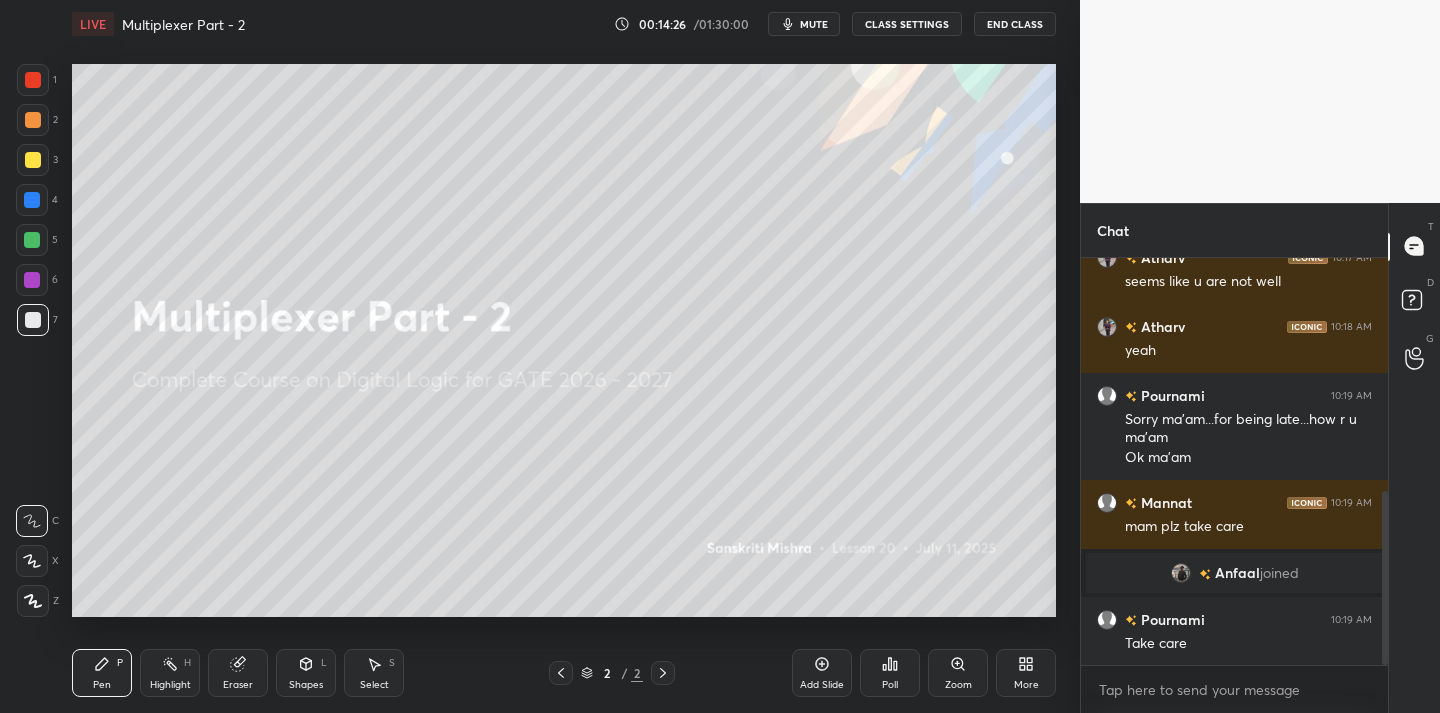 click on "mute" at bounding box center [814, 24] 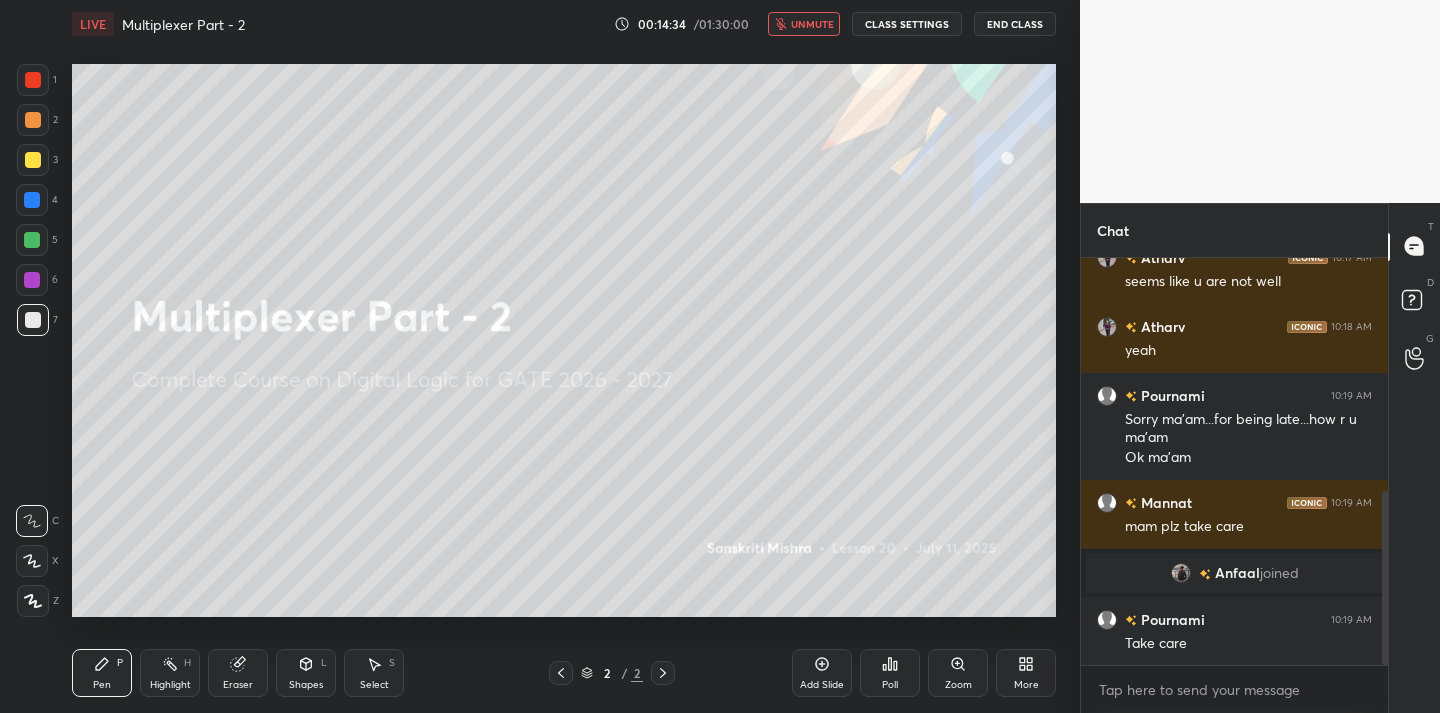 click on "unmute" at bounding box center [804, 24] 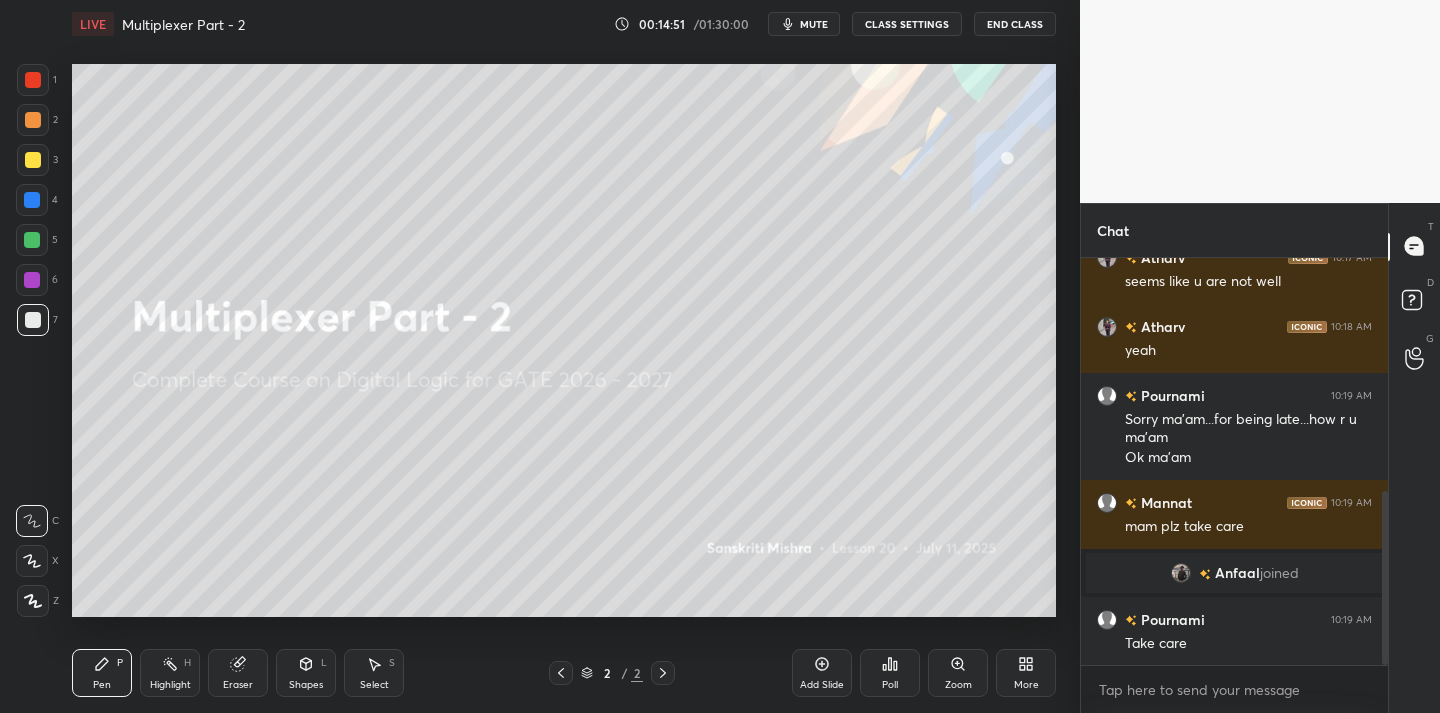 click on "More" at bounding box center (1026, 673) 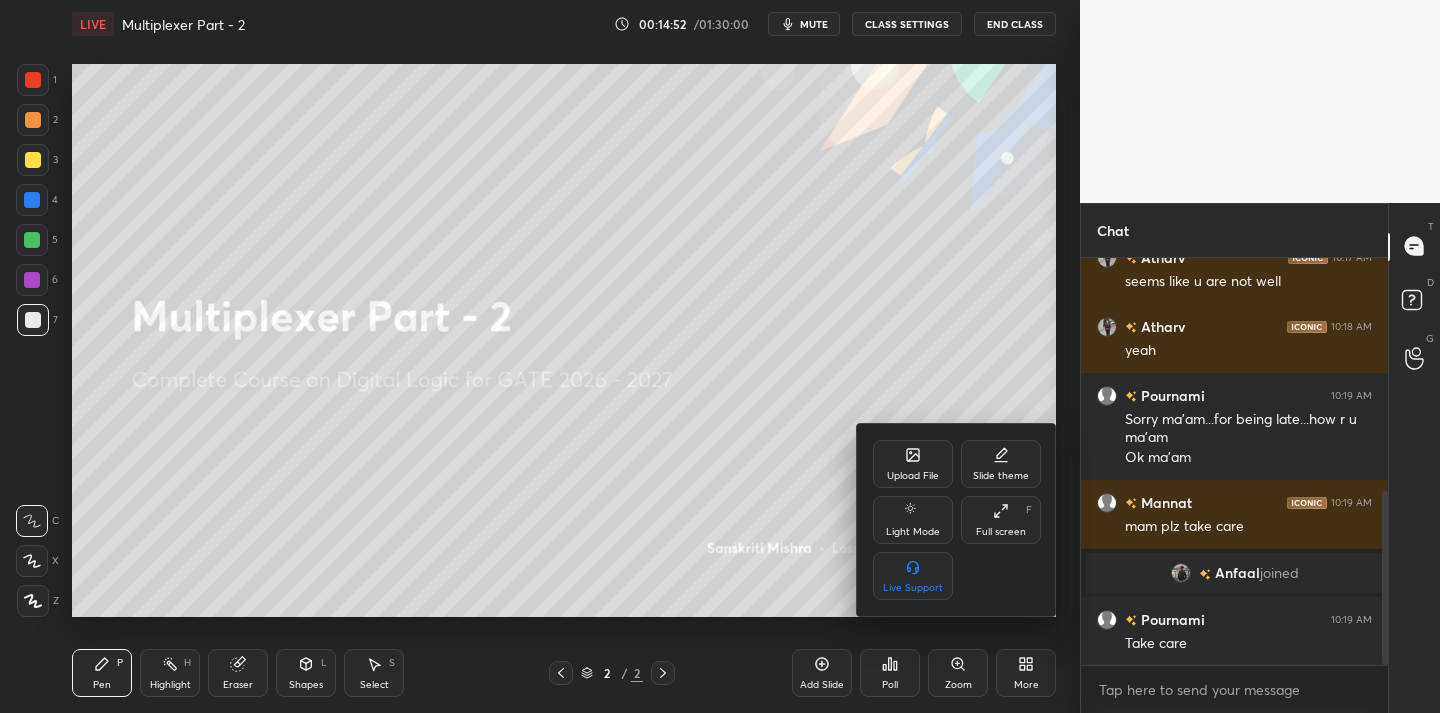 click 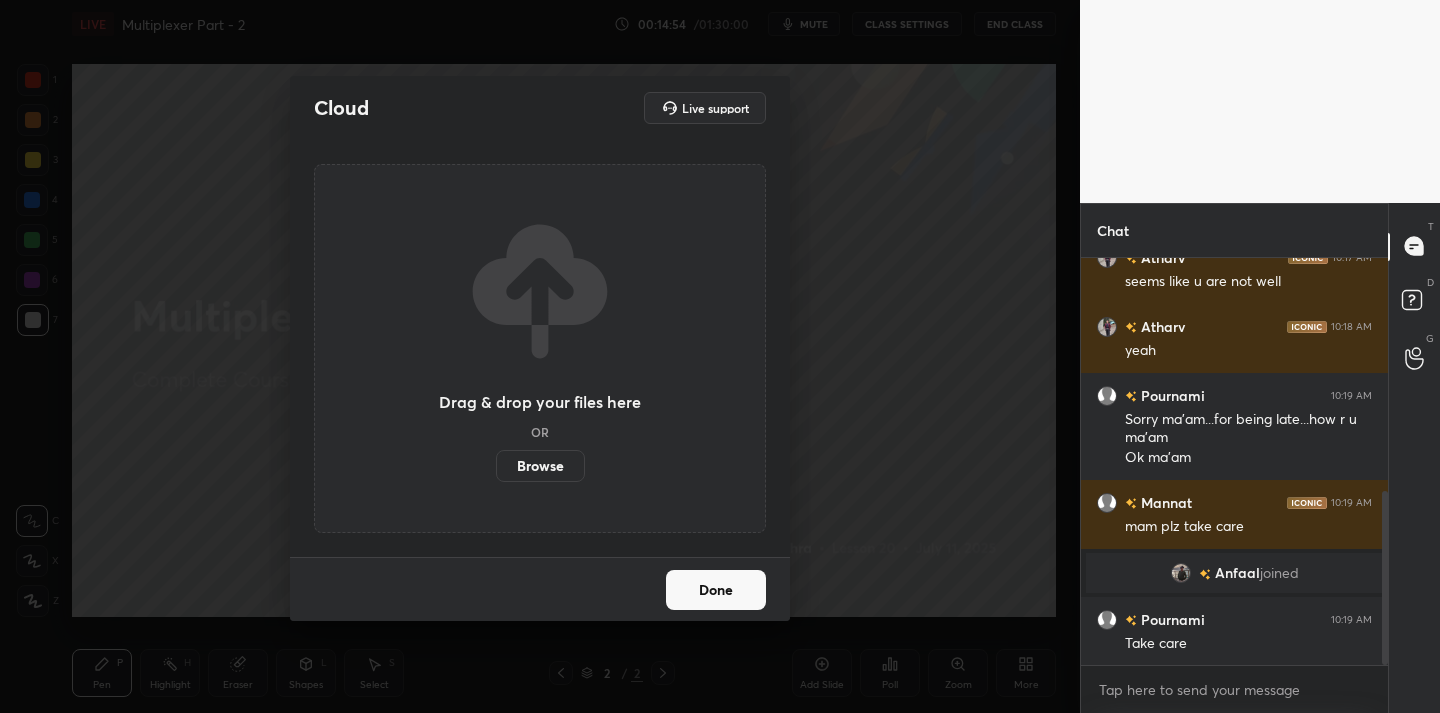 scroll, scrollTop: 617, scrollLeft: 0, axis: vertical 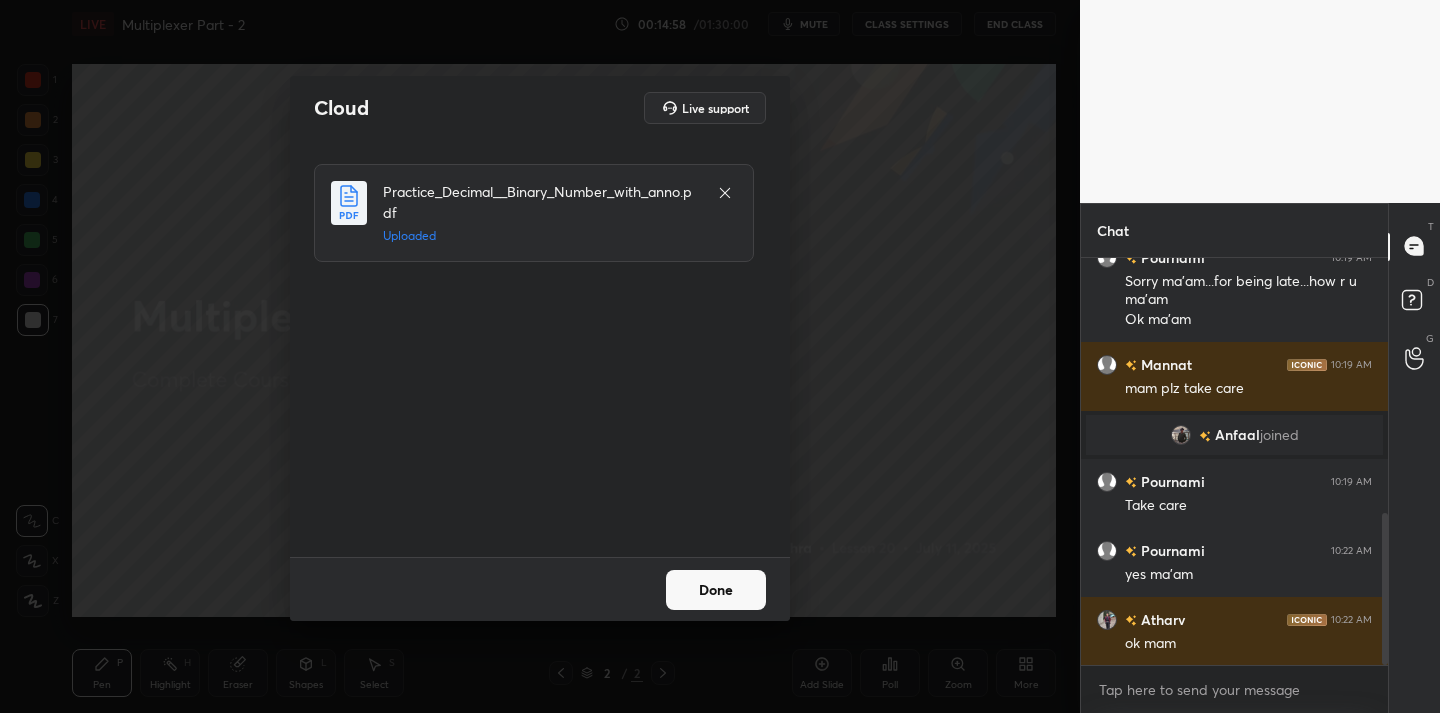 click on "Done" at bounding box center (716, 590) 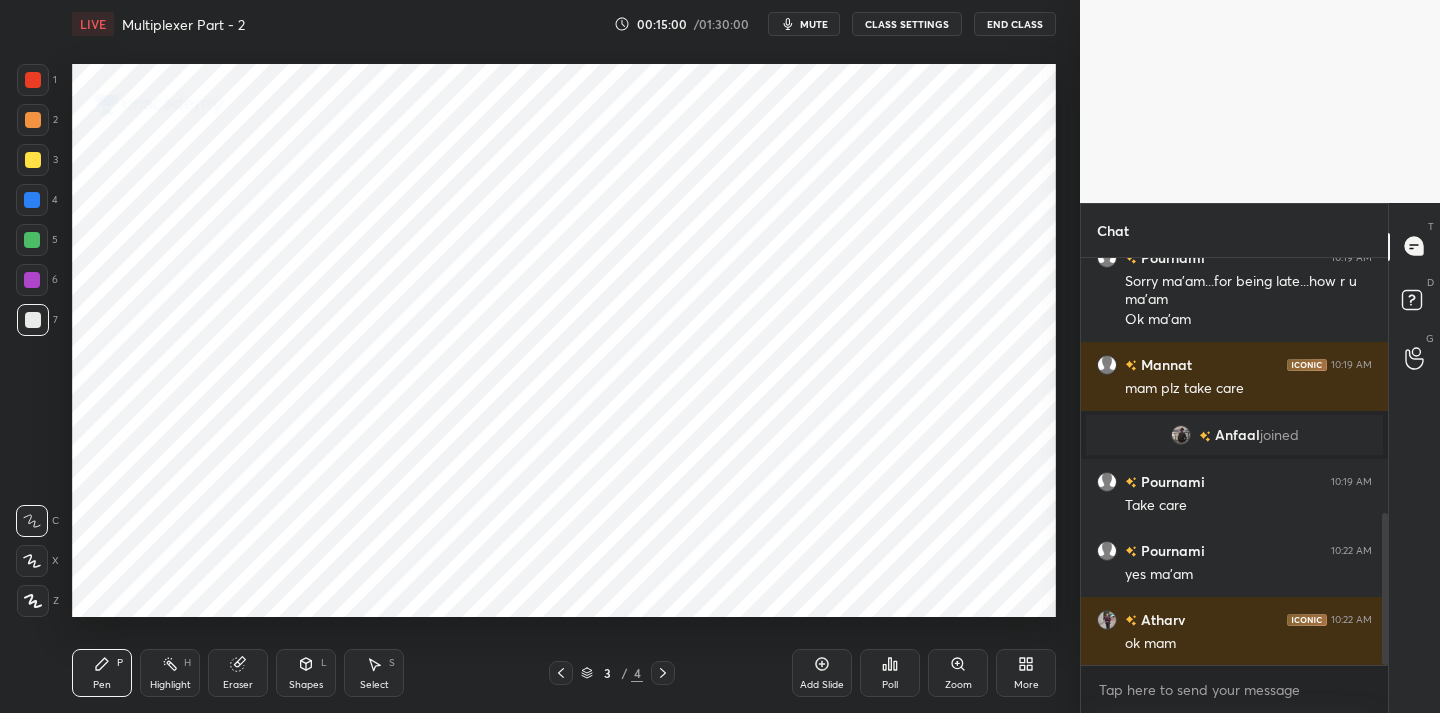 click on "3" at bounding box center [607, 673] 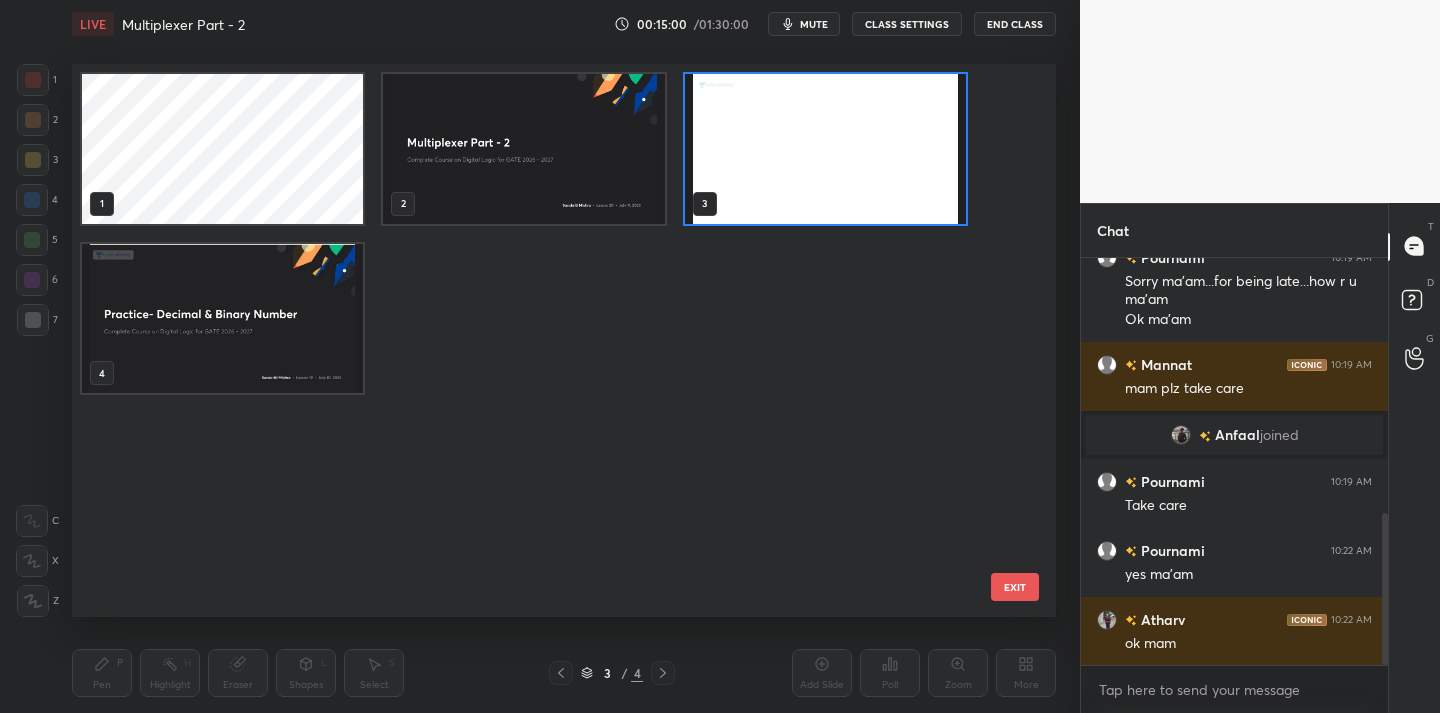 scroll, scrollTop: 7, scrollLeft: 11, axis: both 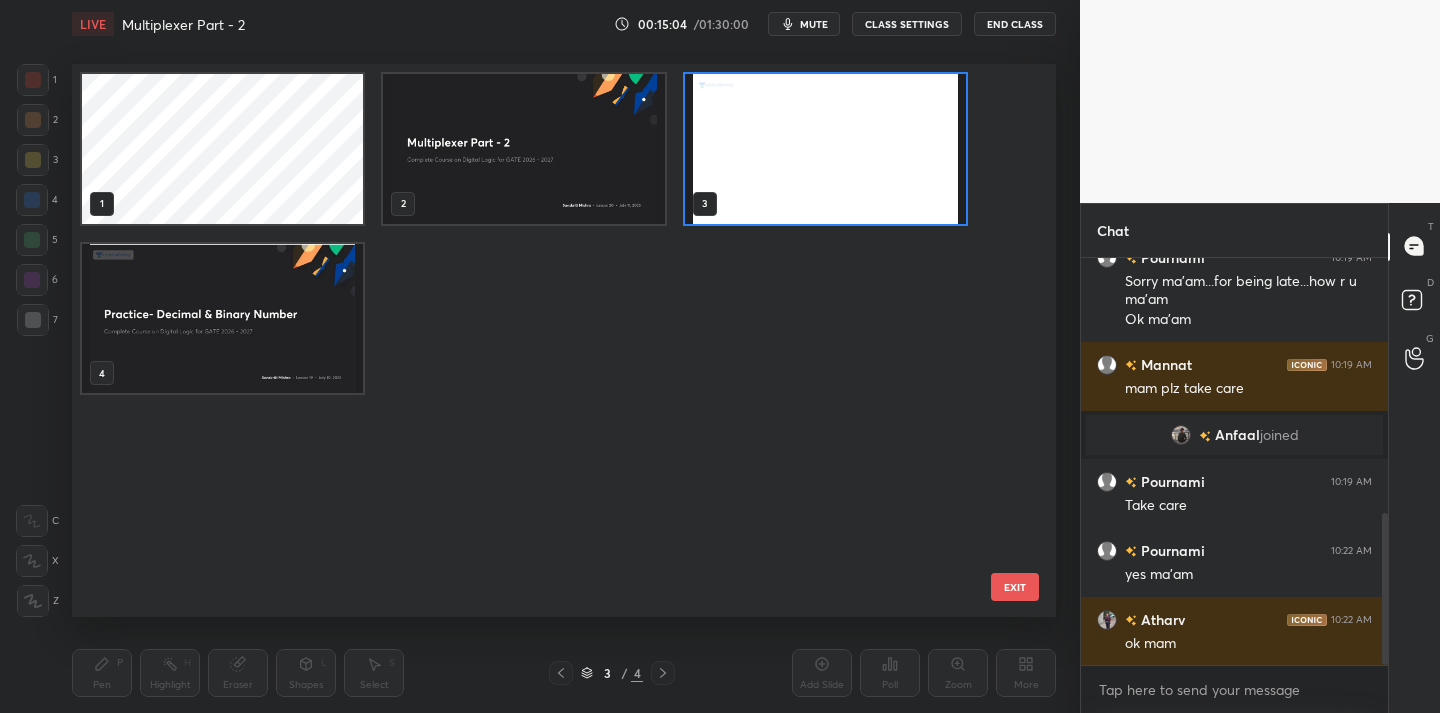 click on "EXIT" at bounding box center [1015, 587] 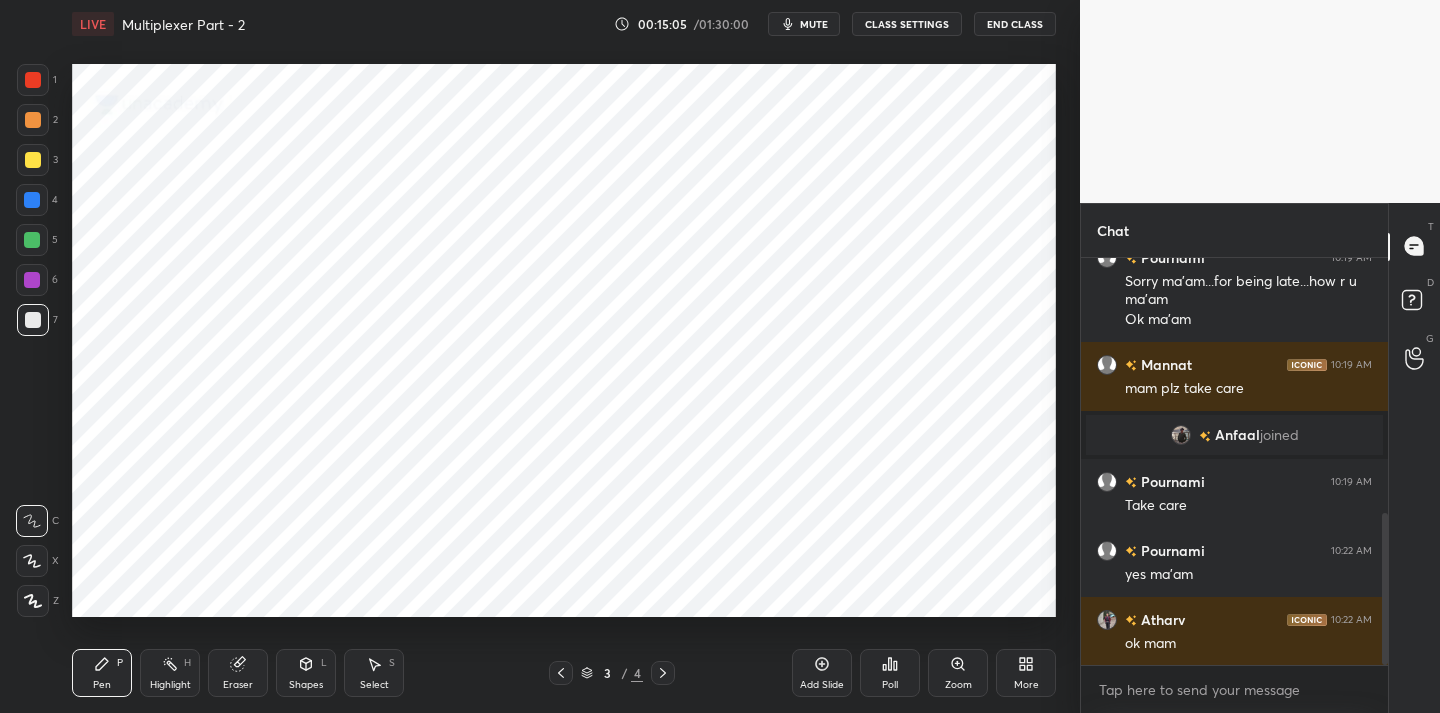 click 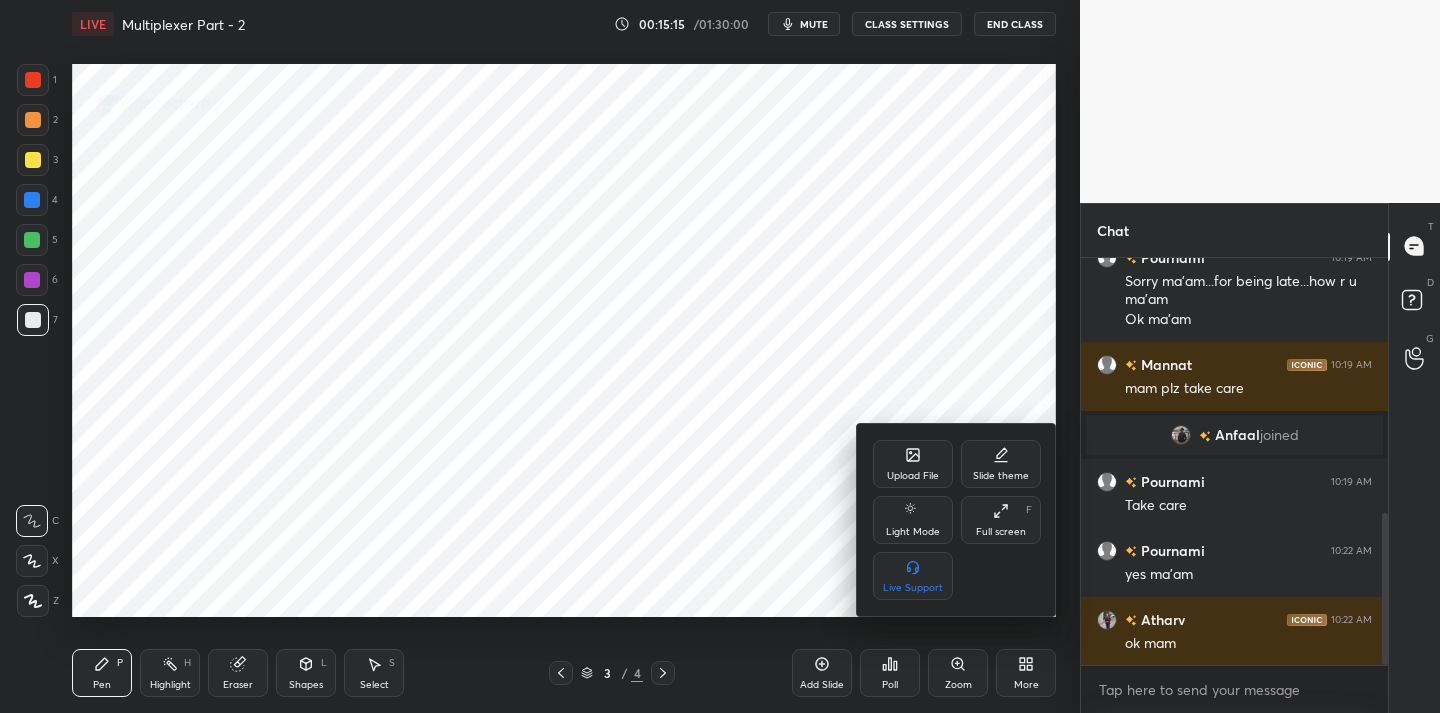 click on "Upload File" at bounding box center [913, 464] 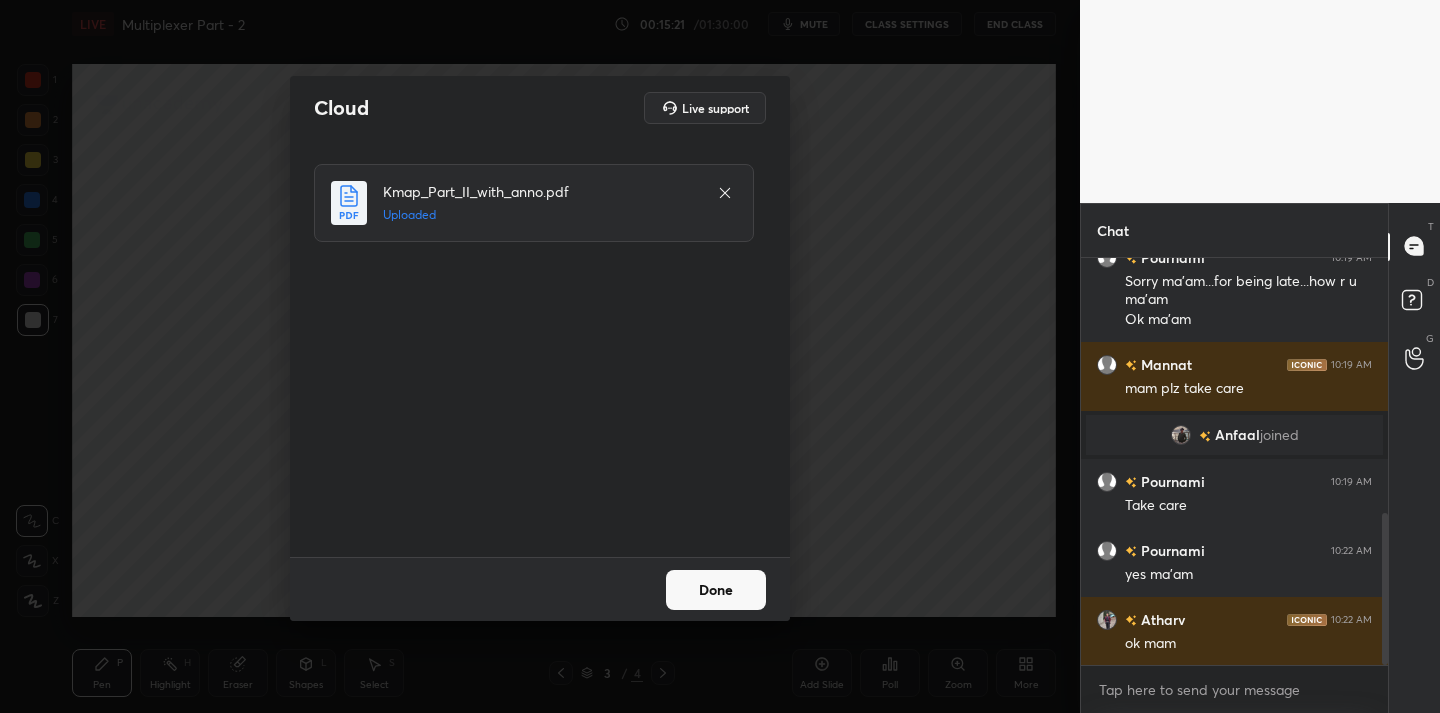 click on "Done" at bounding box center (716, 590) 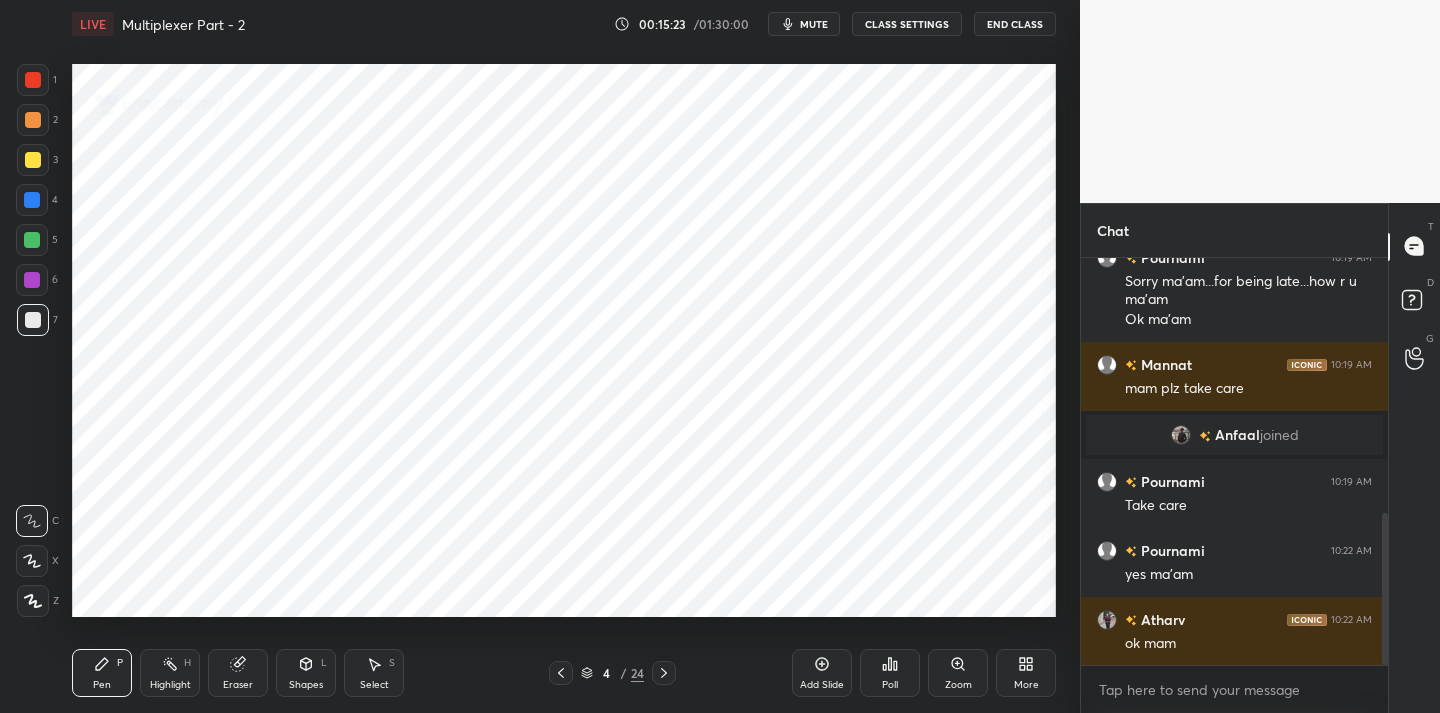 click on "24" at bounding box center [637, 673] 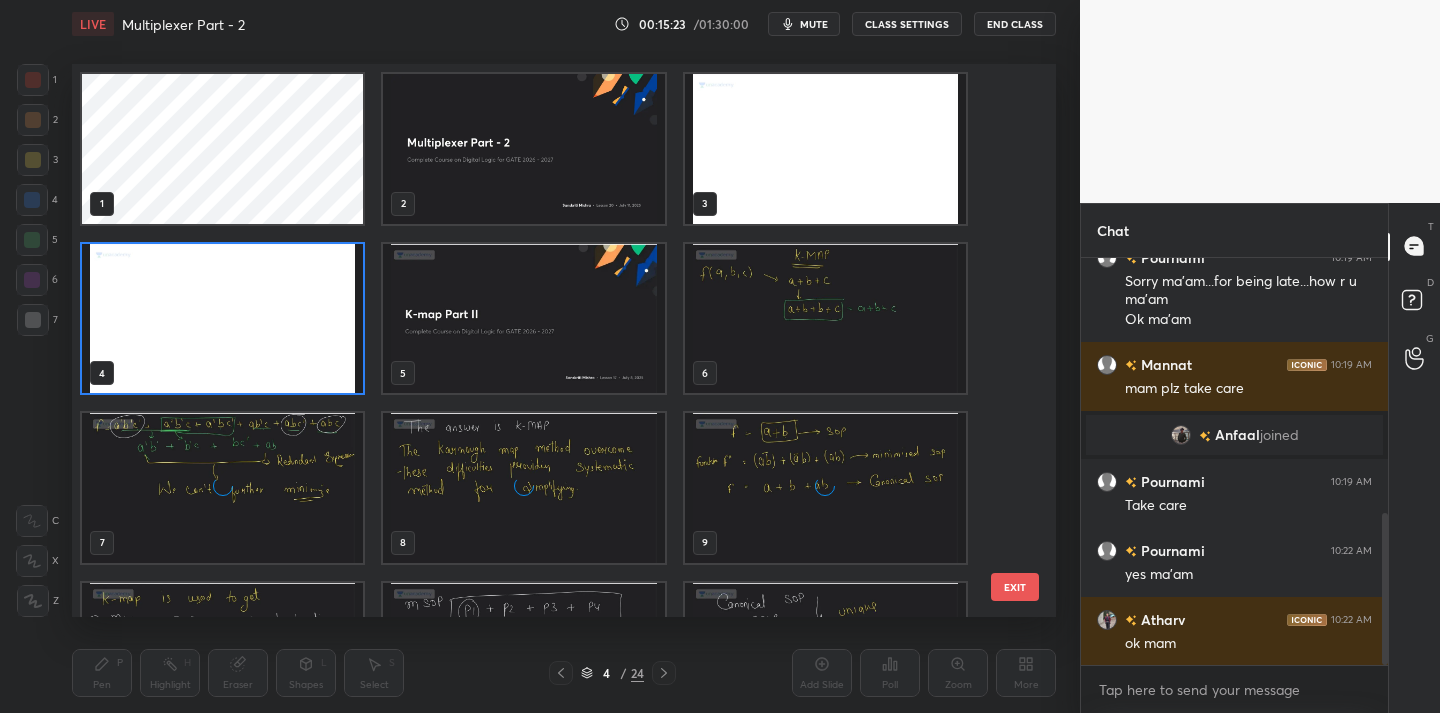 scroll, scrollTop: 7, scrollLeft: 11, axis: both 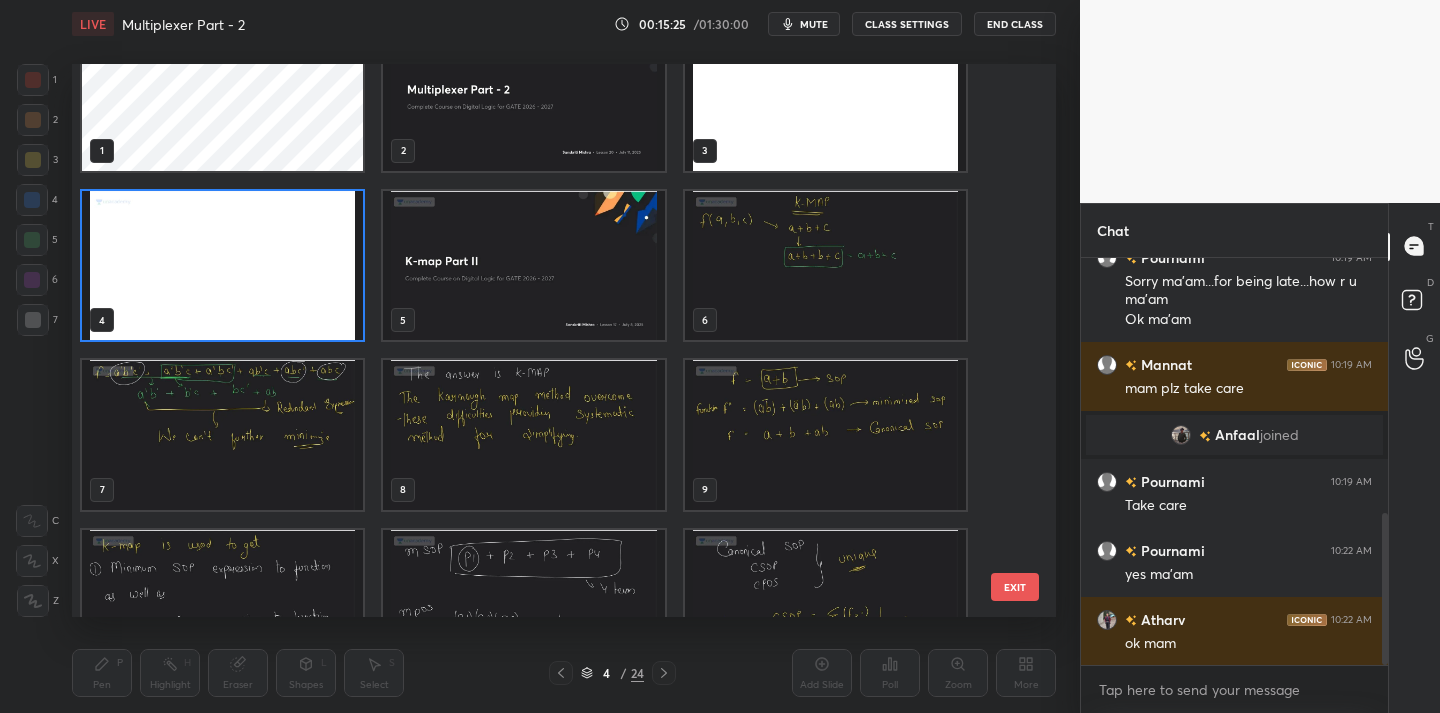 click at bounding box center [825, 265] 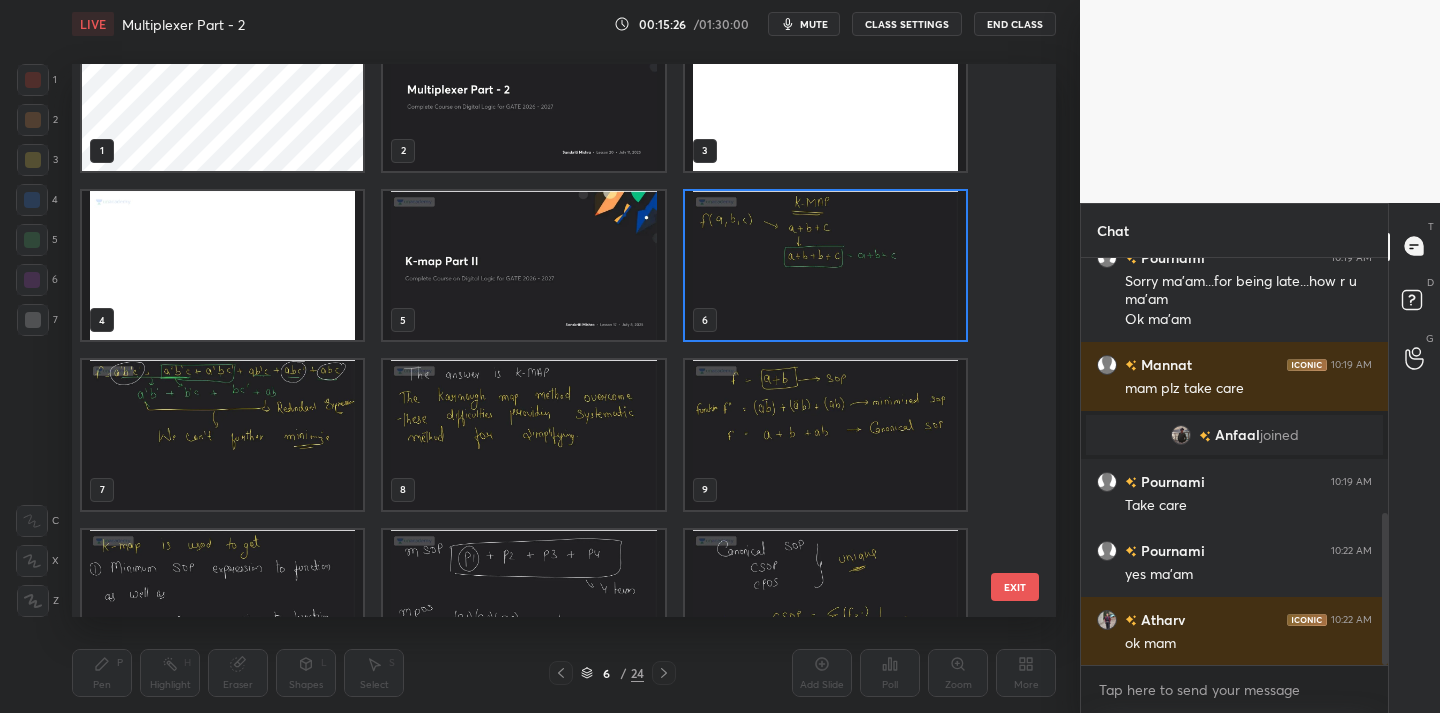 click at bounding box center (825, 265) 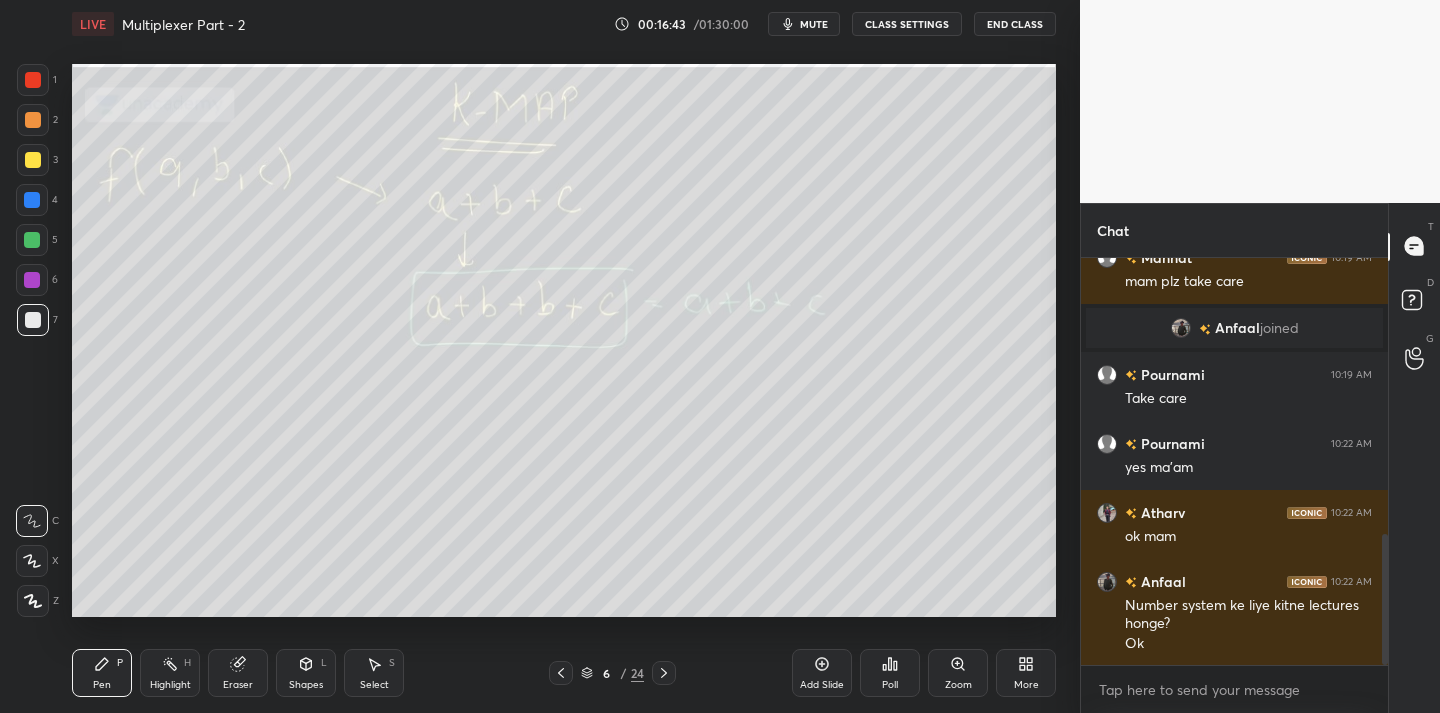scroll, scrollTop: 862, scrollLeft: 0, axis: vertical 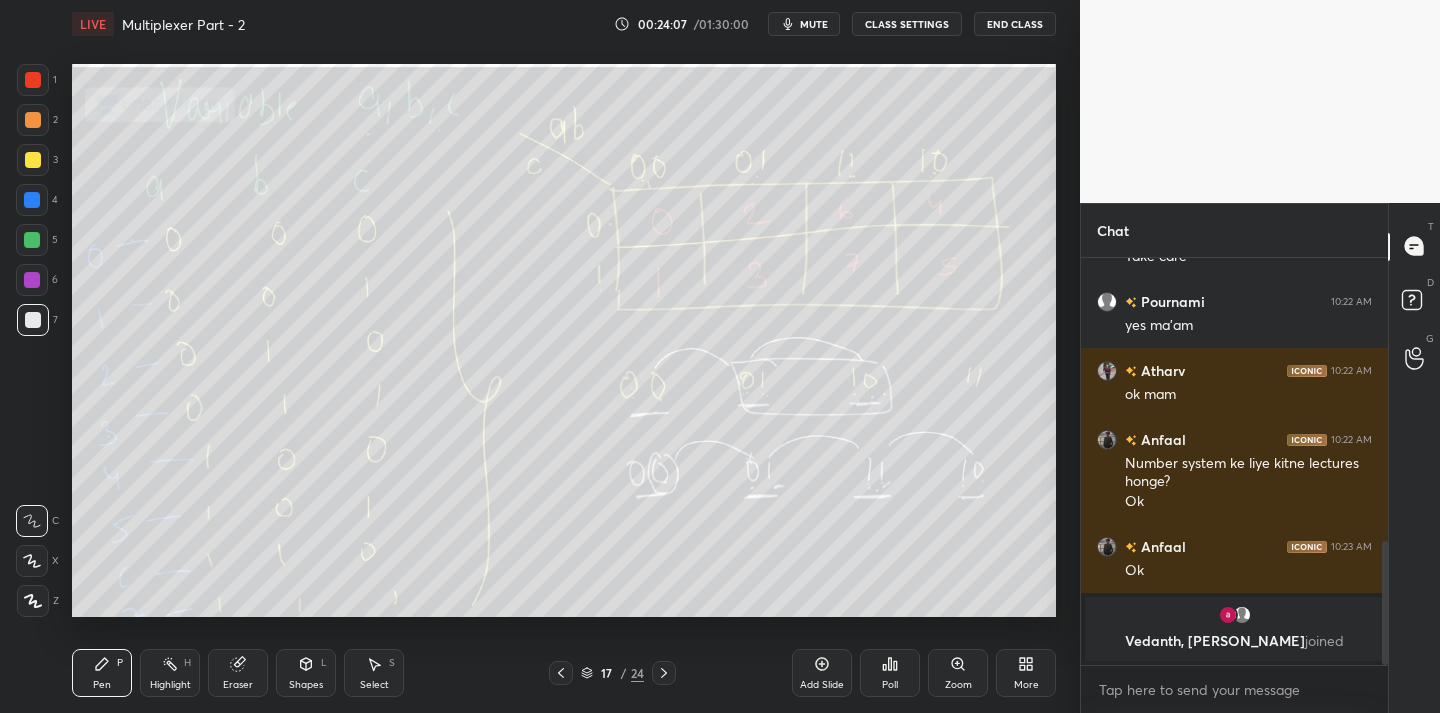 drag, startPoint x: 245, startPoint y: 680, endPoint x: 260, endPoint y: 627, distance: 55.081757 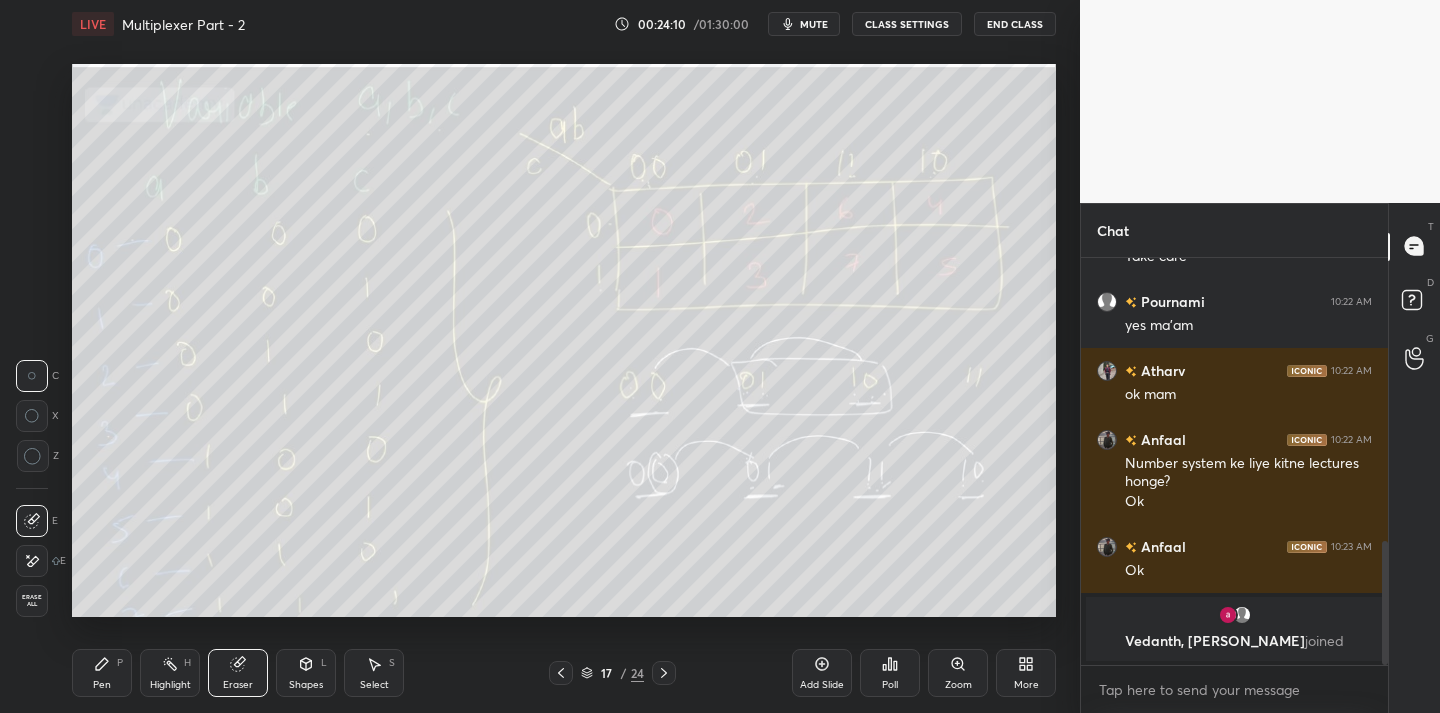 click on "Pen P" at bounding box center (102, 673) 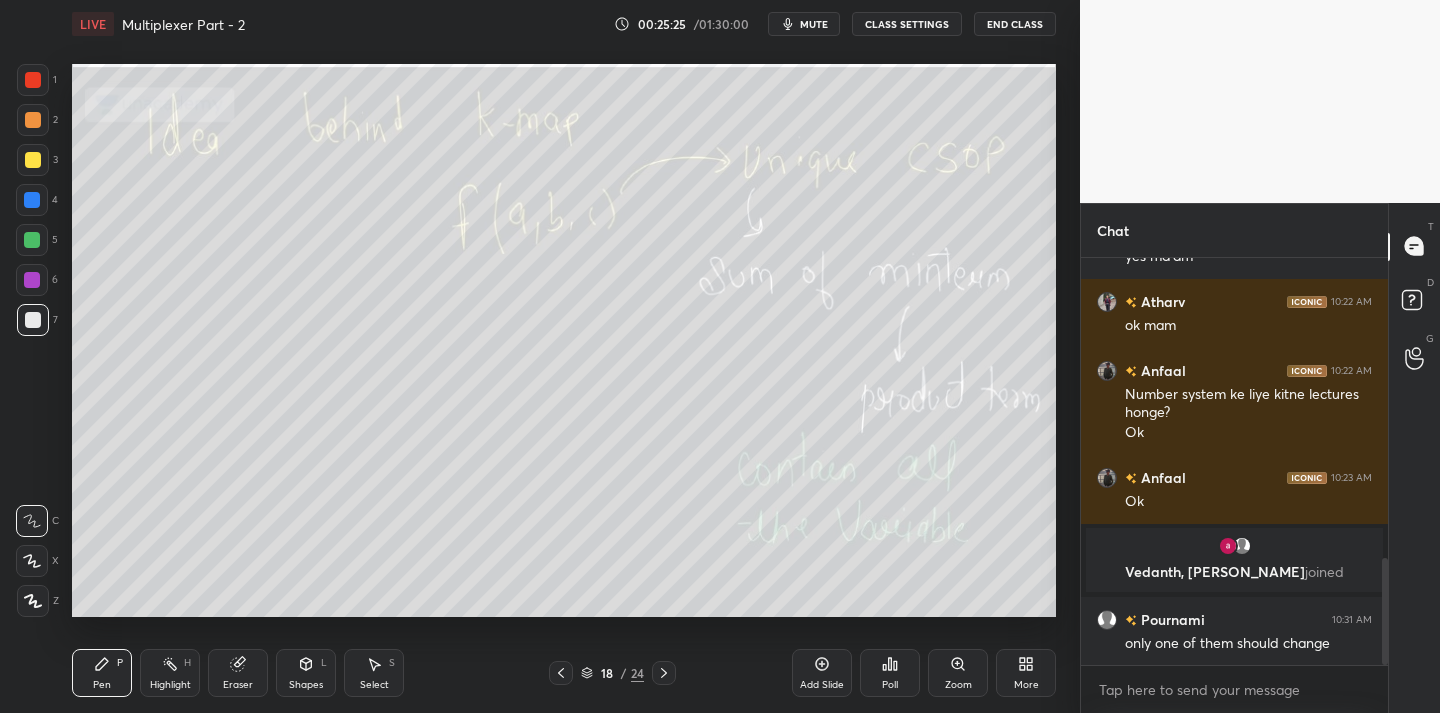 scroll, scrollTop: 1146, scrollLeft: 0, axis: vertical 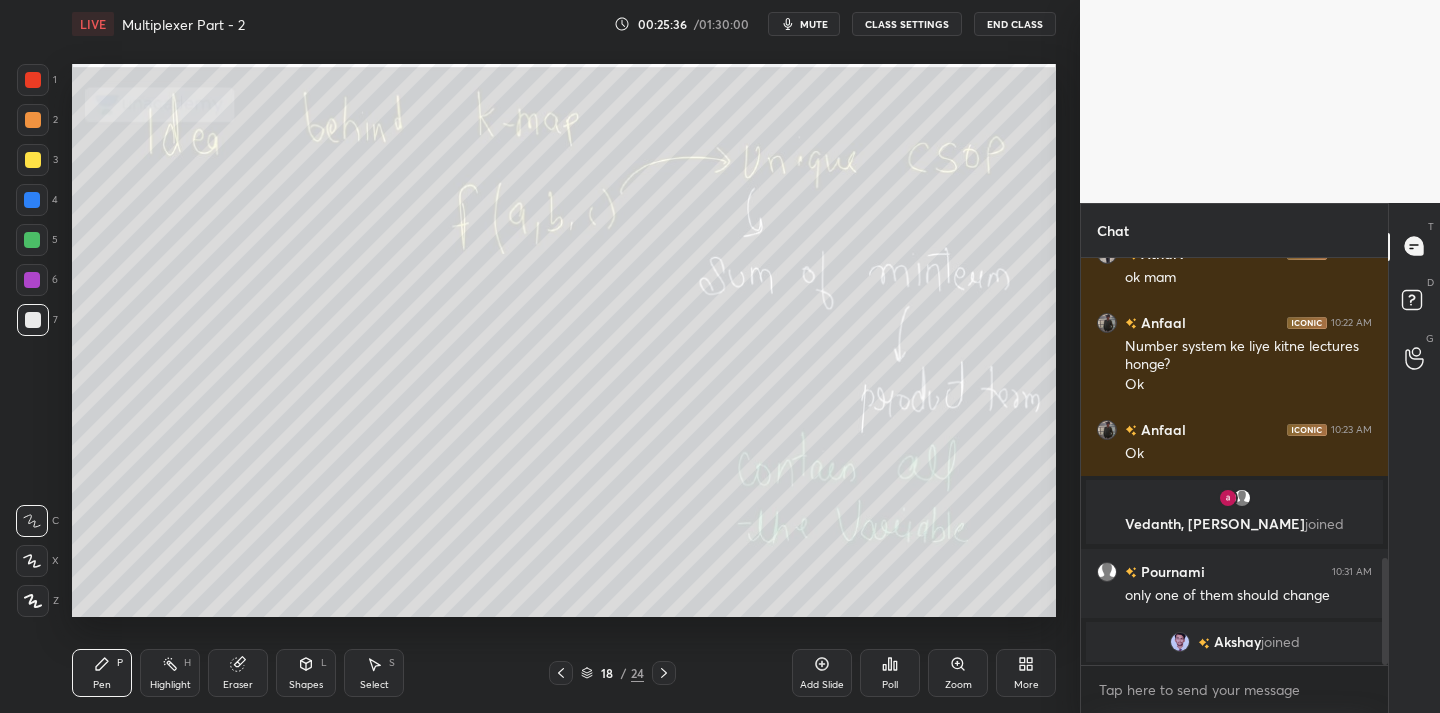 click 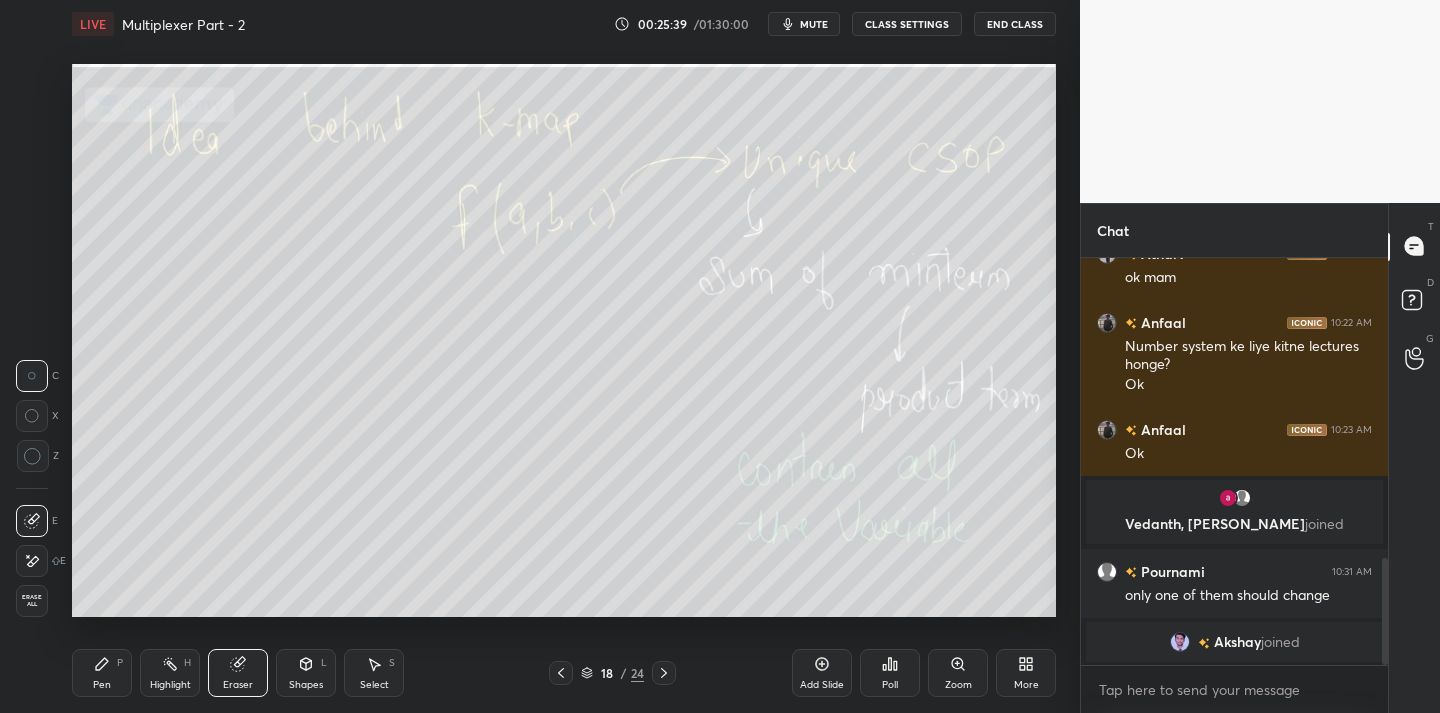 drag, startPoint x: 110, startPoint y: 664, endPoint x: 128, endPoint y: 636, distance: 33.286633 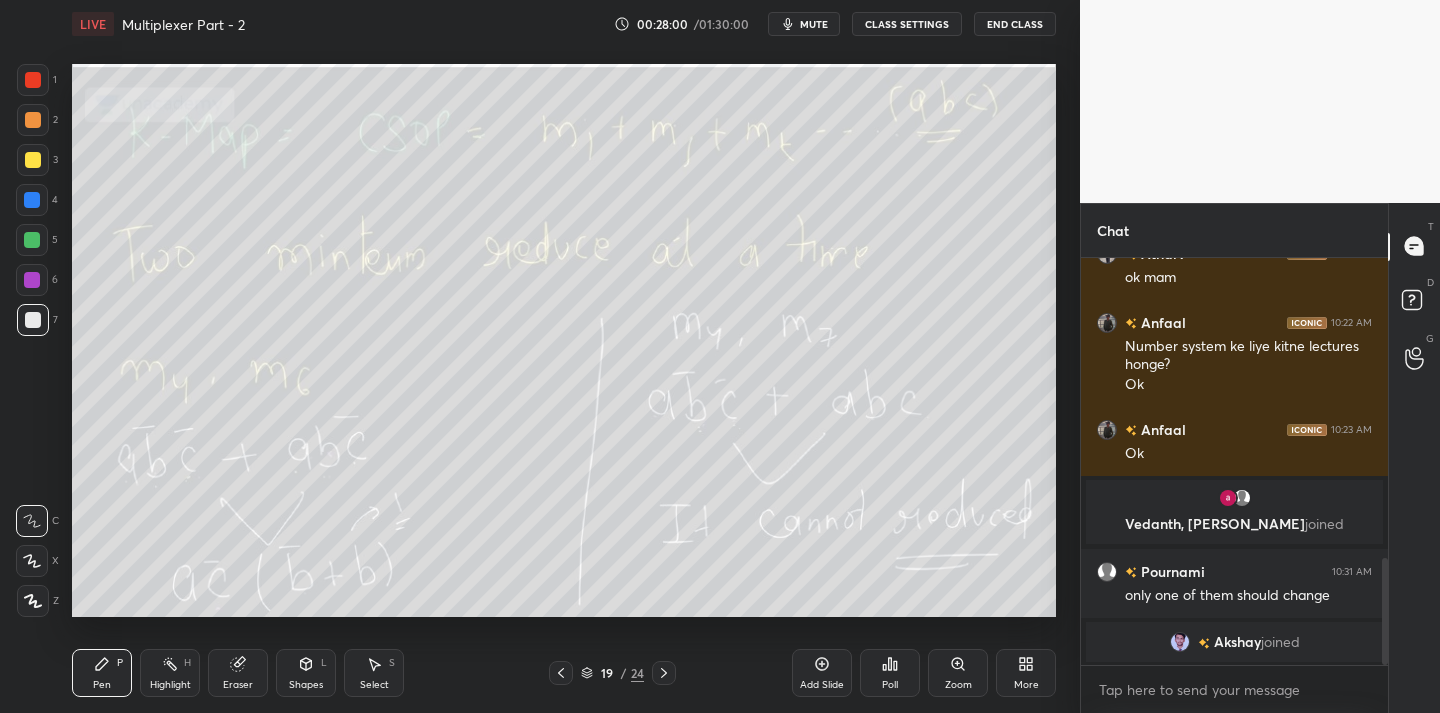 click on "Eraser" at bounding box center (238, 673) 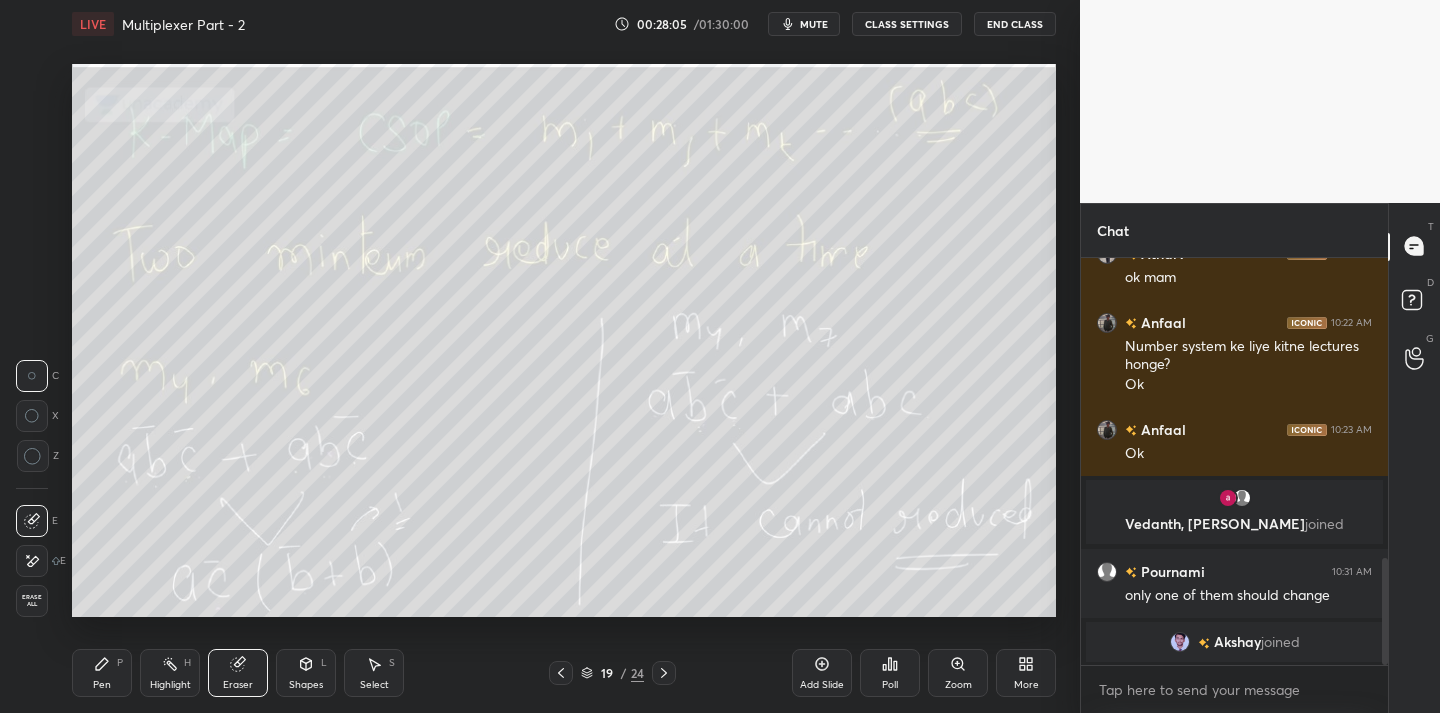 click on "Pen P" at bounding box center [102, 673] 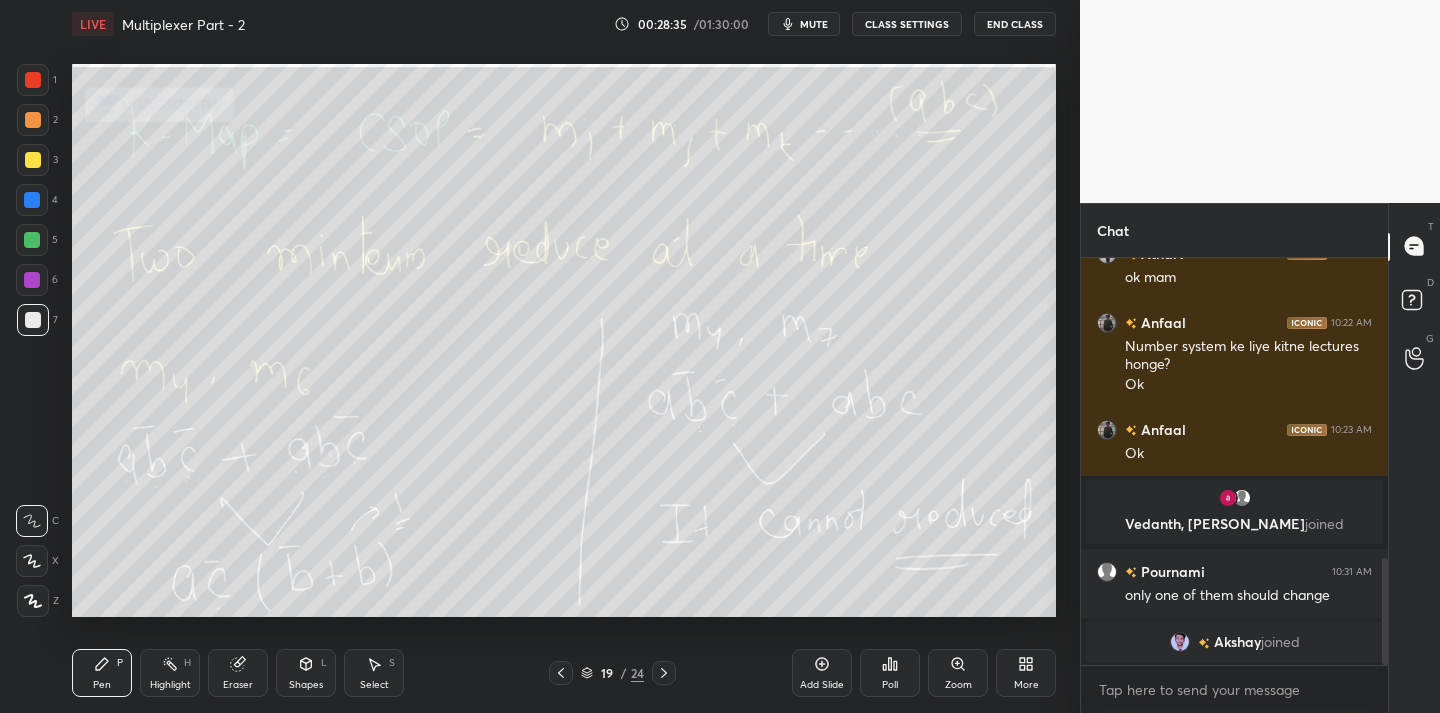 drag, startPoint x: 229, startPoint y: 680, endPoint x: 218, endPoint y: 621, distance: 60.016663 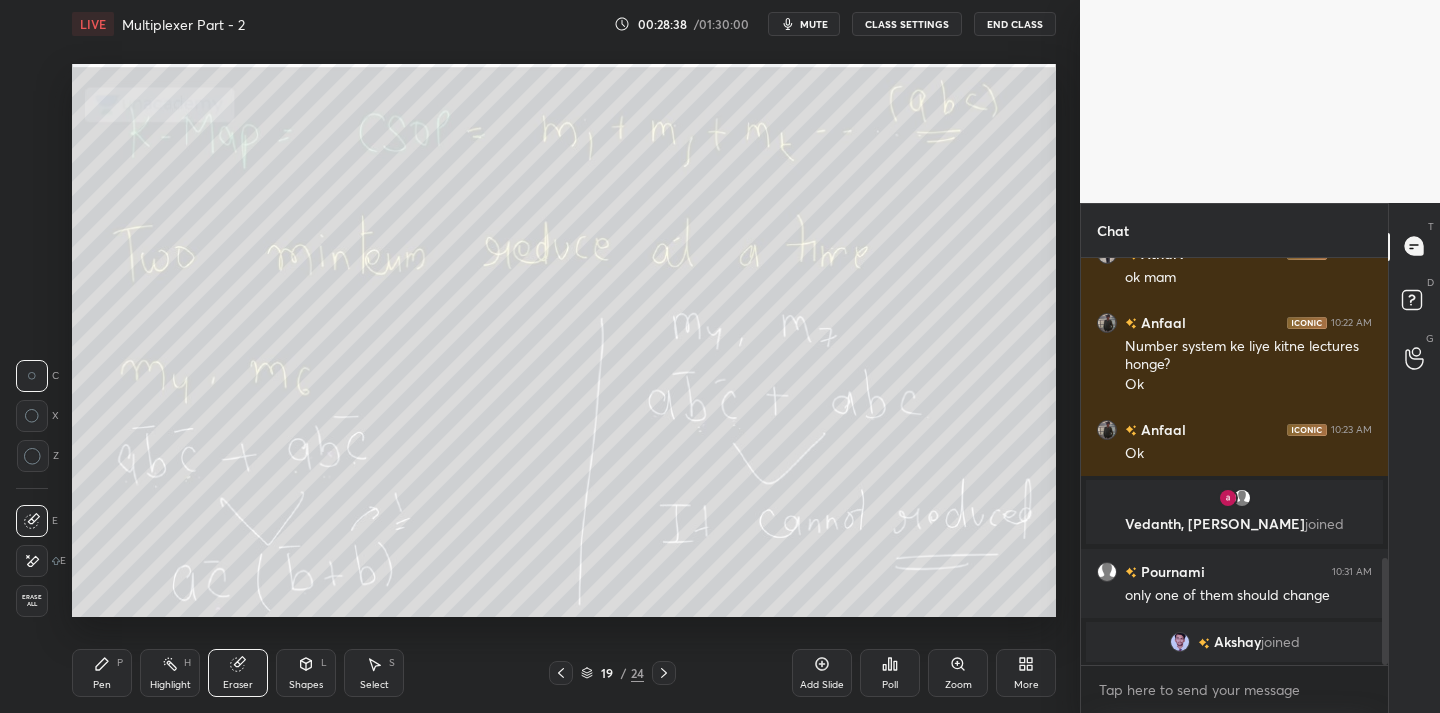 click on "Pen P" at bounding box center (102, 673) 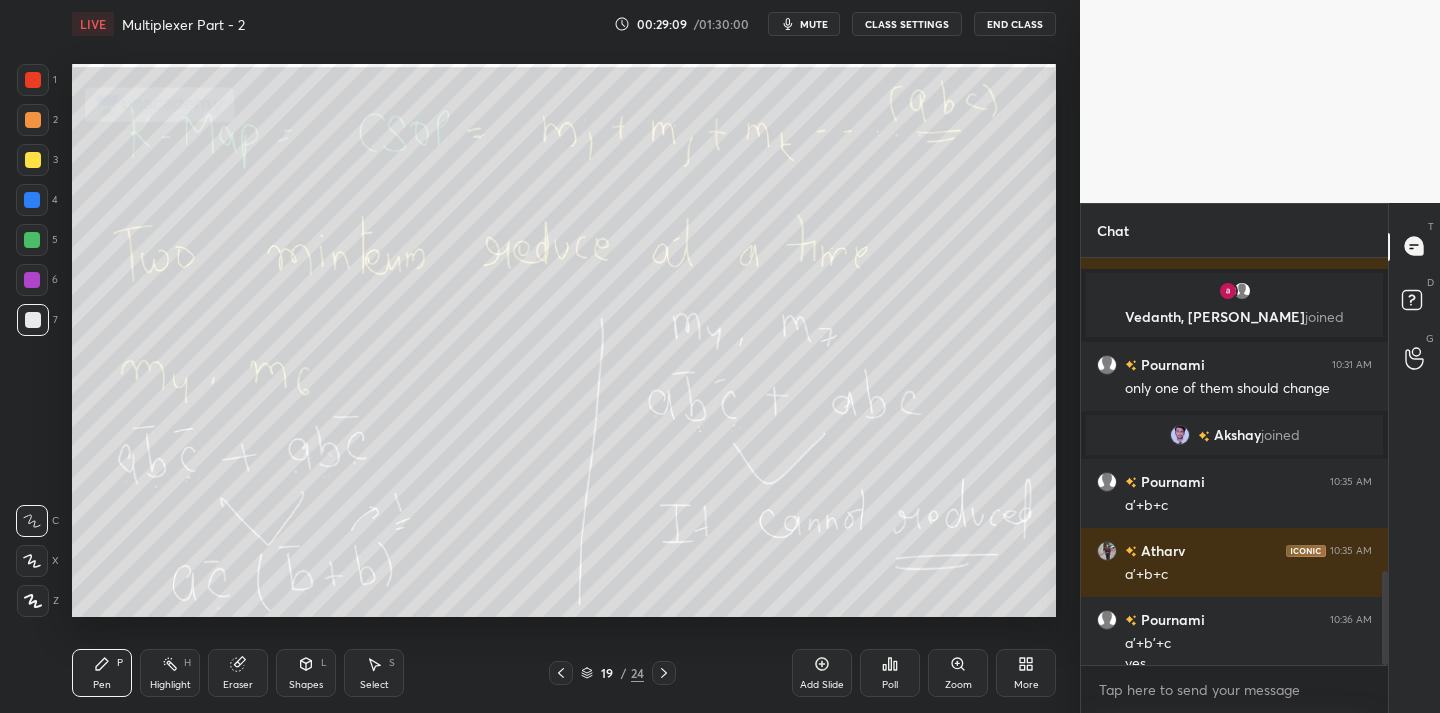 scroll, scrollTop: 1360, scrollLeft: 0, axis: vertical 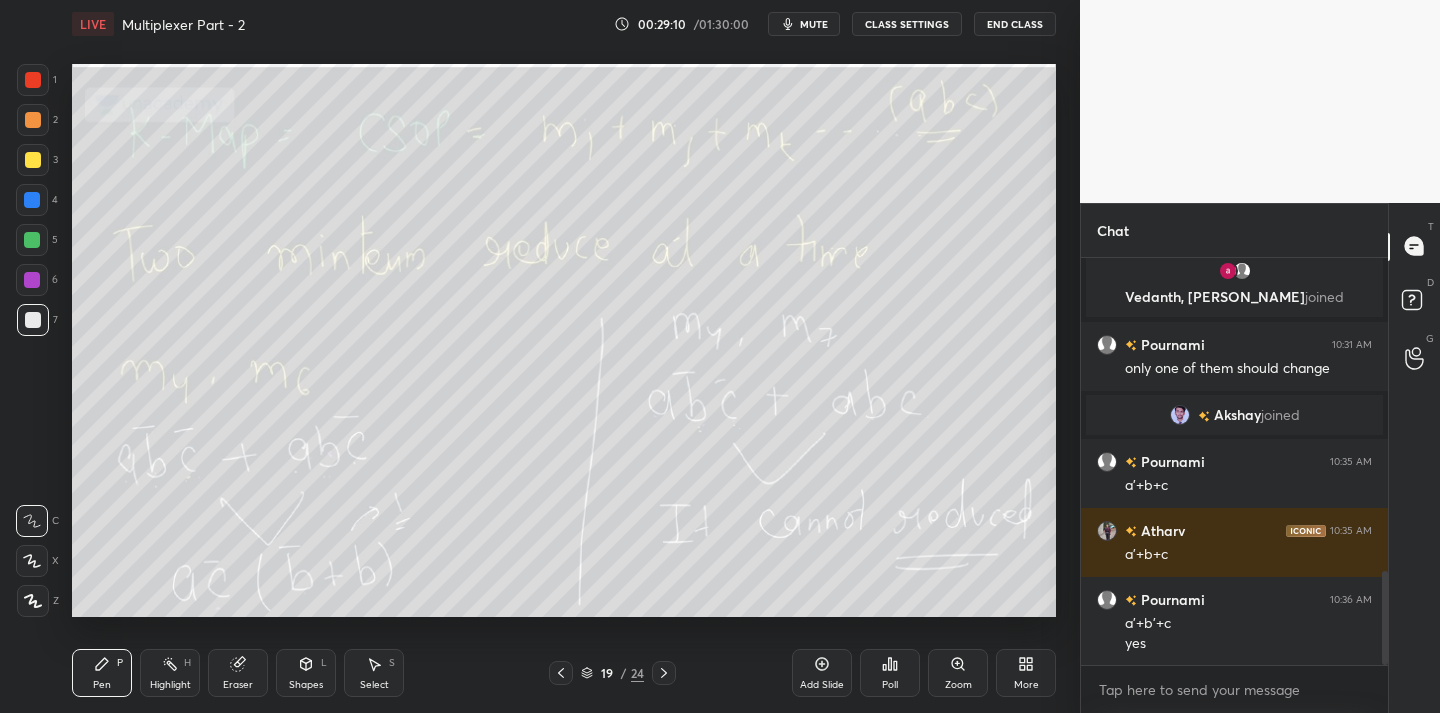 click 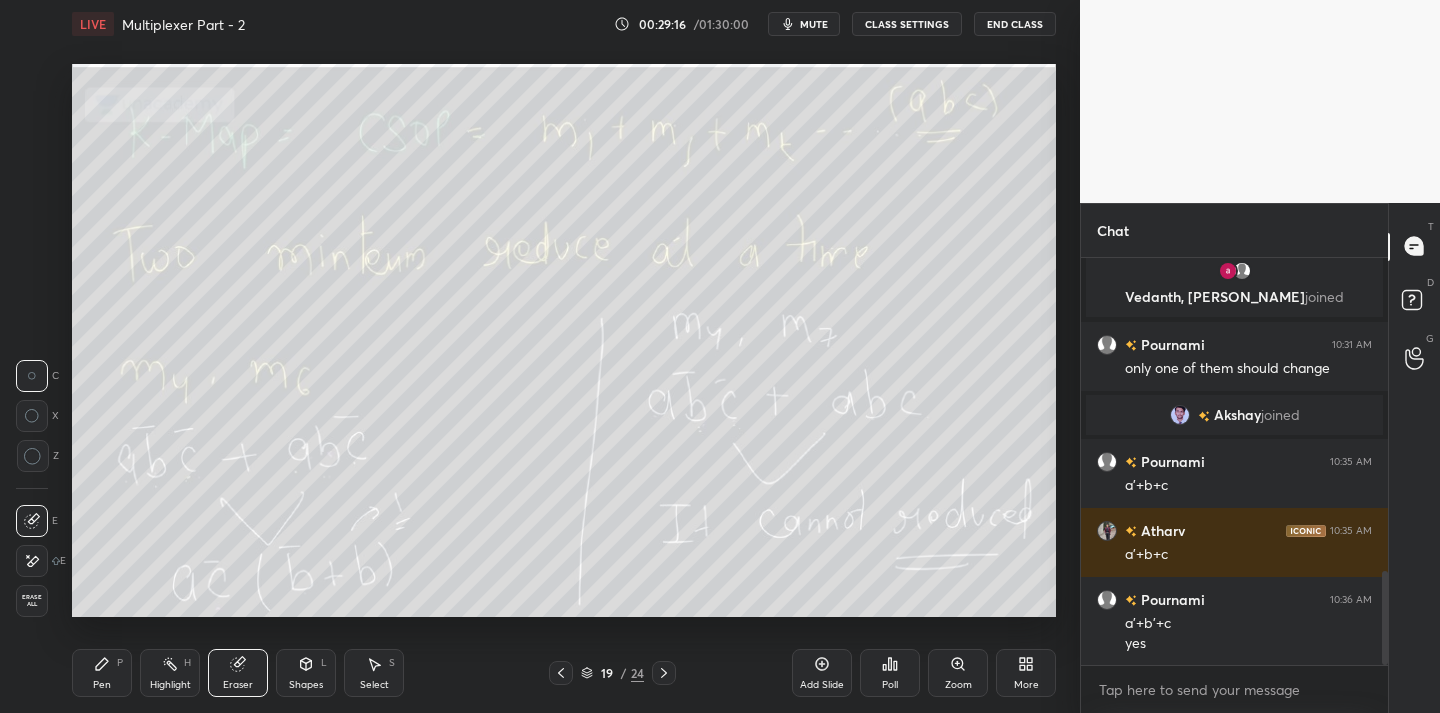 click on "Pen P" at bounding box center (102, 673) 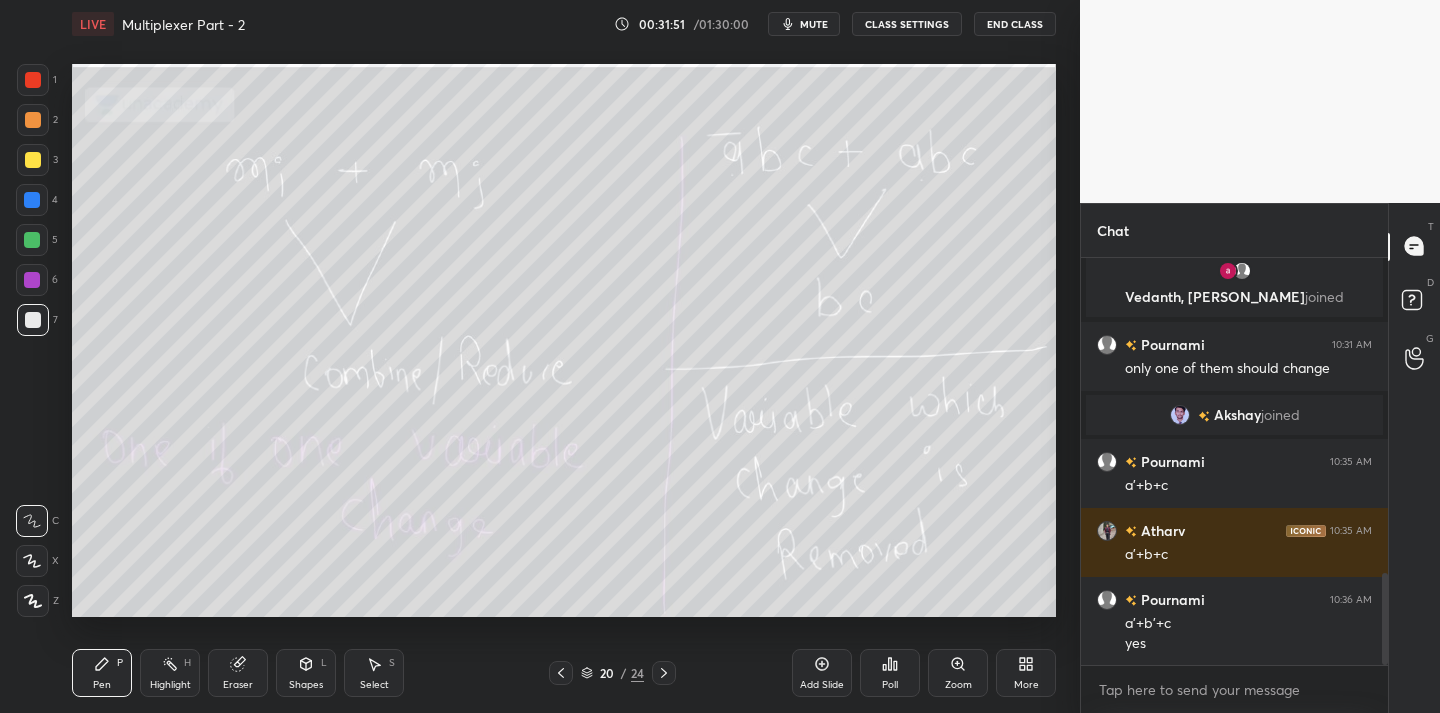 scroll, scrollTop: 1408, scrollLeft: 0, axis: vertical 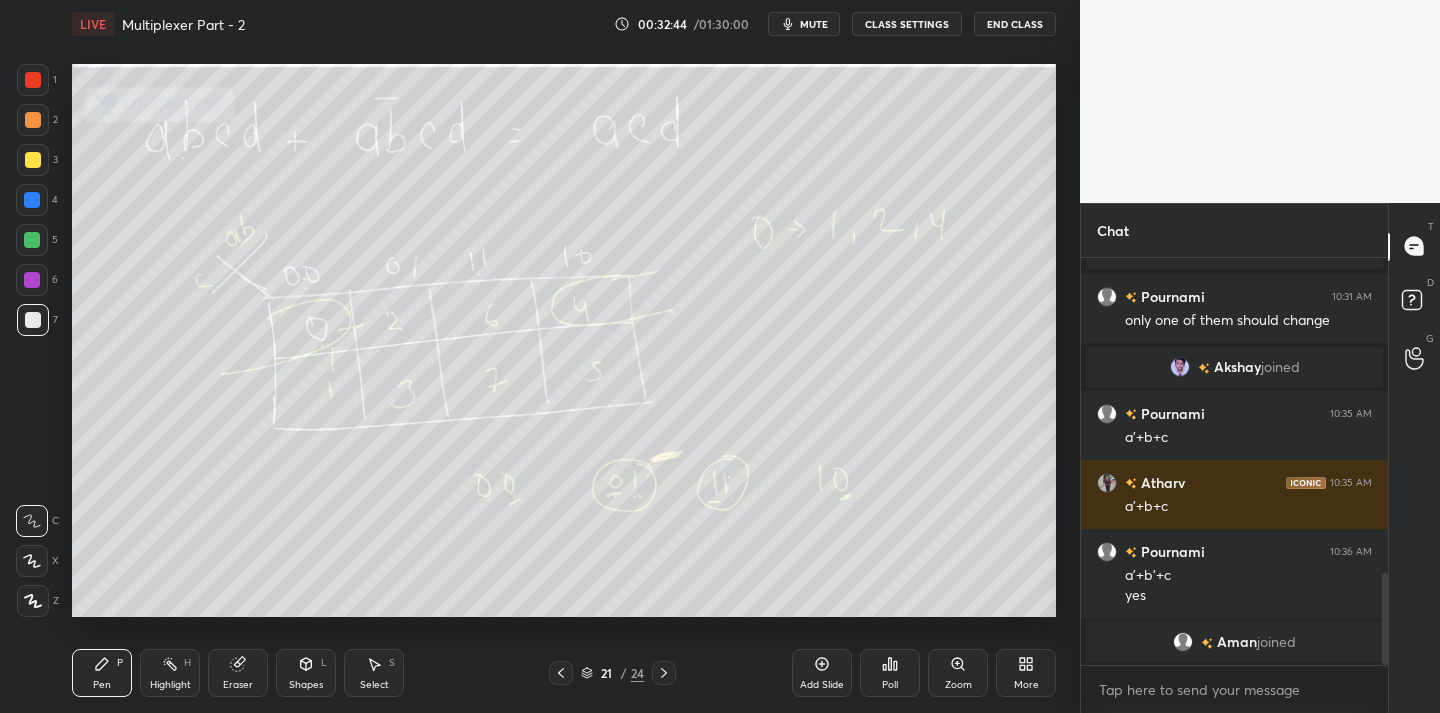 click on "Eraser" at bounding box center (238, 685) 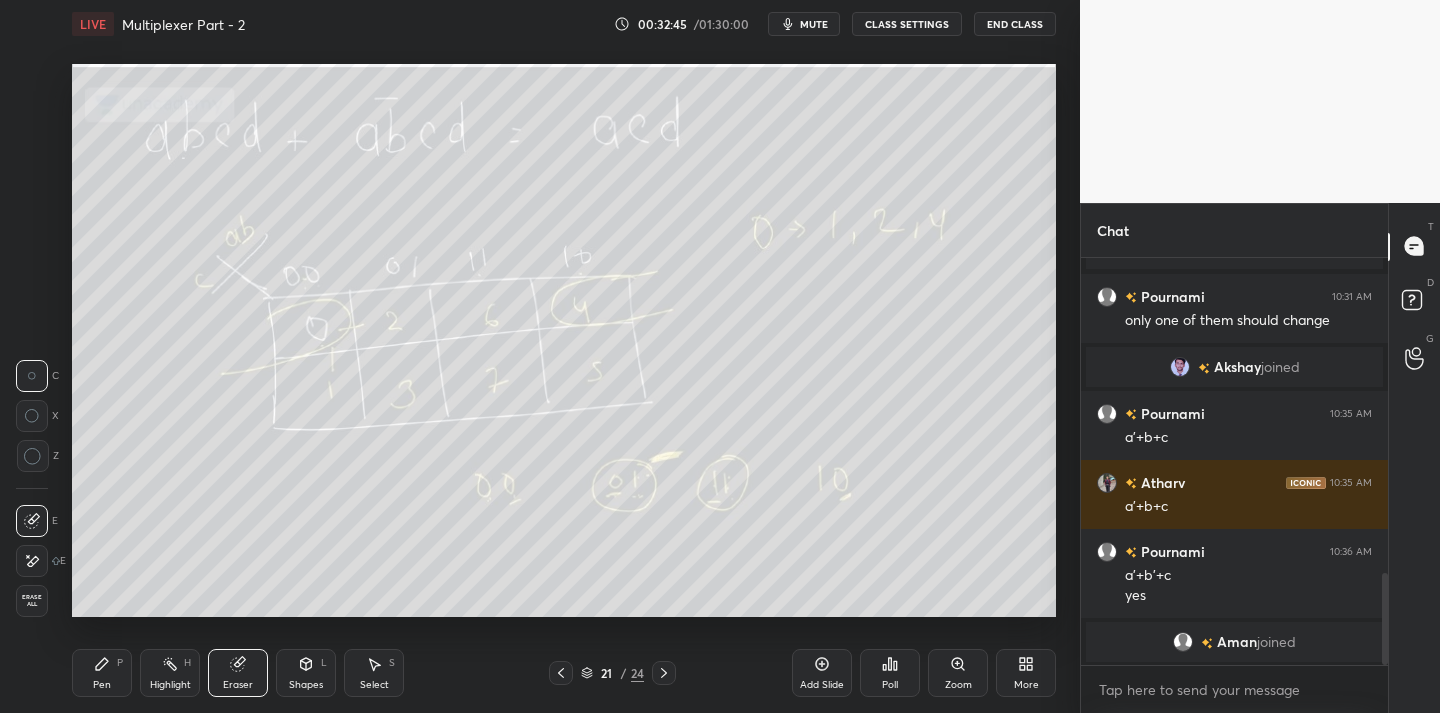 drag, startPoint x: 35, startPoint y: 462, endPoint x: 54, endPoint y: 454, distance: 20.615528 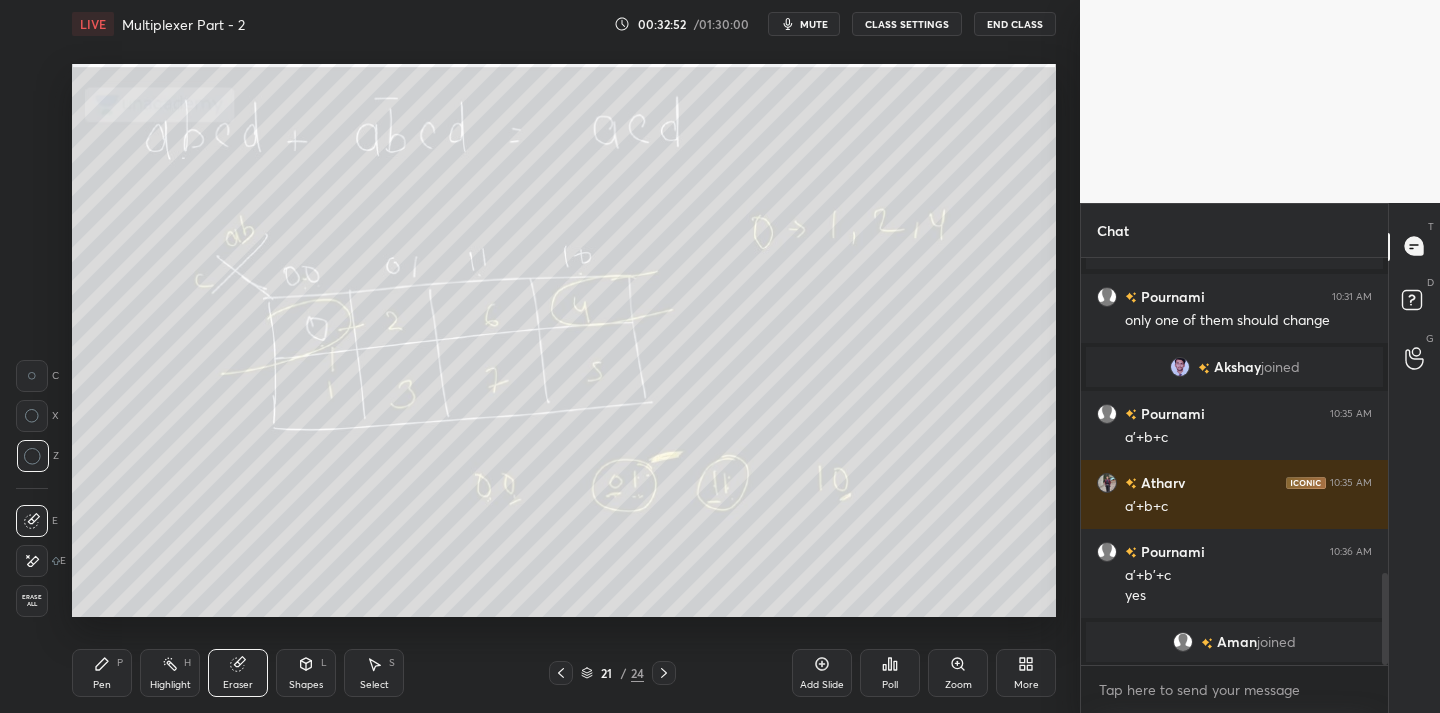 click on "Pen P" at bounding box center (102, 673) 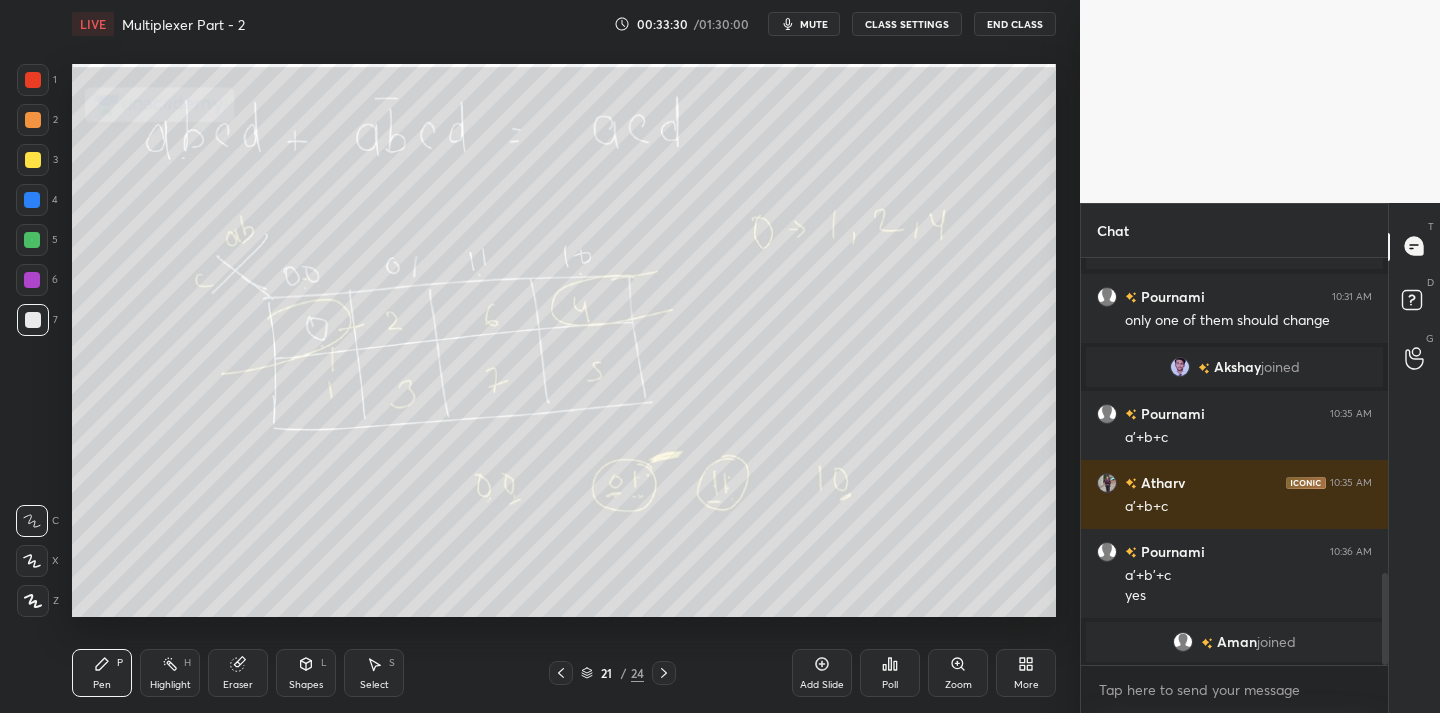 drag, startPoint x: 252, startPoint y: 674, endPoint x: 278, endPoint y: 645, distance: 38.948685 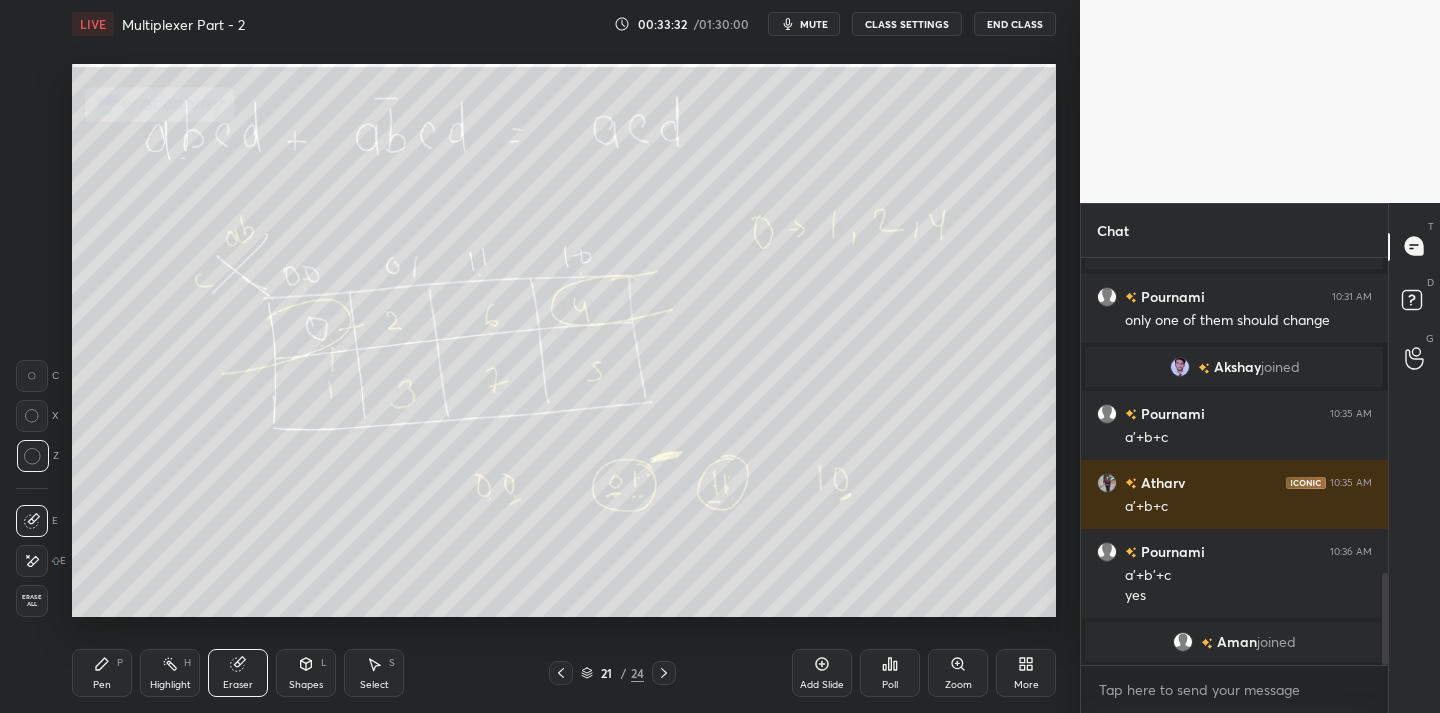 drag, startPoint x: 109, startPoint y: 674, endPoint x: 157, endPoint y: 628, distance: 66.48308 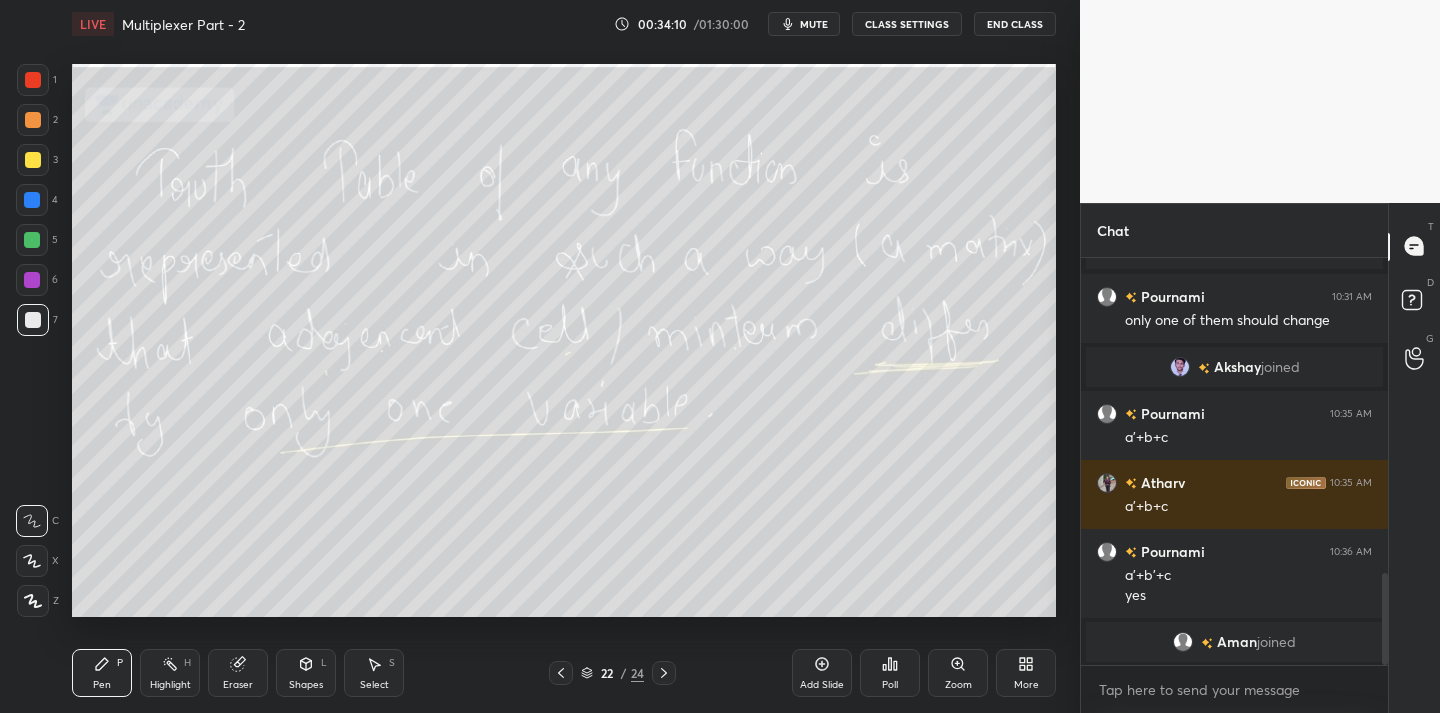 click 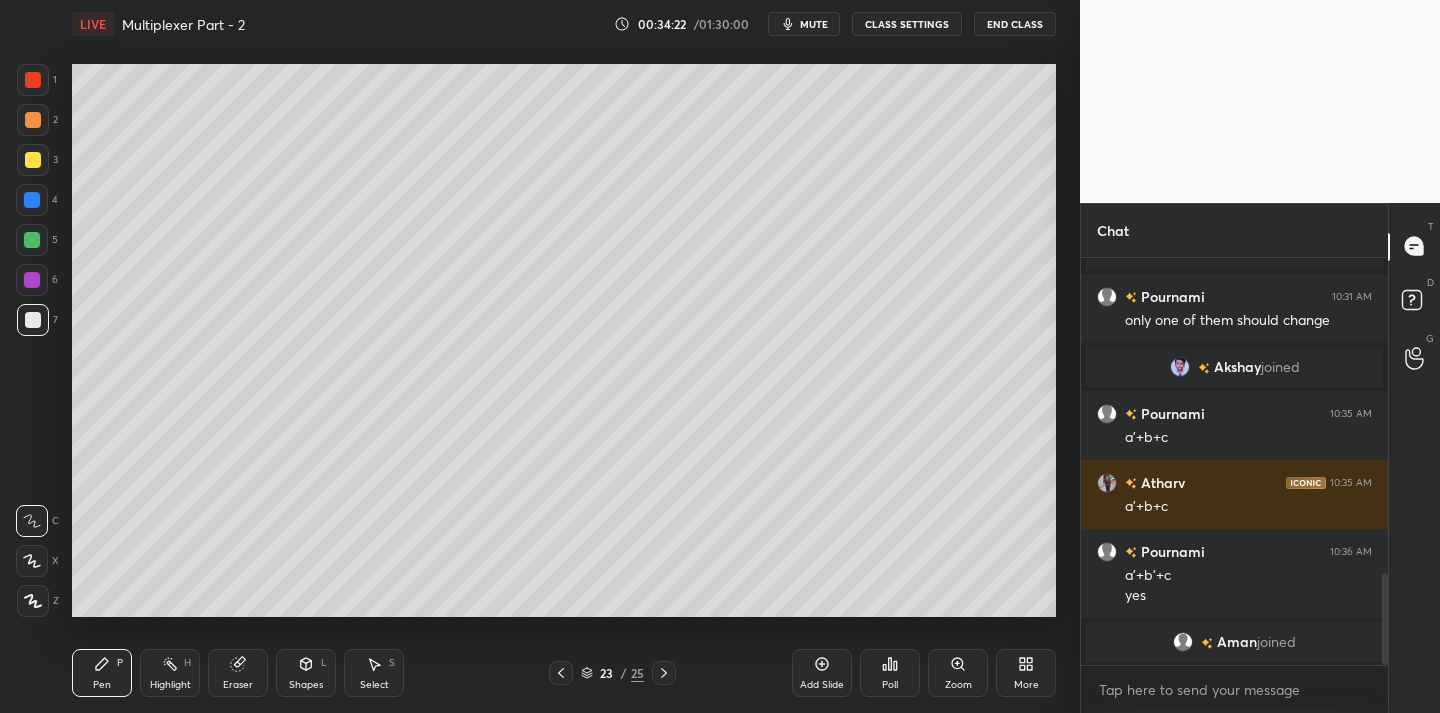 click at bounding box center [33, 160] 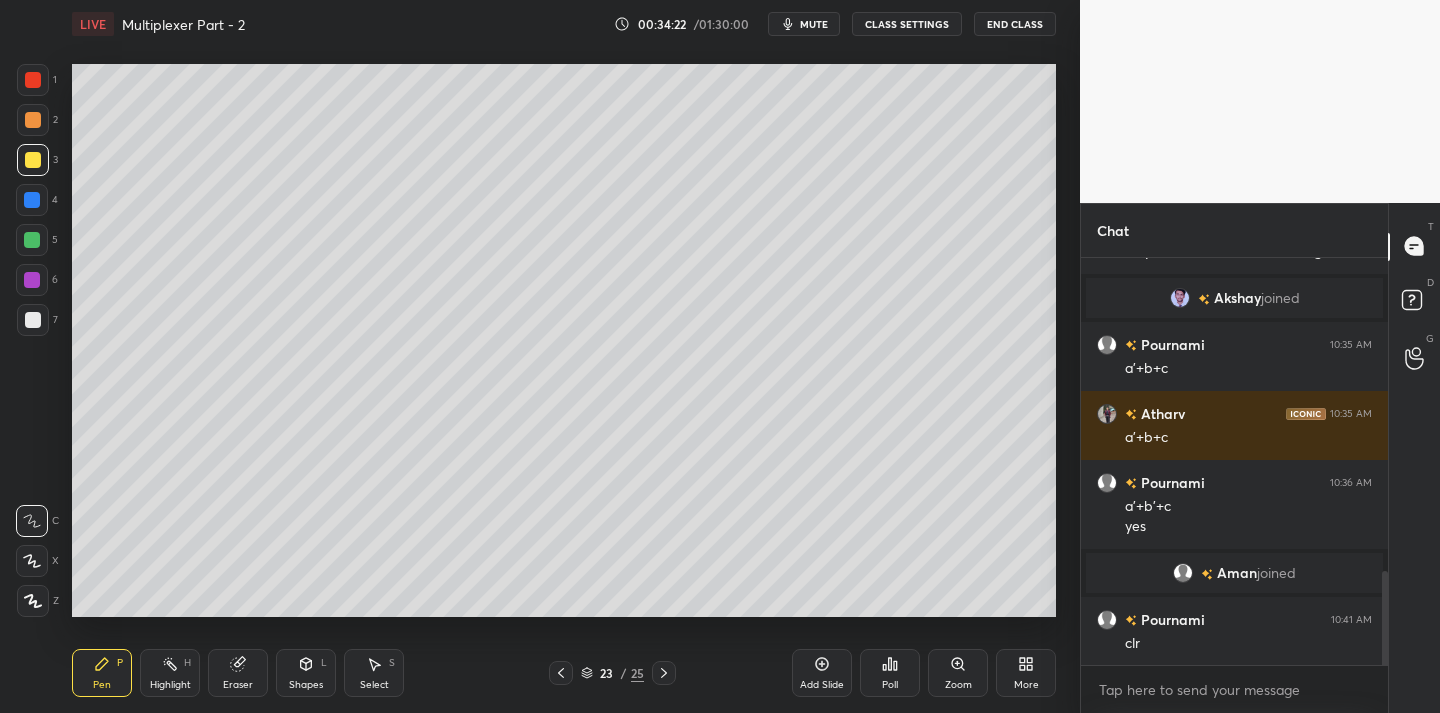 scroll, scrollTop: 1359, scrollLeft: 0, axis: vertical 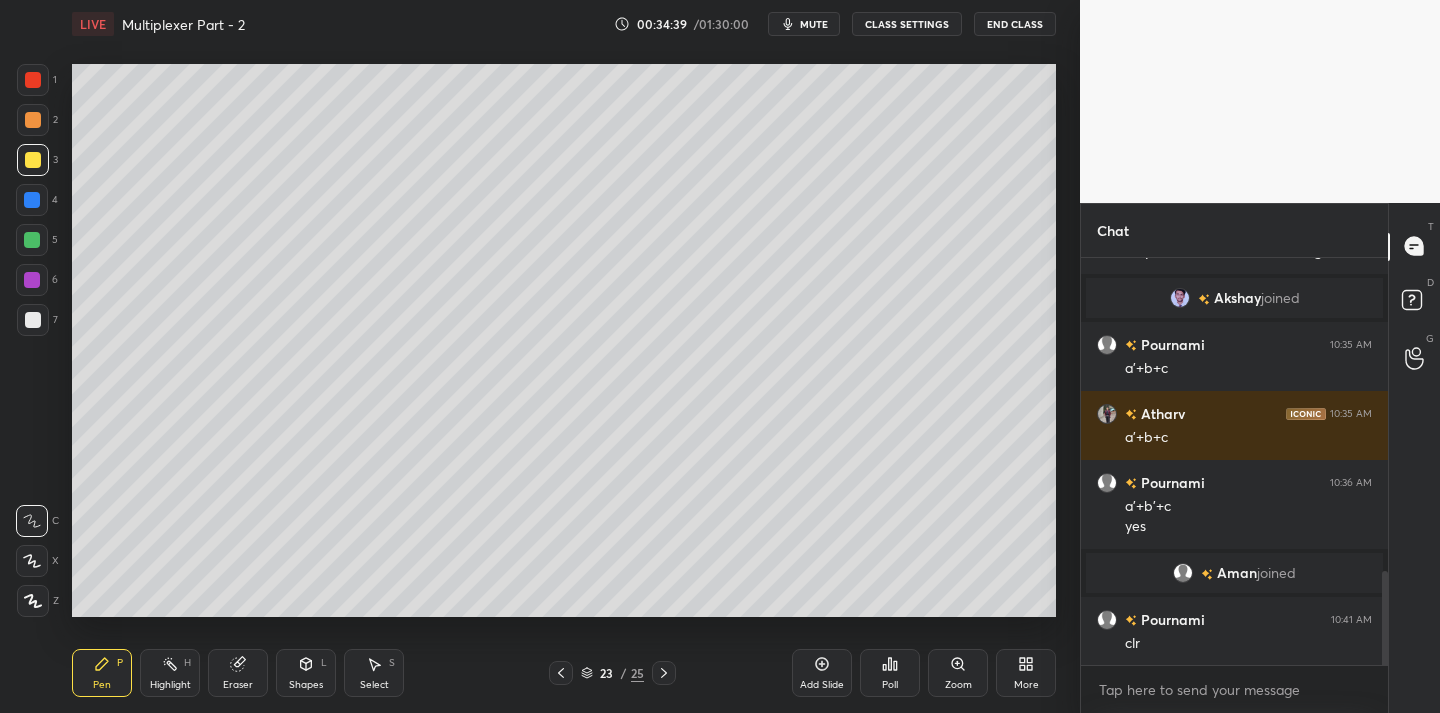 click at bounding box center (33, 320) 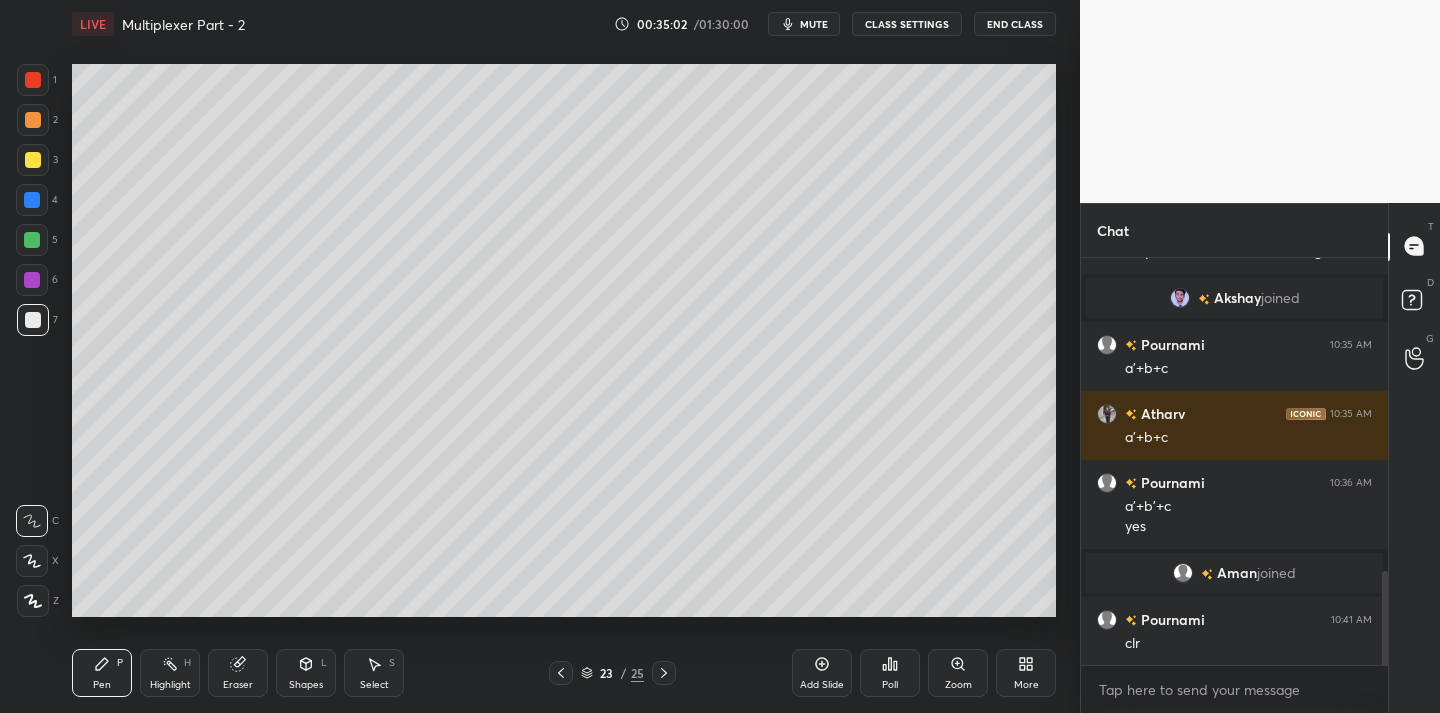 drag, startPoint x: 242, startPoint y: 656, endPoint x: 243, endPoint y: 628, distance: 28.01785 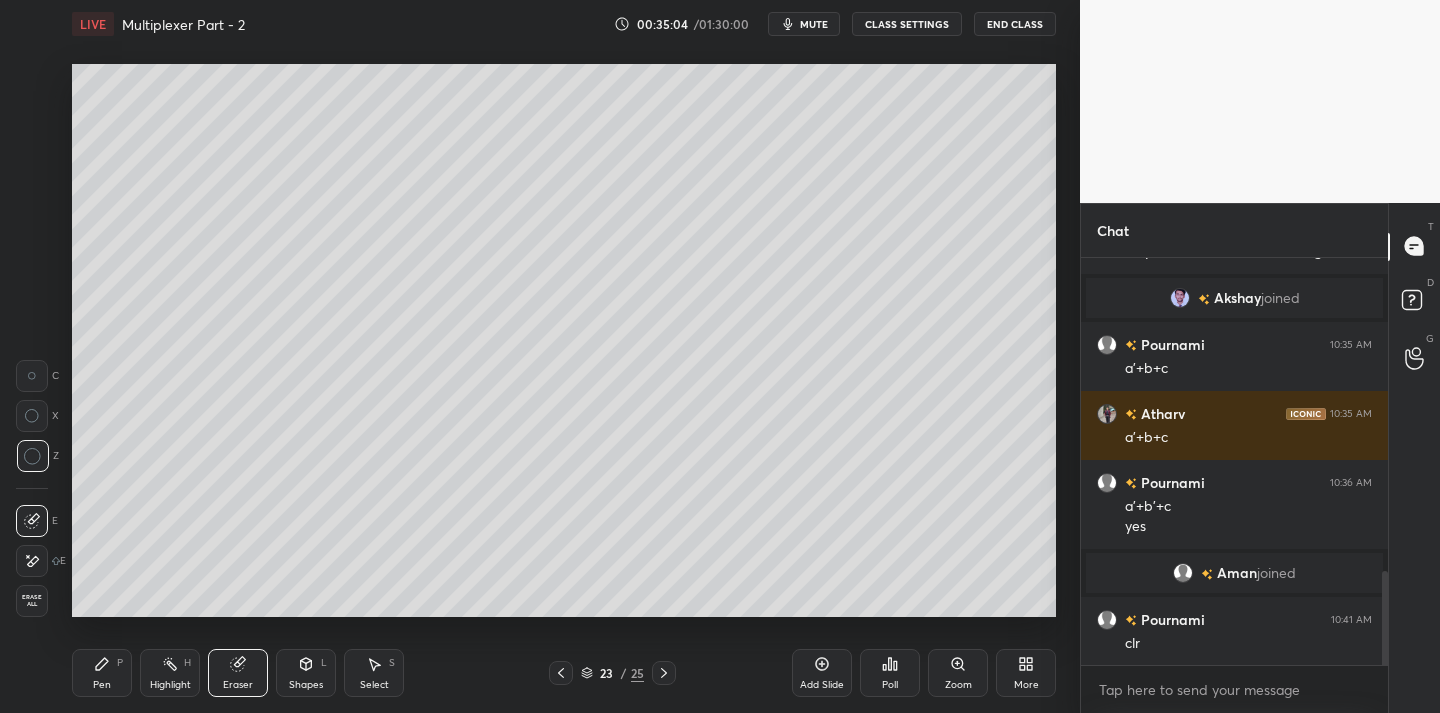 click 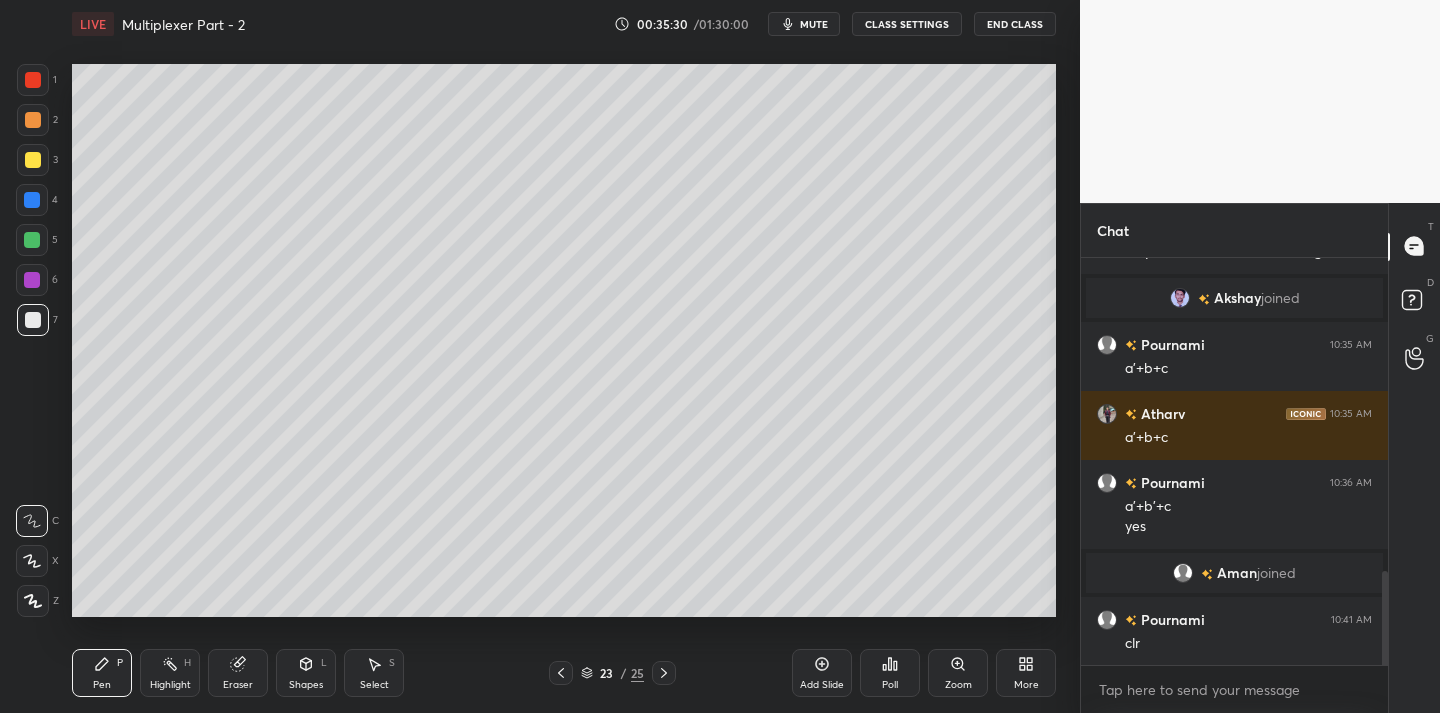 drag, startPoint x: 45, startPoint y: 167, endPoint x: 68, endPoint y: 163, distance: 23.345236 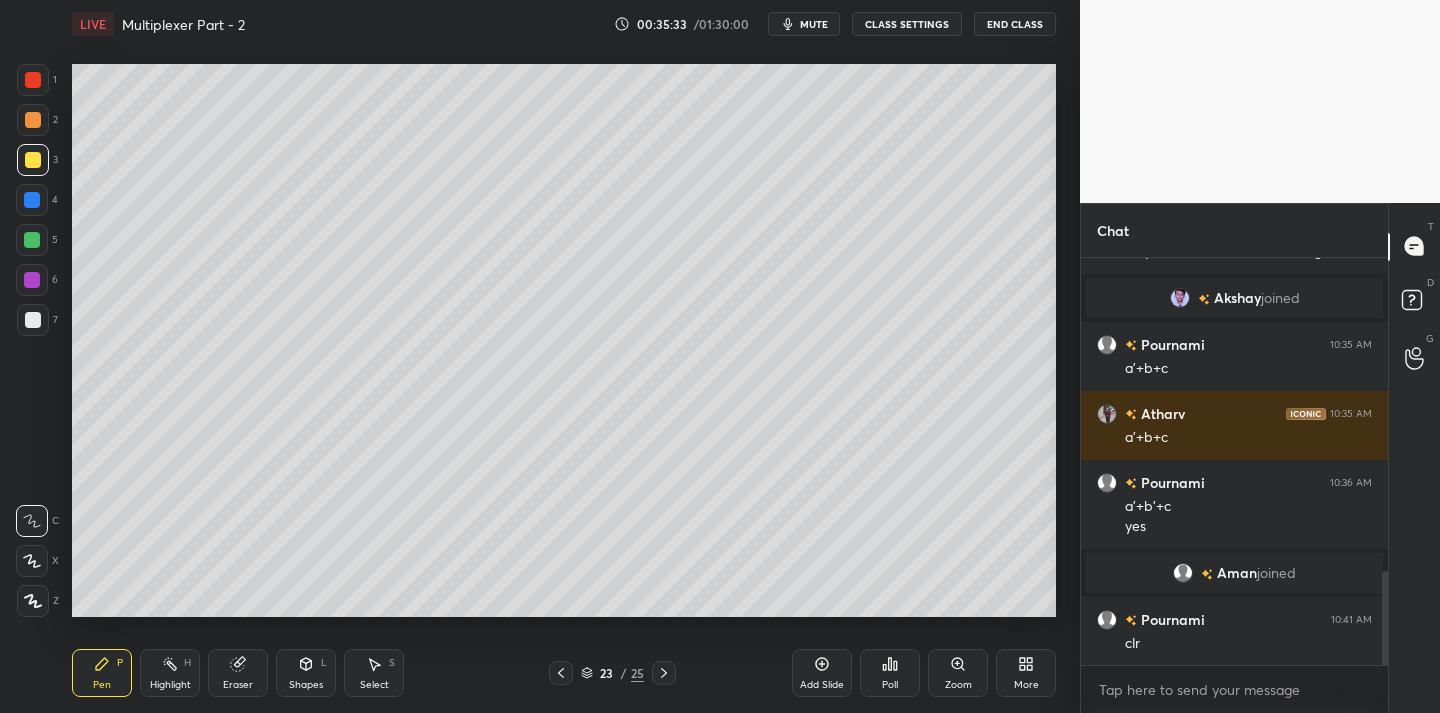 drag, startPoint x: 42, startPoint y: 314, endPoint x: 63, endPoint y: 313, distance: 21.023796 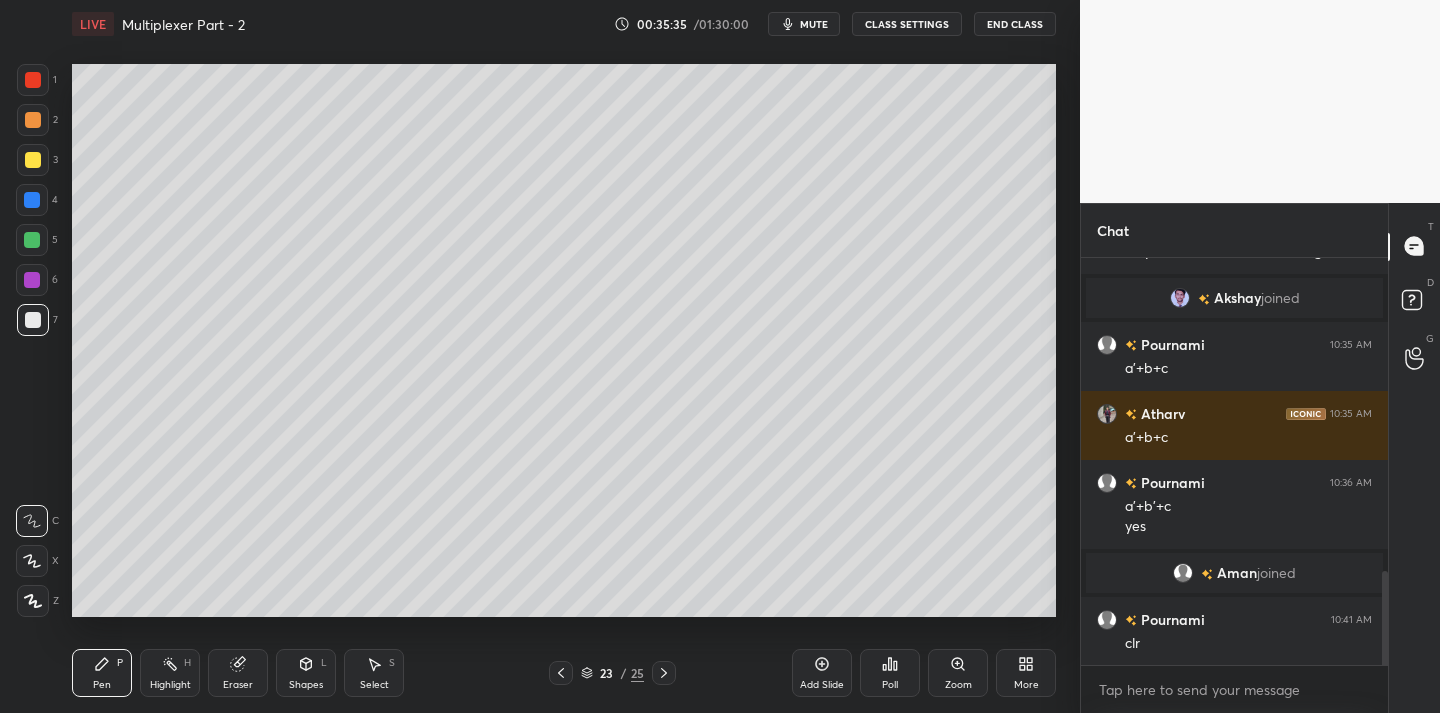 click on "Eraser" at bounding box center [238, 673] 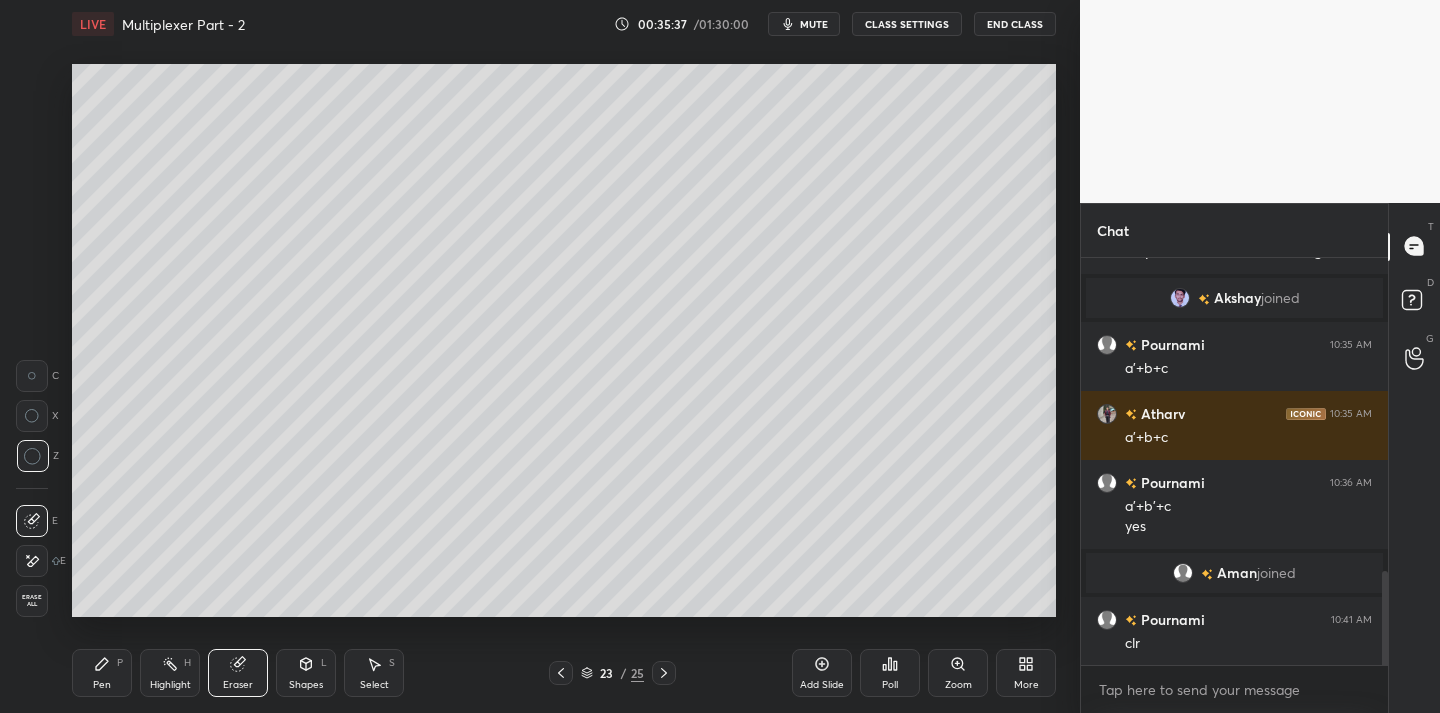 click 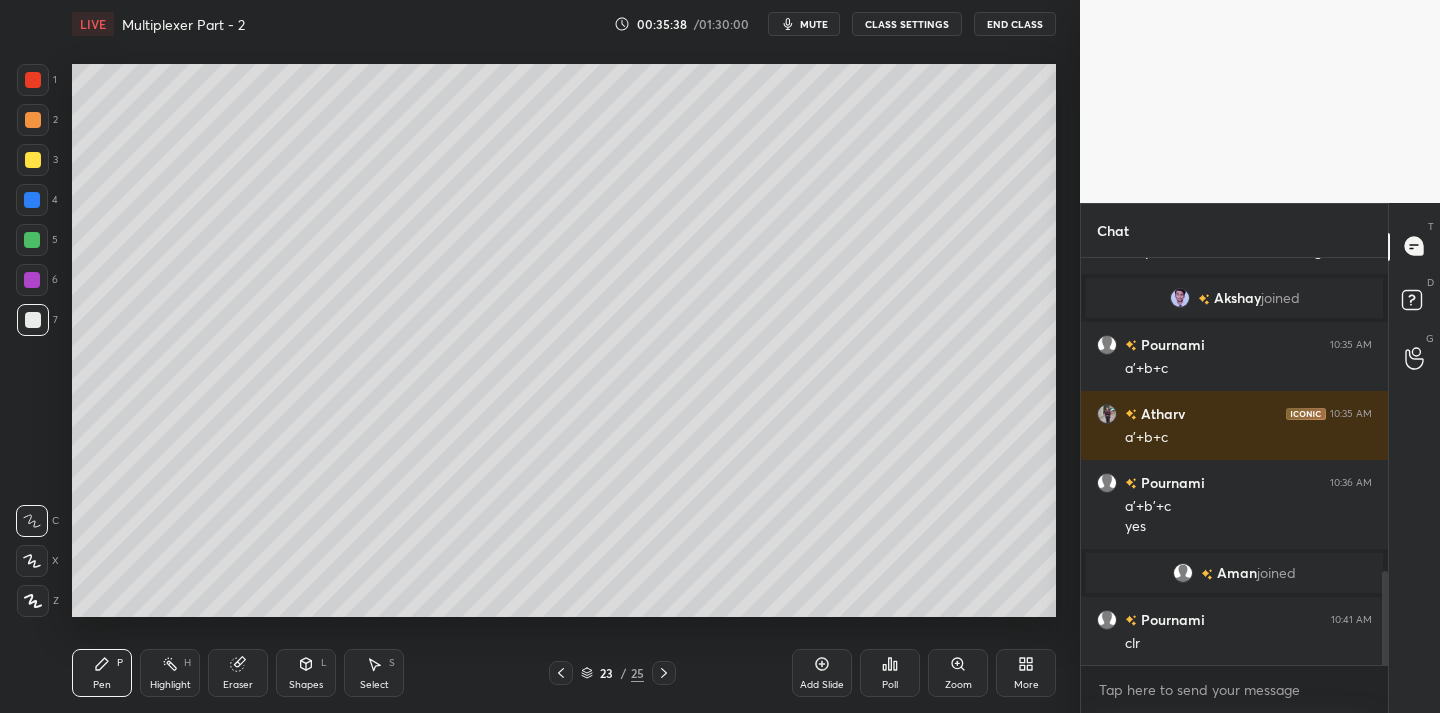 click at bounding box center (32, 200) 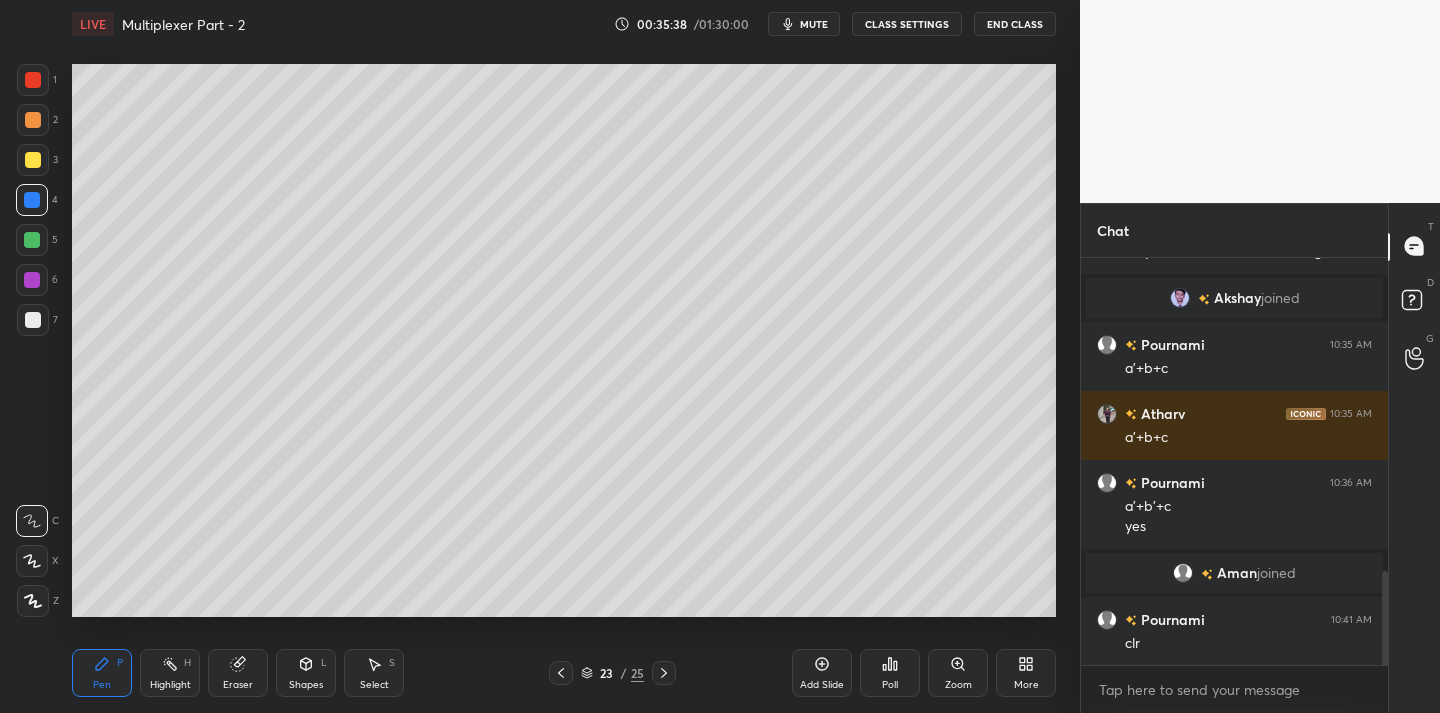 click at bounding box center (32, 240) 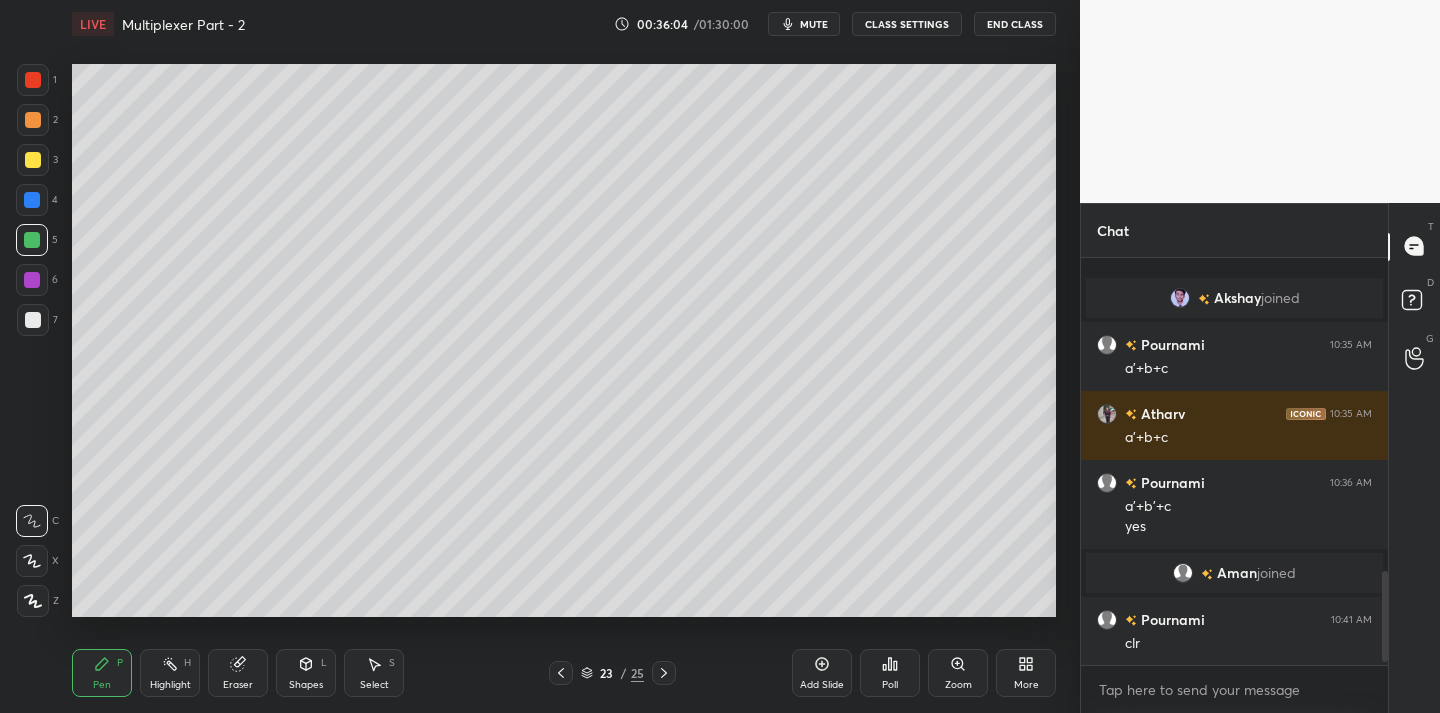 scroll, scrollTop: 1428, scrollLeft: 0, axis: vertical 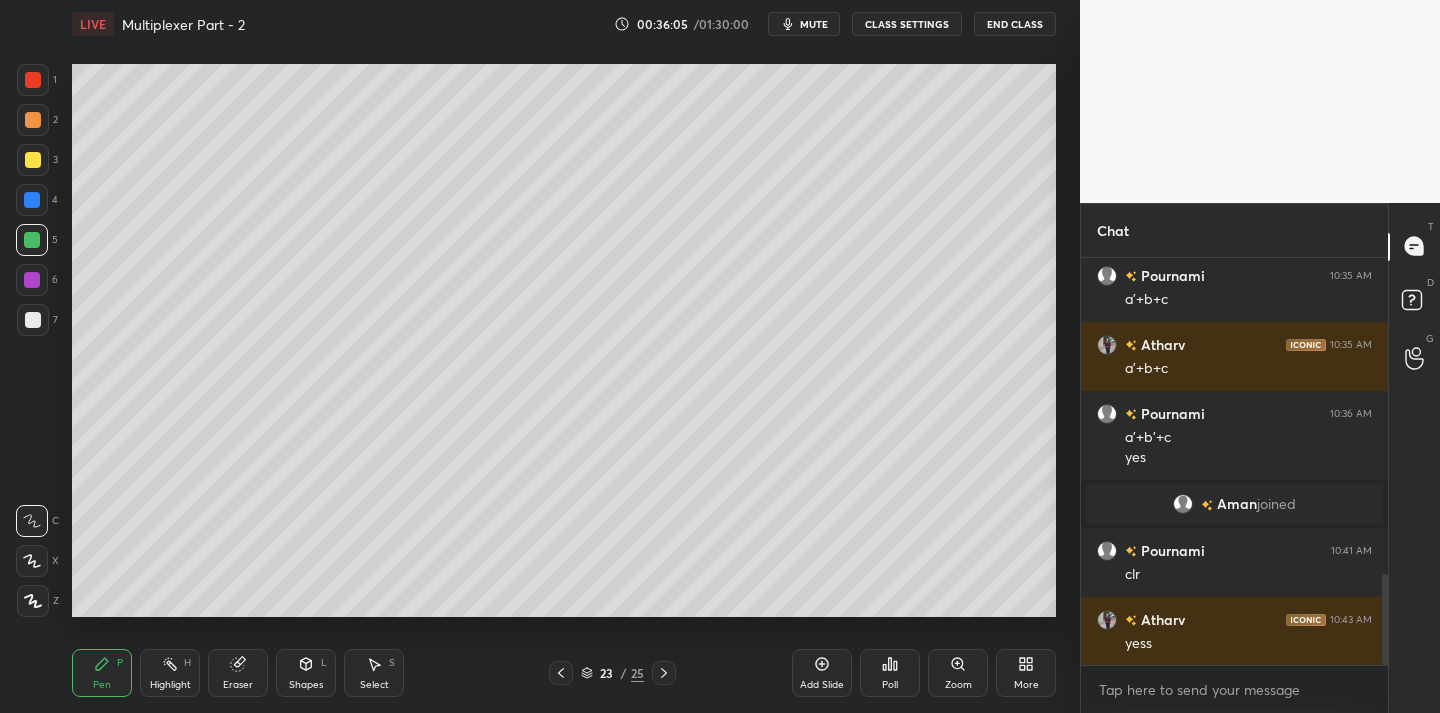 click on "Add Slide" at bounding box center (822, 673) 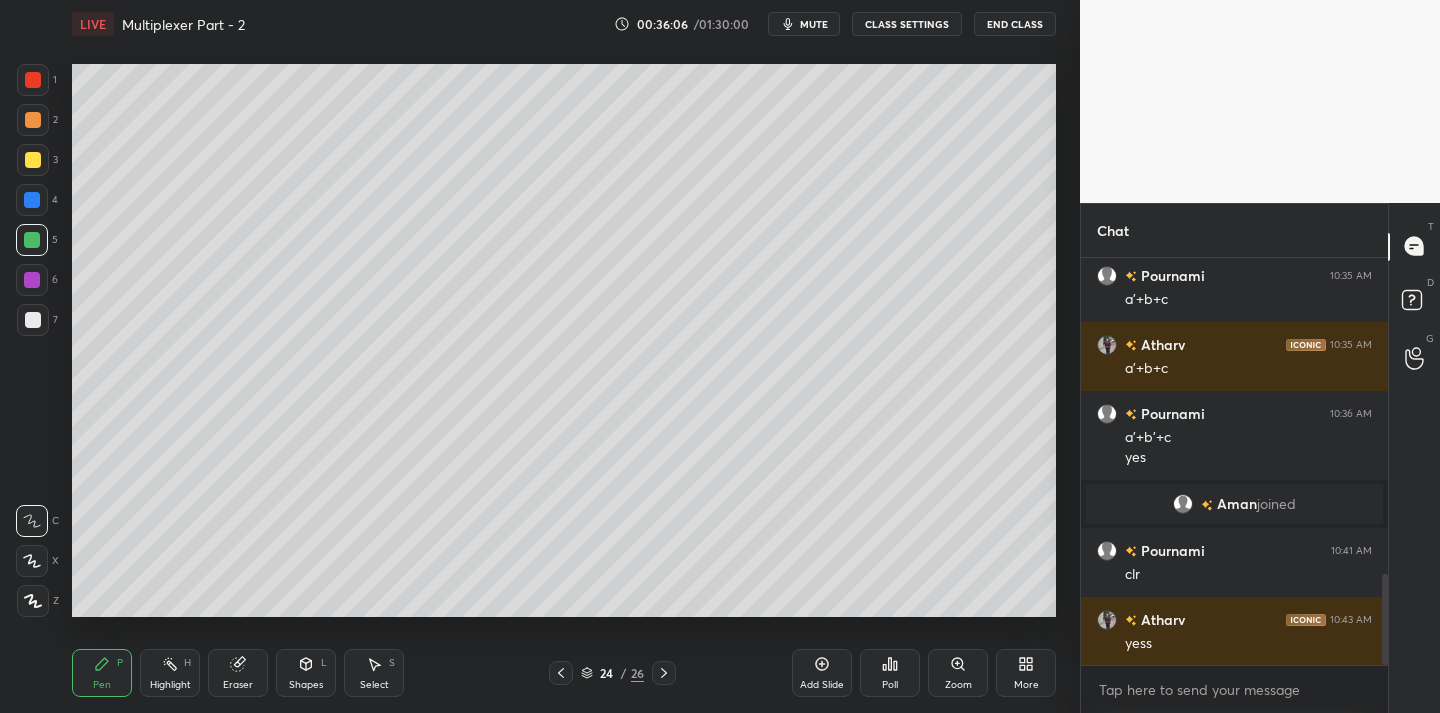 click at bounding box center (33, 160) 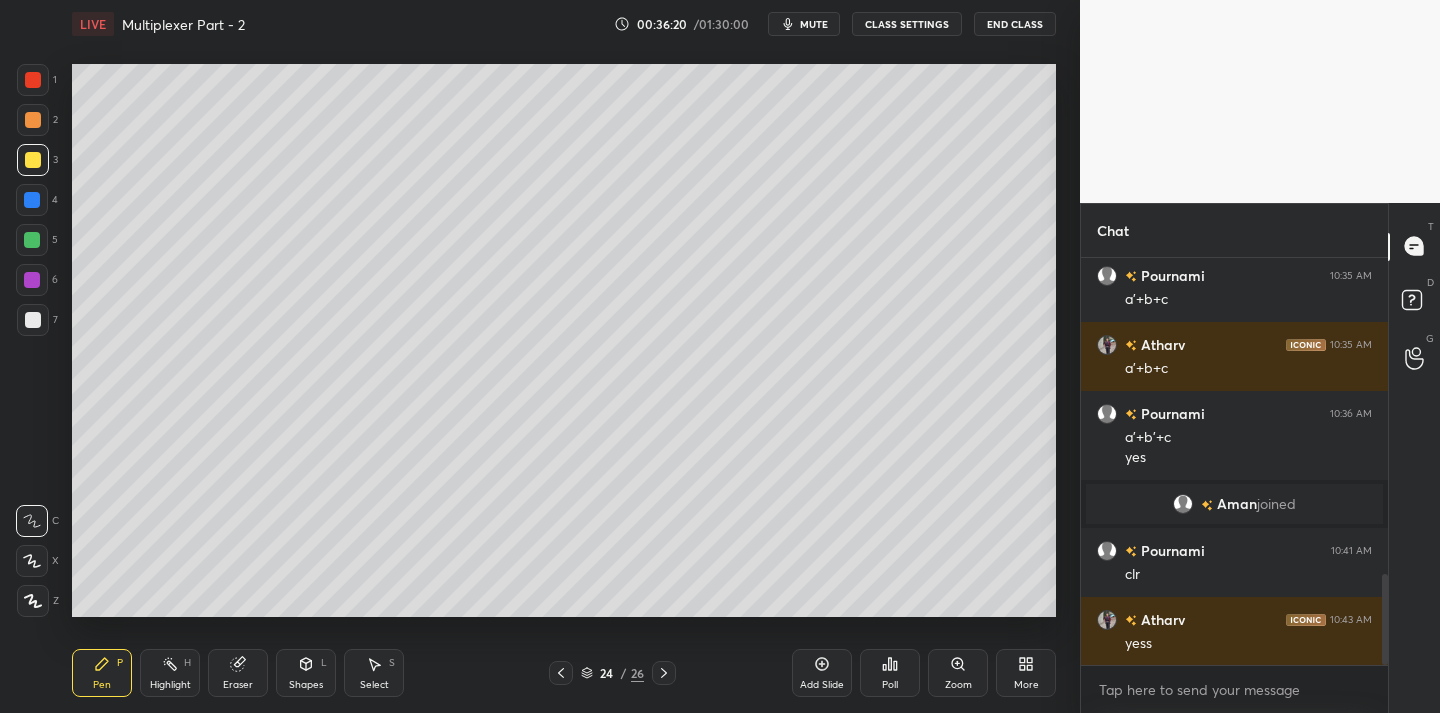 click at bounding box center [33, 320] 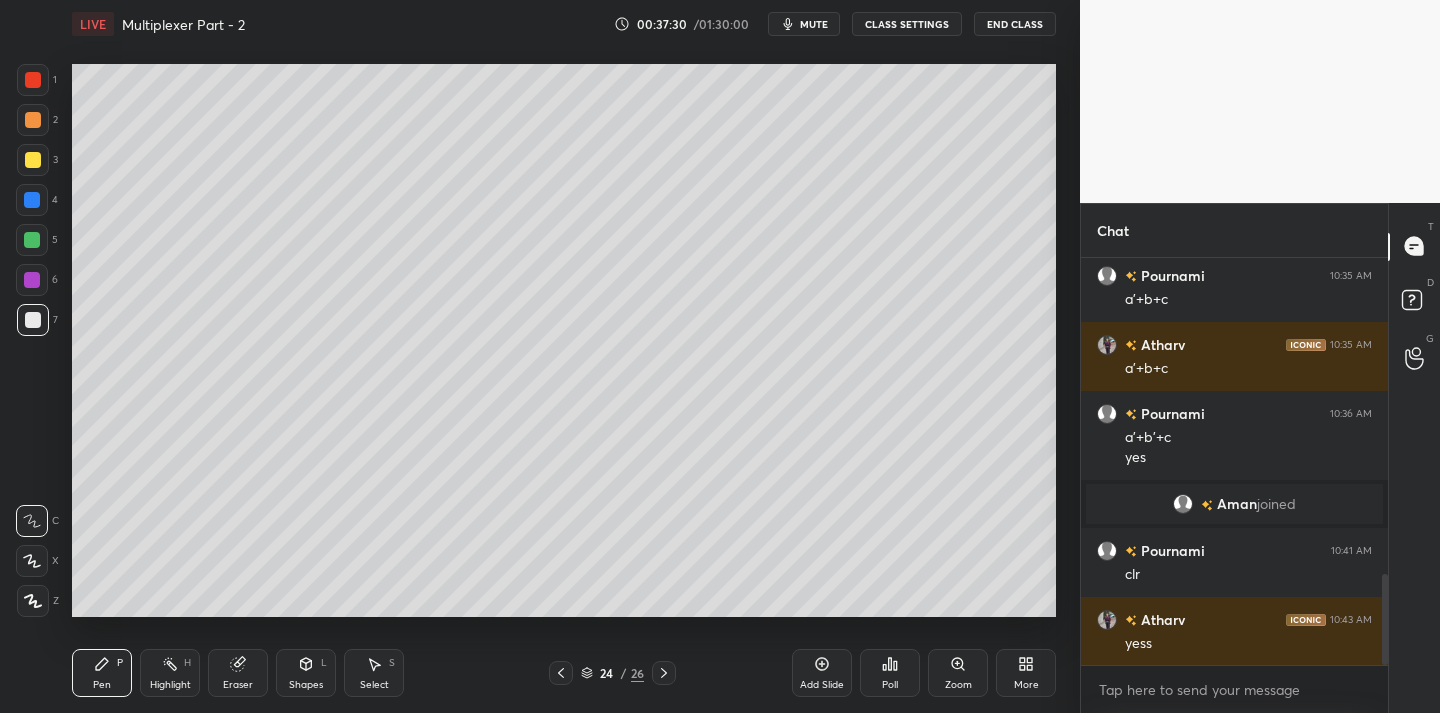 click on "End Class" at bounding box center [1015, 24] 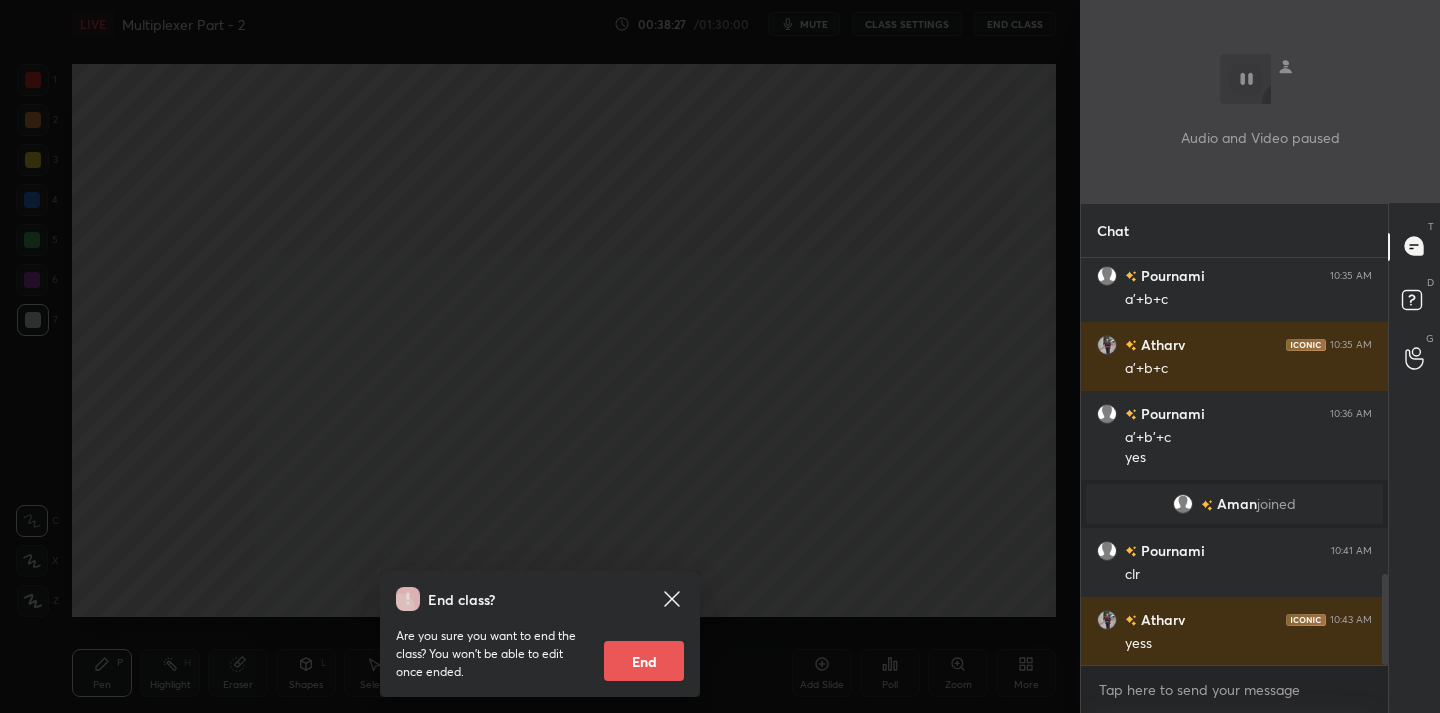click on "End class? Are you sure you want to end the class? You won’t be able to edit once ended. End" at bounding box center (540, 356) 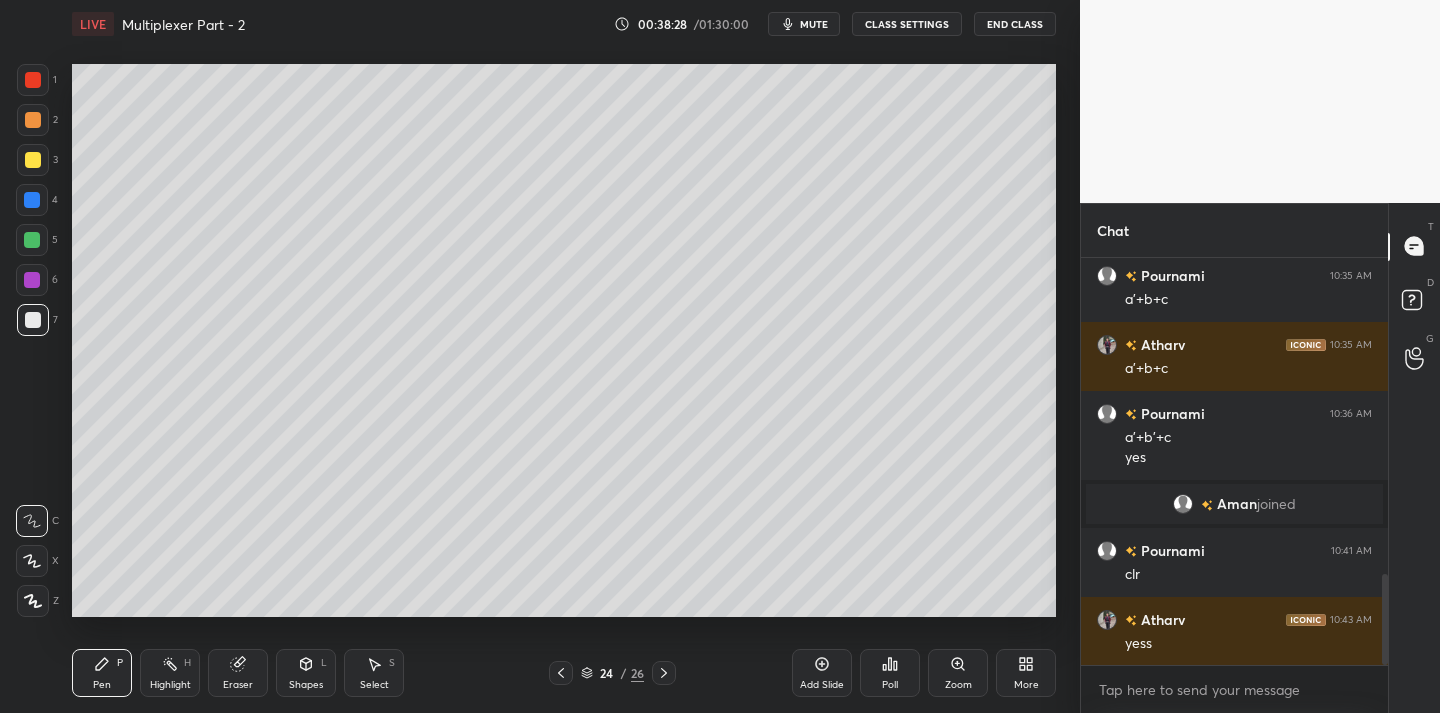 drag, startPoint x: 834, startPoint y: 670, endPoint x: 814, endPoint y: 636, distance: 39.446167 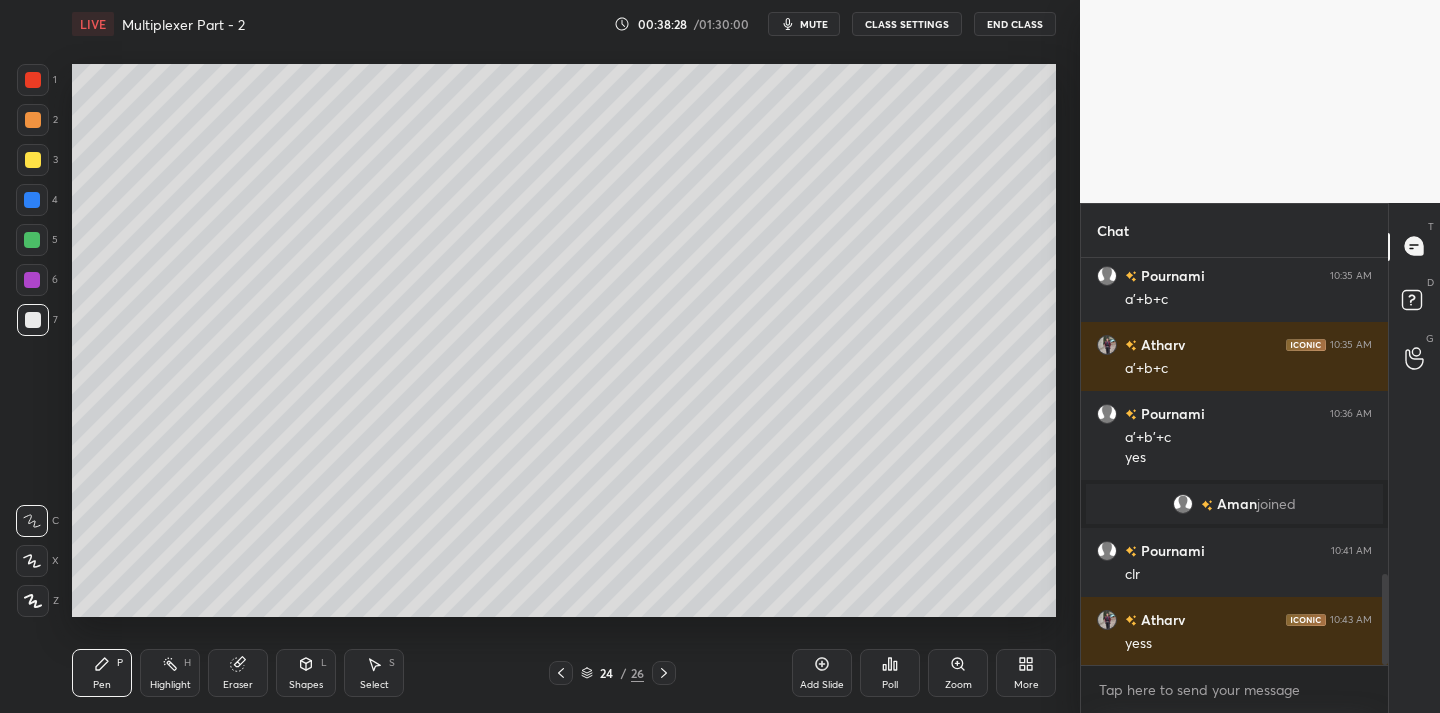 click on "Add Slide" at bounding box center (822, 673) 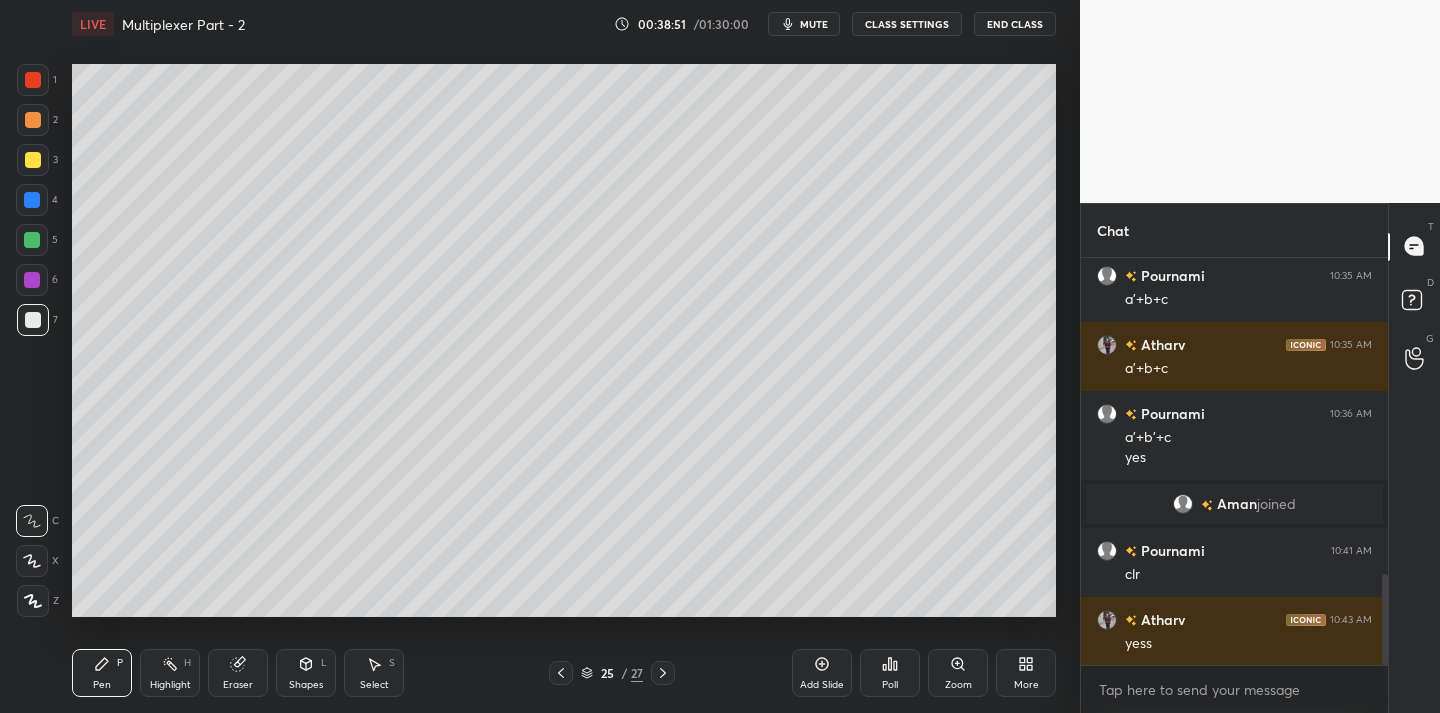 drag, startPoint x: 234, startPoint y: 676, endPoint x: 242, endPoint y: 654, distance: 23.409399 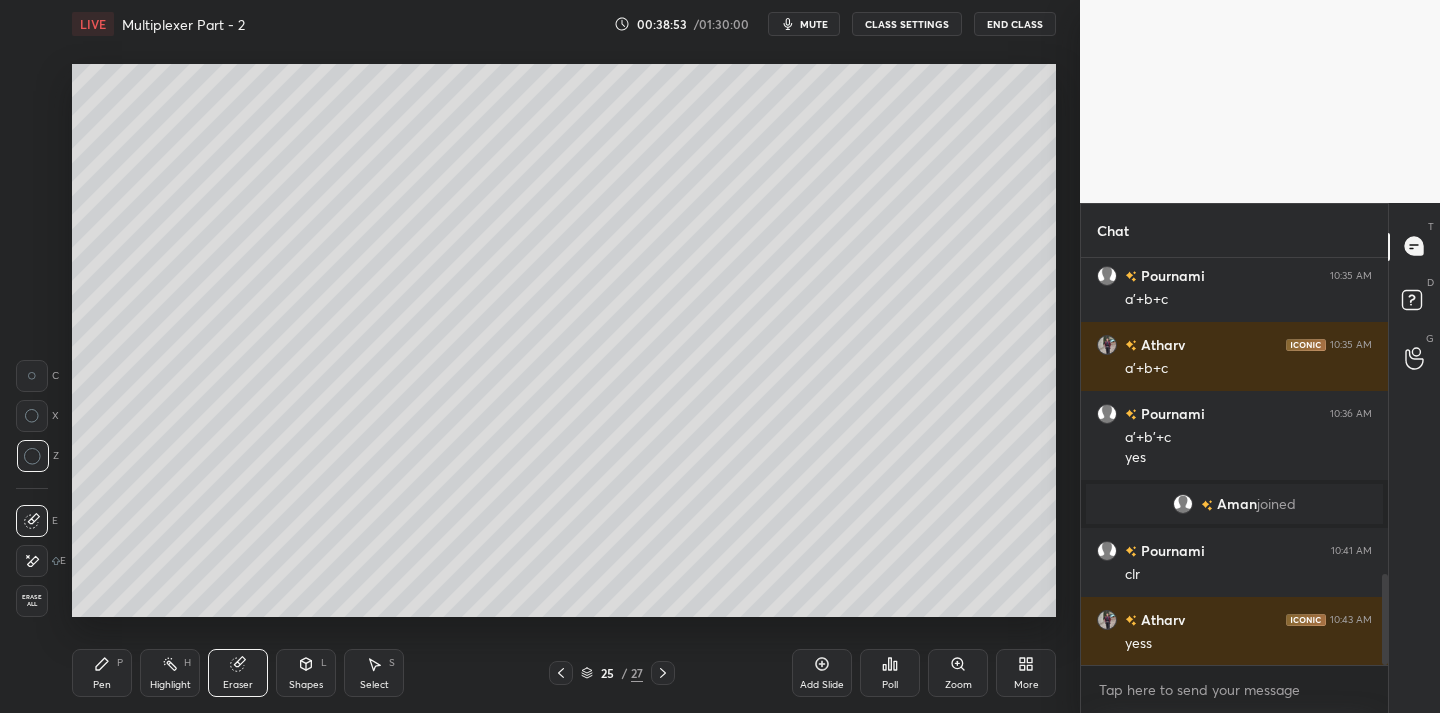 click on "Pen P" at bounding box center (102, 673) 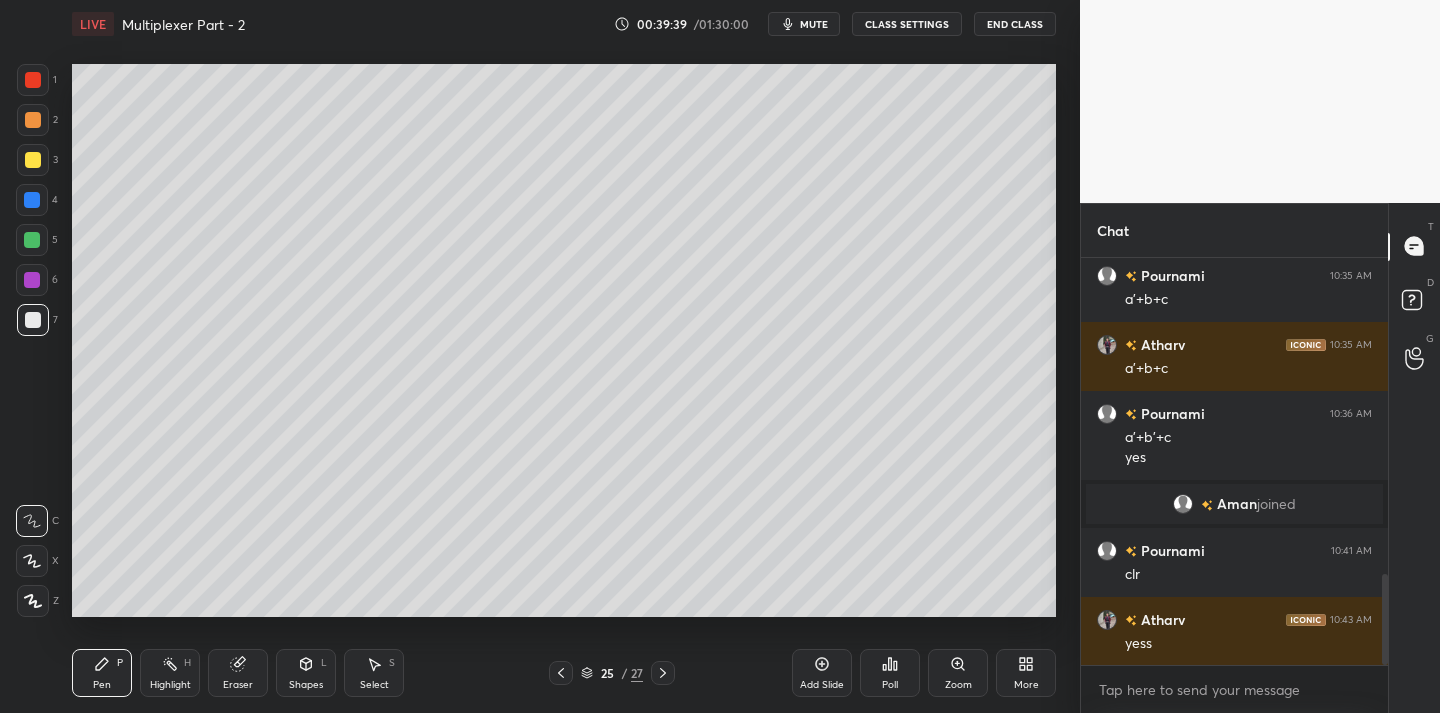 scroll, scrollTop: 1497, scrollLeft: 0, axis: vertical 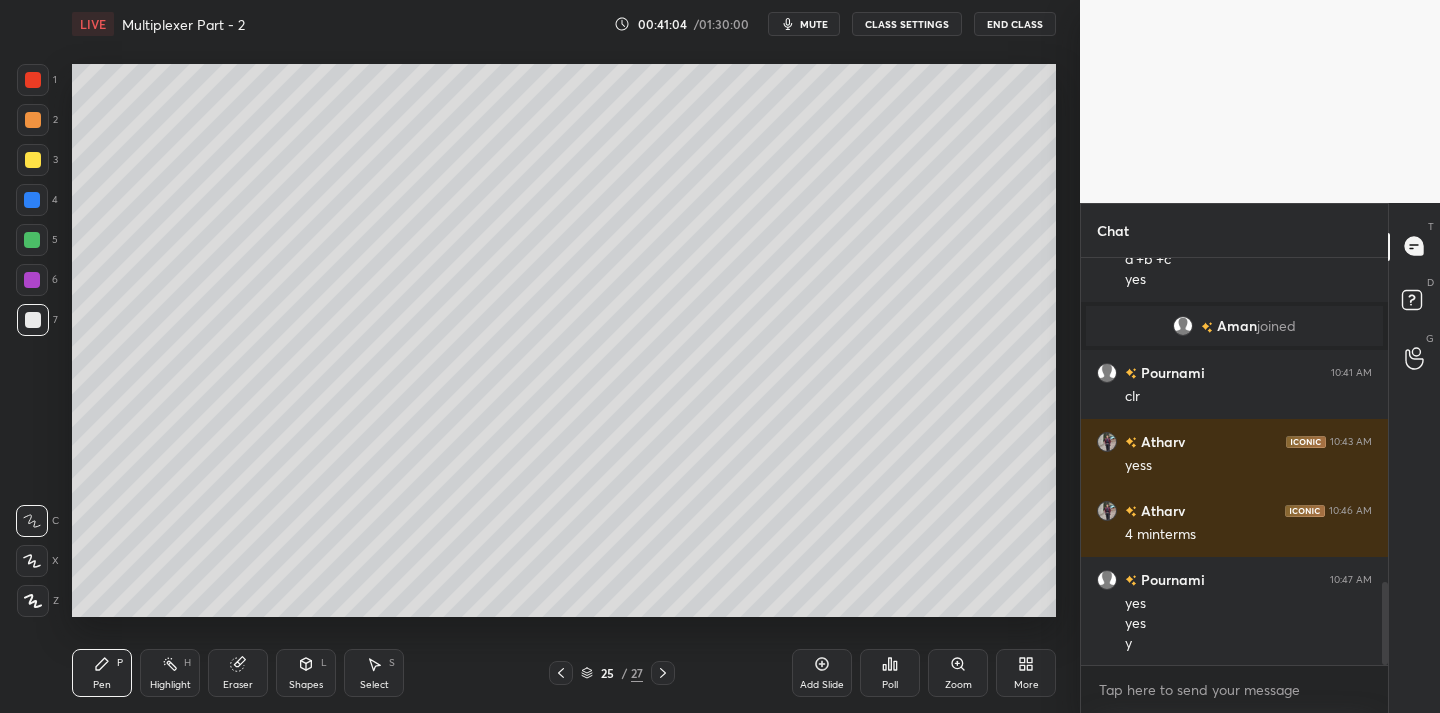 drag, startPoint x: 237, startPoint y: 666, endPoint x: 245, endPoint y: 654, distance: 14.422205 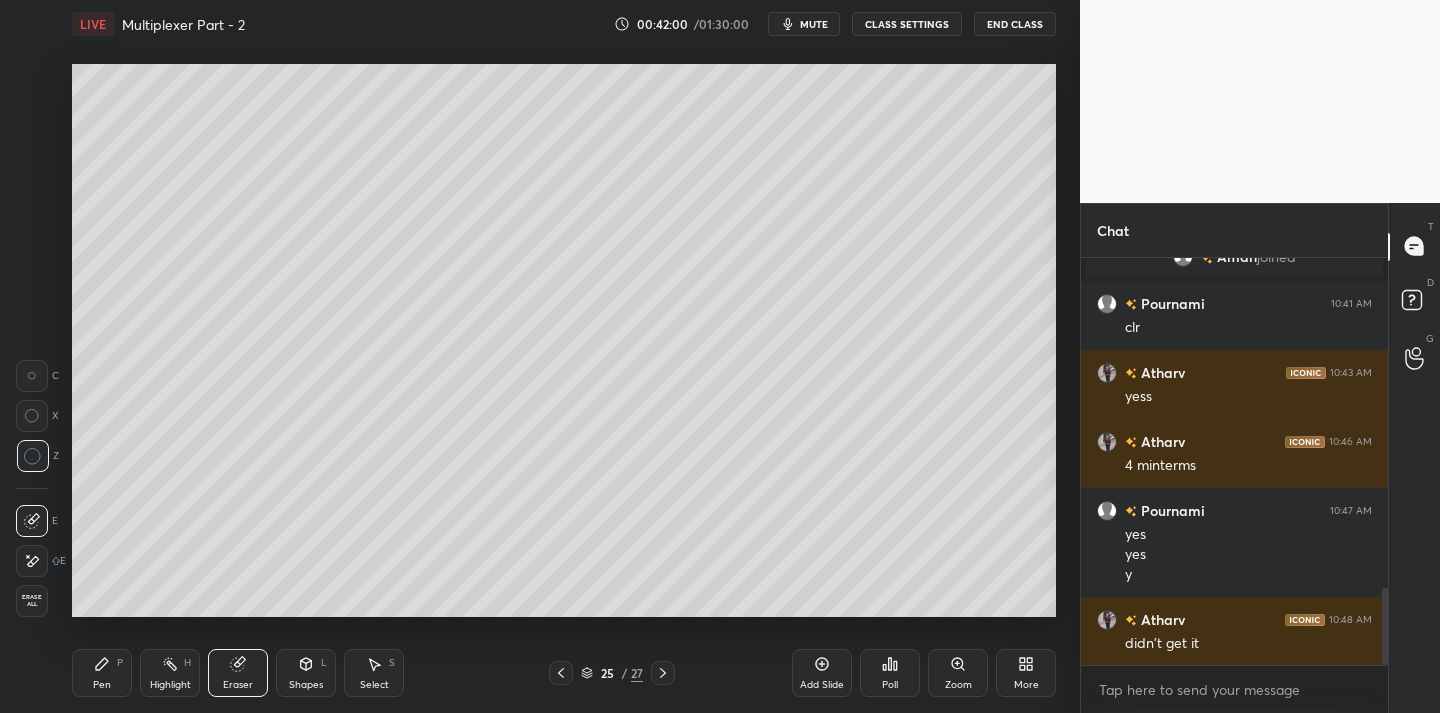 scroll, scrollTop: 1744, scrollLeft: 0, axis: vertical 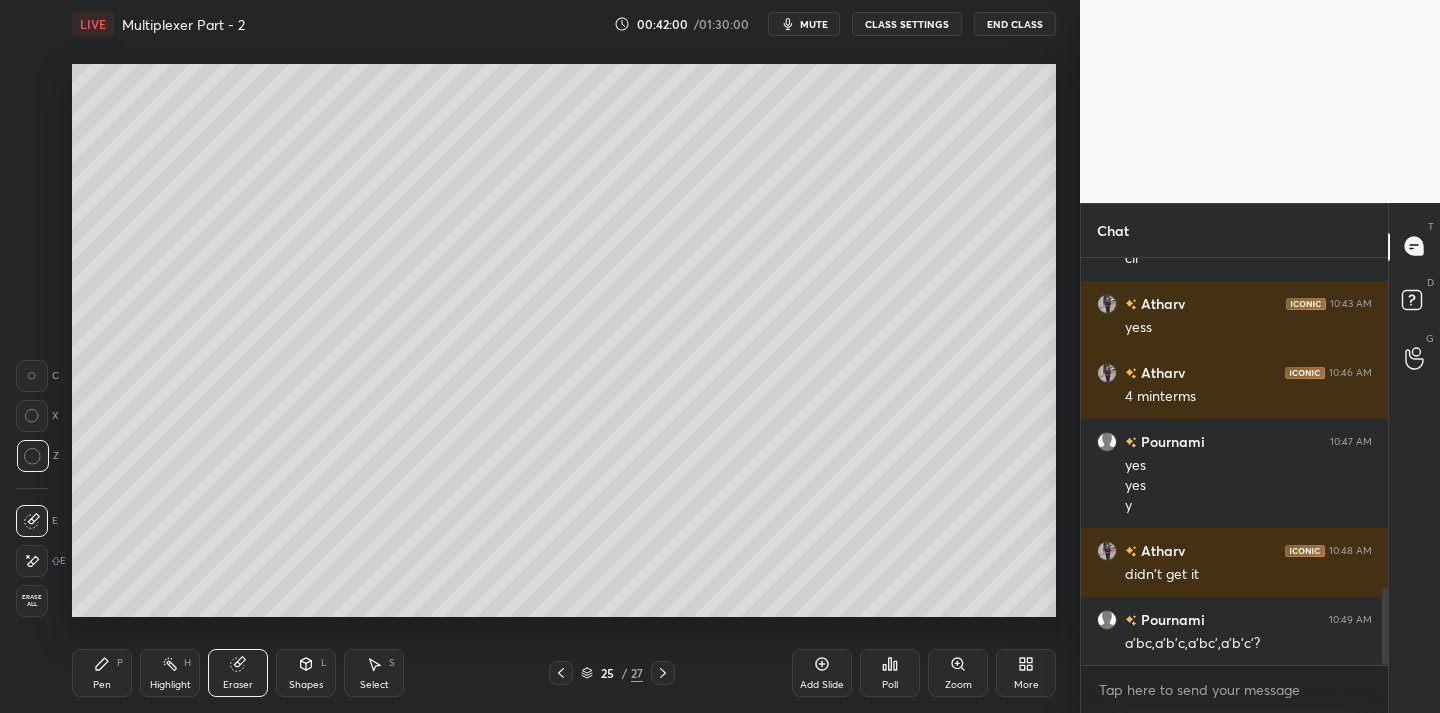 click on "Pen" at bounding box center [102, 685] 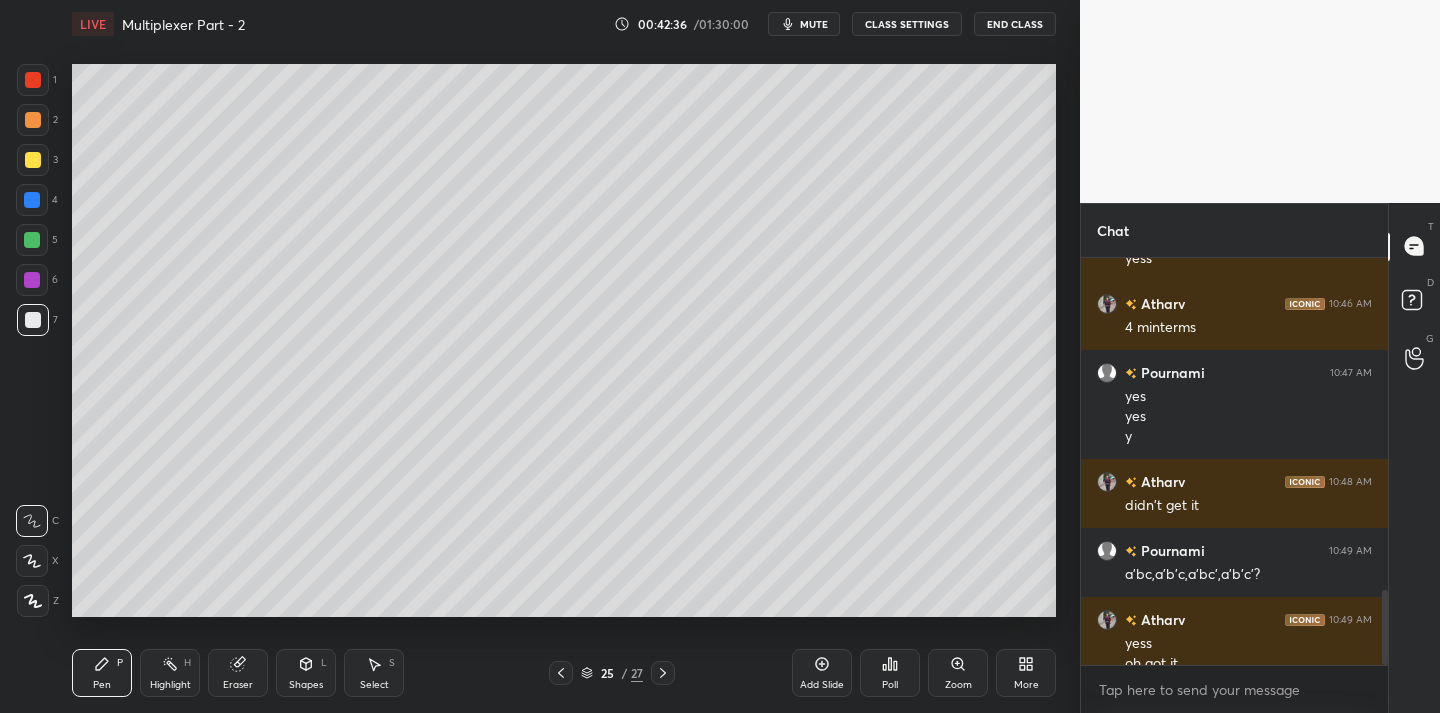 scroll, scrollTop: 1833, scrollLeft: 0, axis: vertical 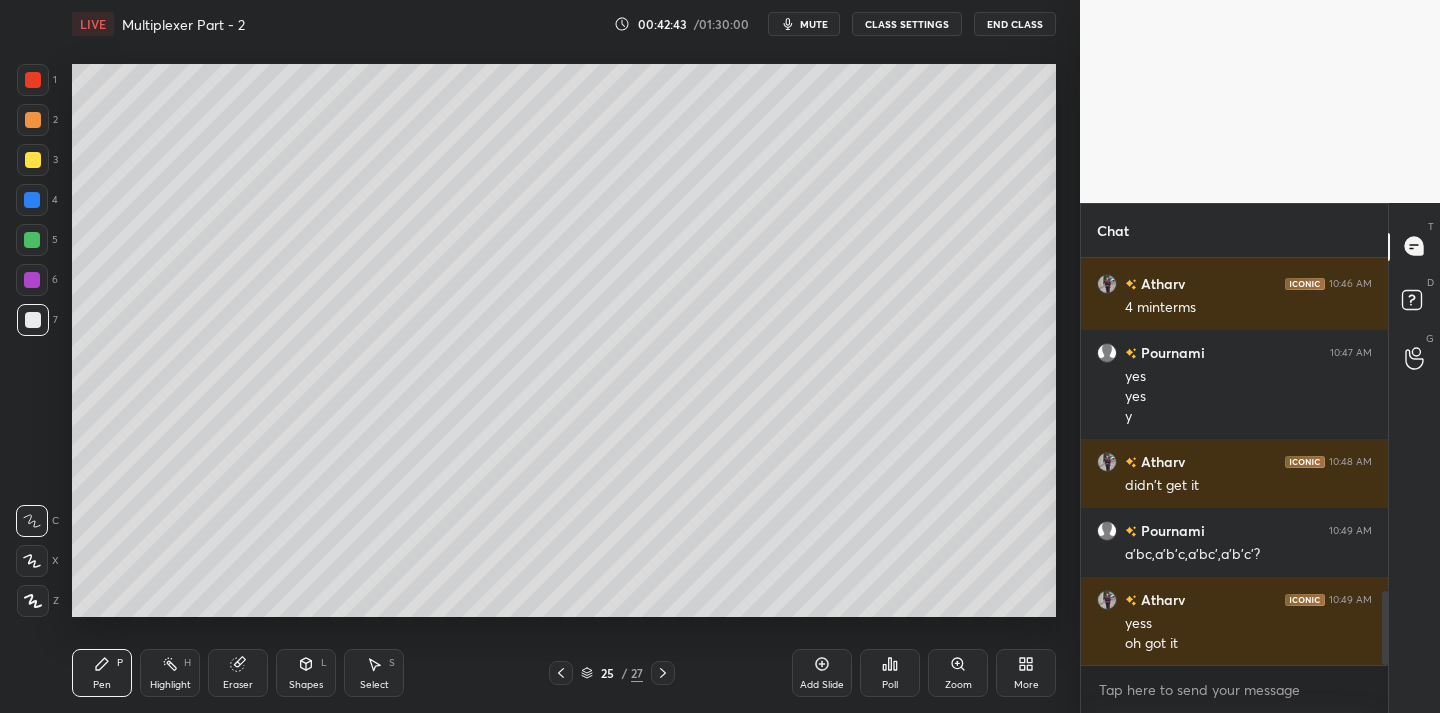 click on "Eraser" at bounding box center [238, 685] 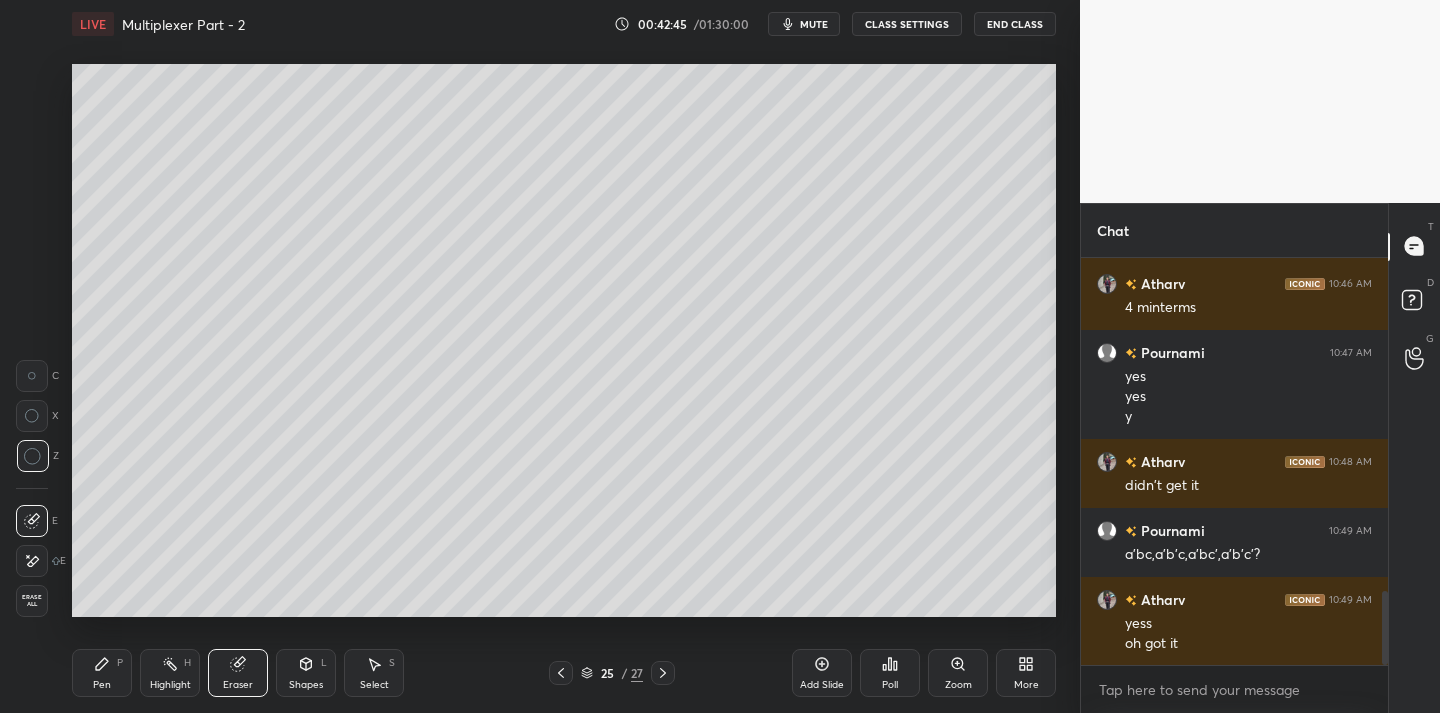 drag, startPoint x: 125, startPoint y: 662, endPoint x: 165, endPoint y: 623, distance: 55.86591 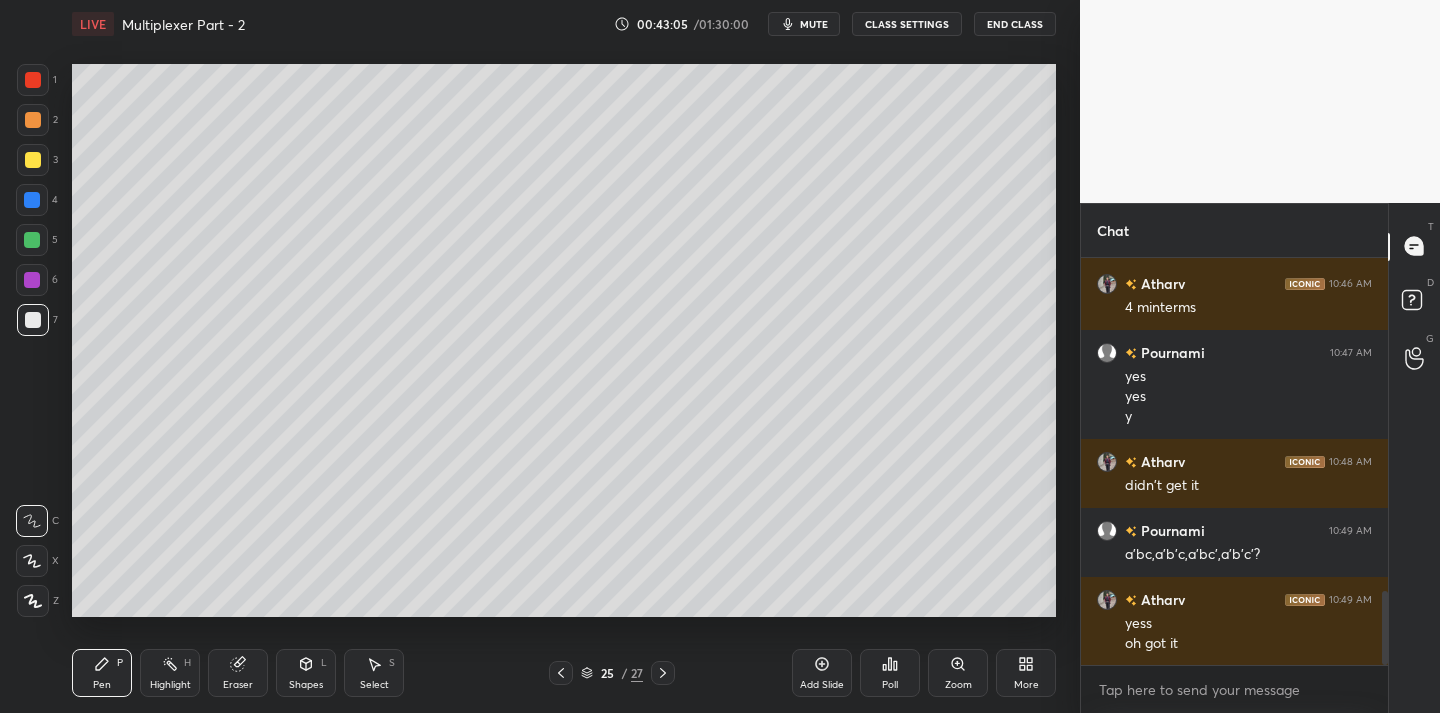 drag, startPoint x: 224, startPoint y: 684, endPoint x: 273, endPoint y: 625, distance: 76.6942 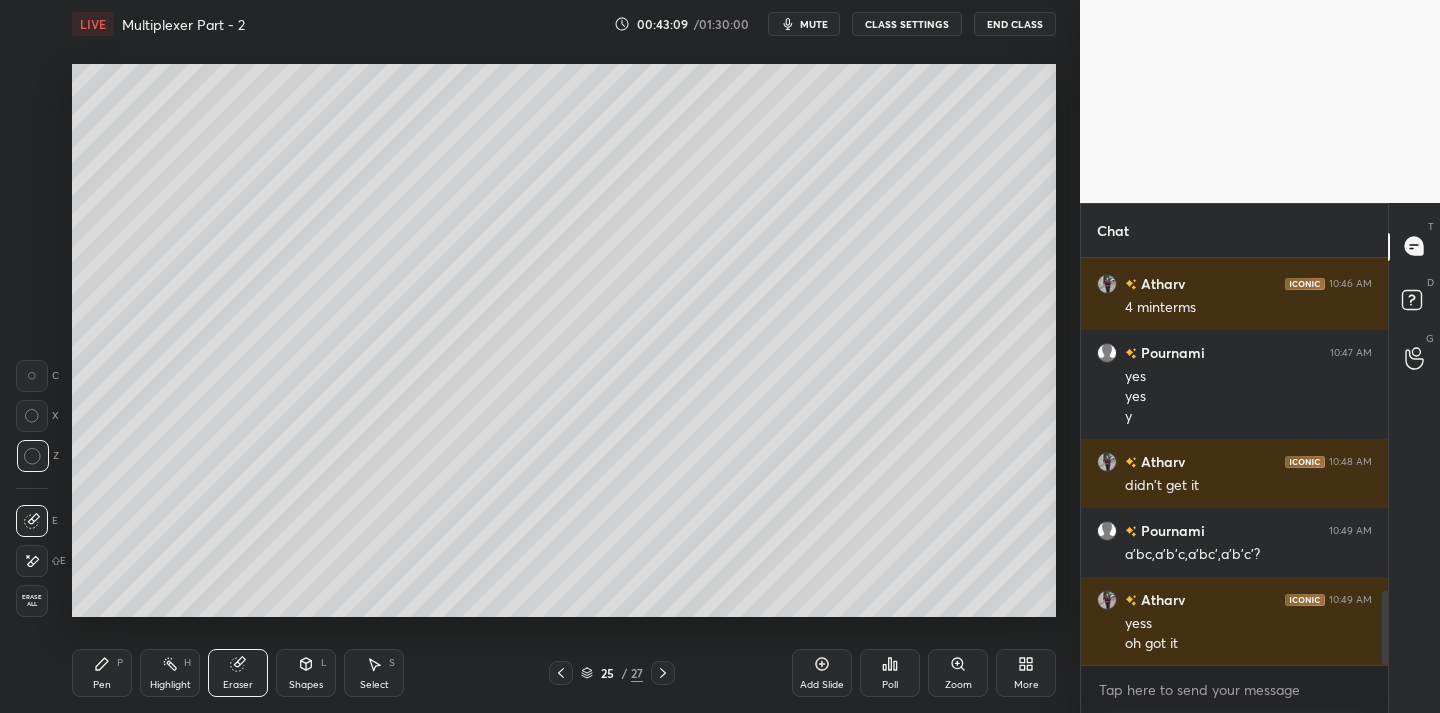 drag, startPoint x: 83, startPoint y: 690, endPoint x: 104, endPoint y: 679, distance: 23.70654 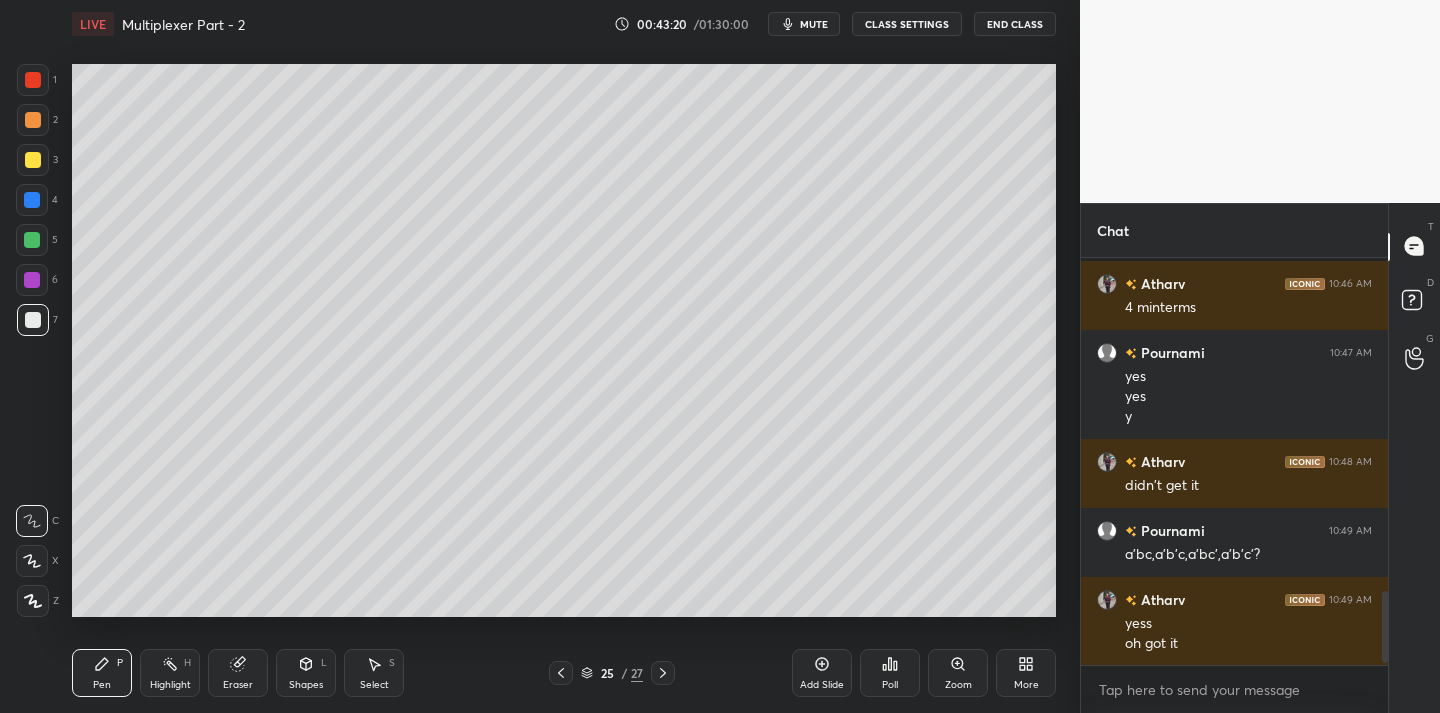 scroll, scrollTop: 1920, scrollLeft: 0, axis: vertical 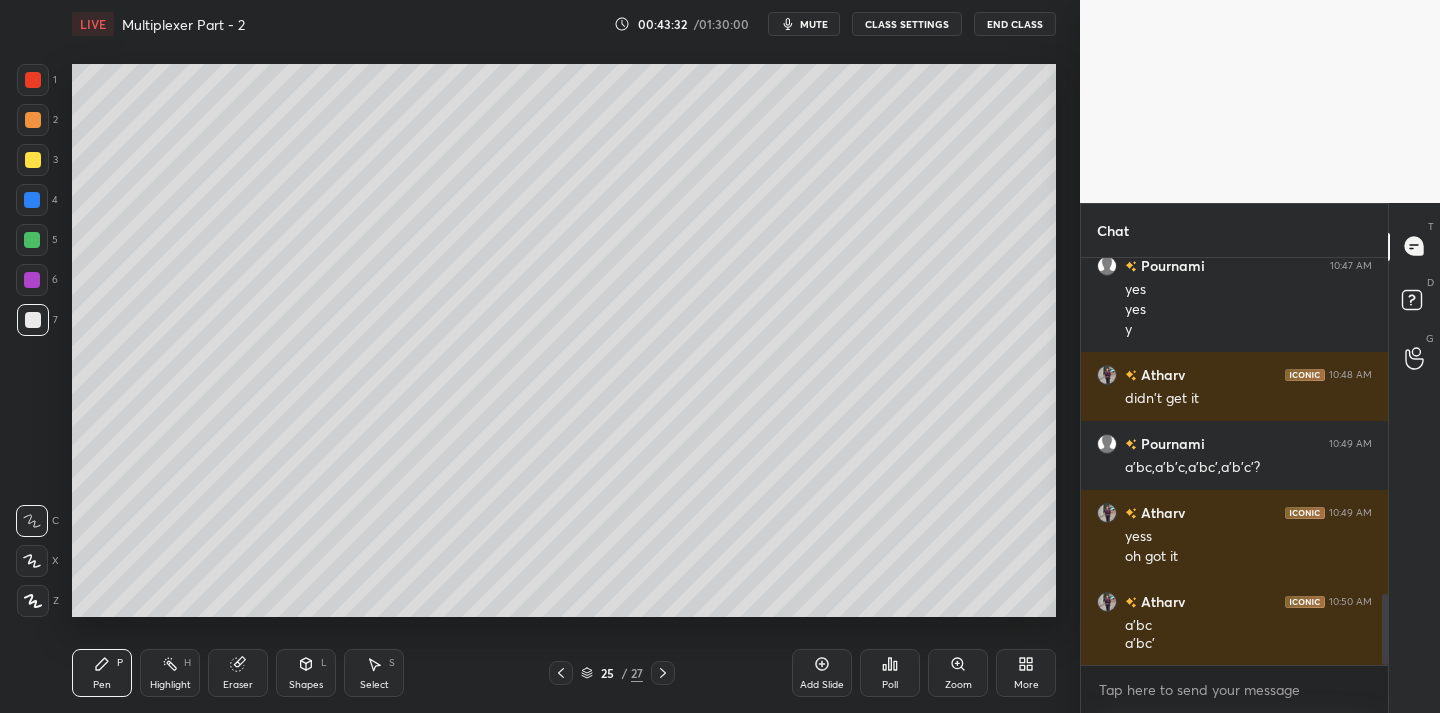 click on "Eraser" at bounding box center [238, 673] 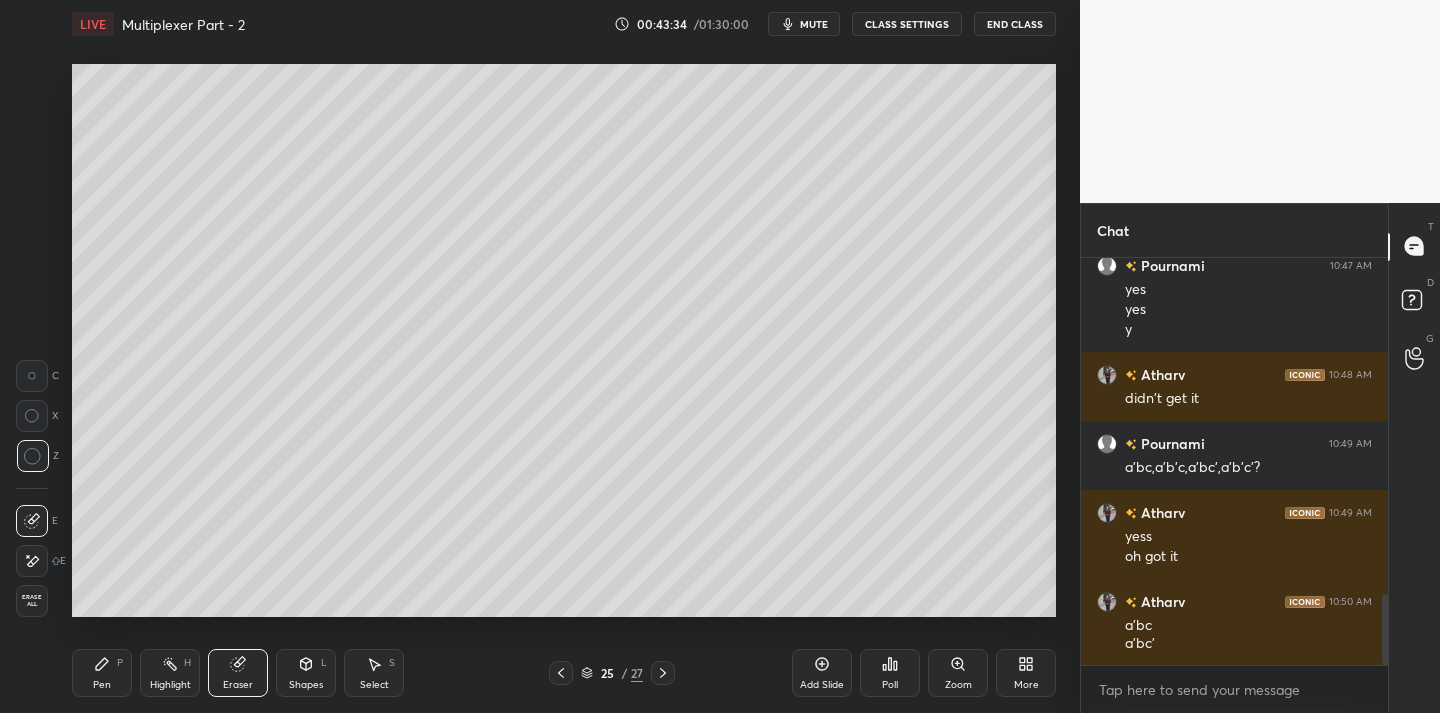 click on "Pen P" at bounding box center (102, 673) 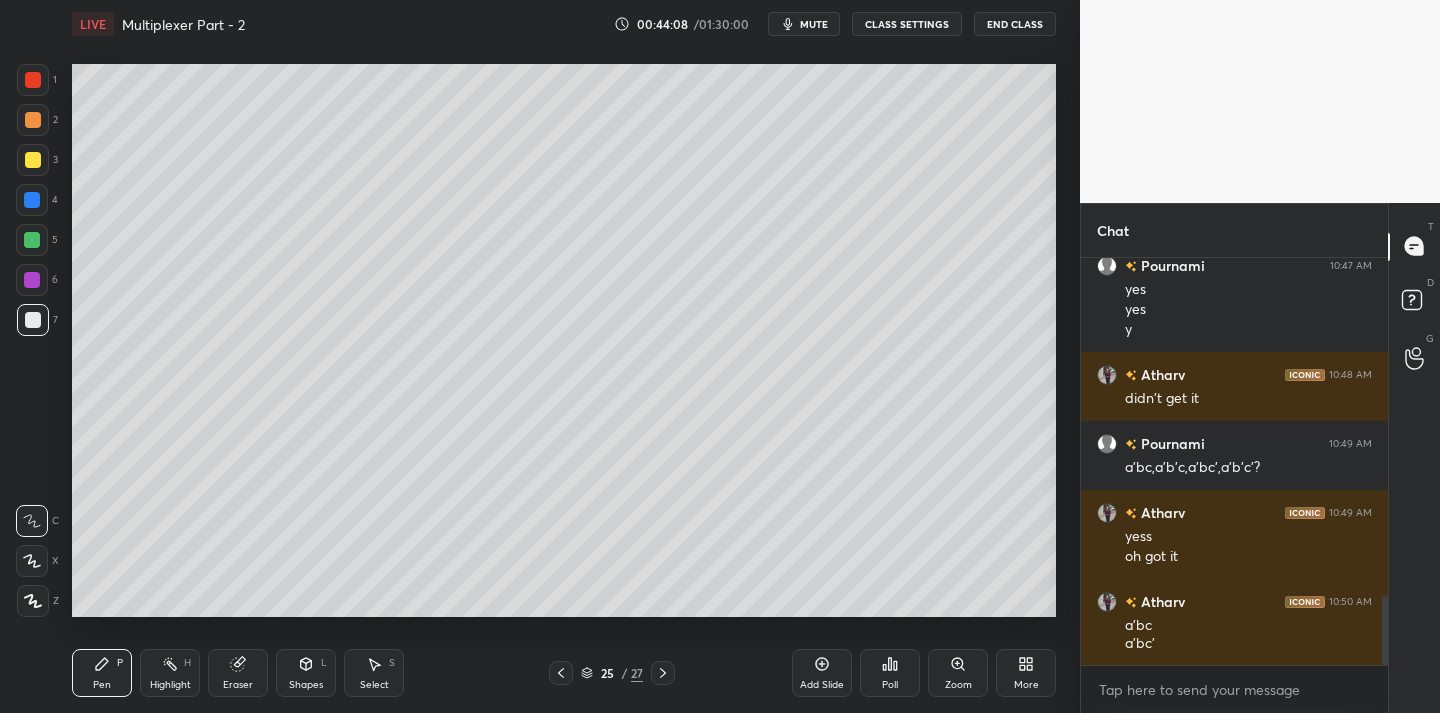 scroll, scrollTop: 1989, scrollLeft: 0, axis: vertical 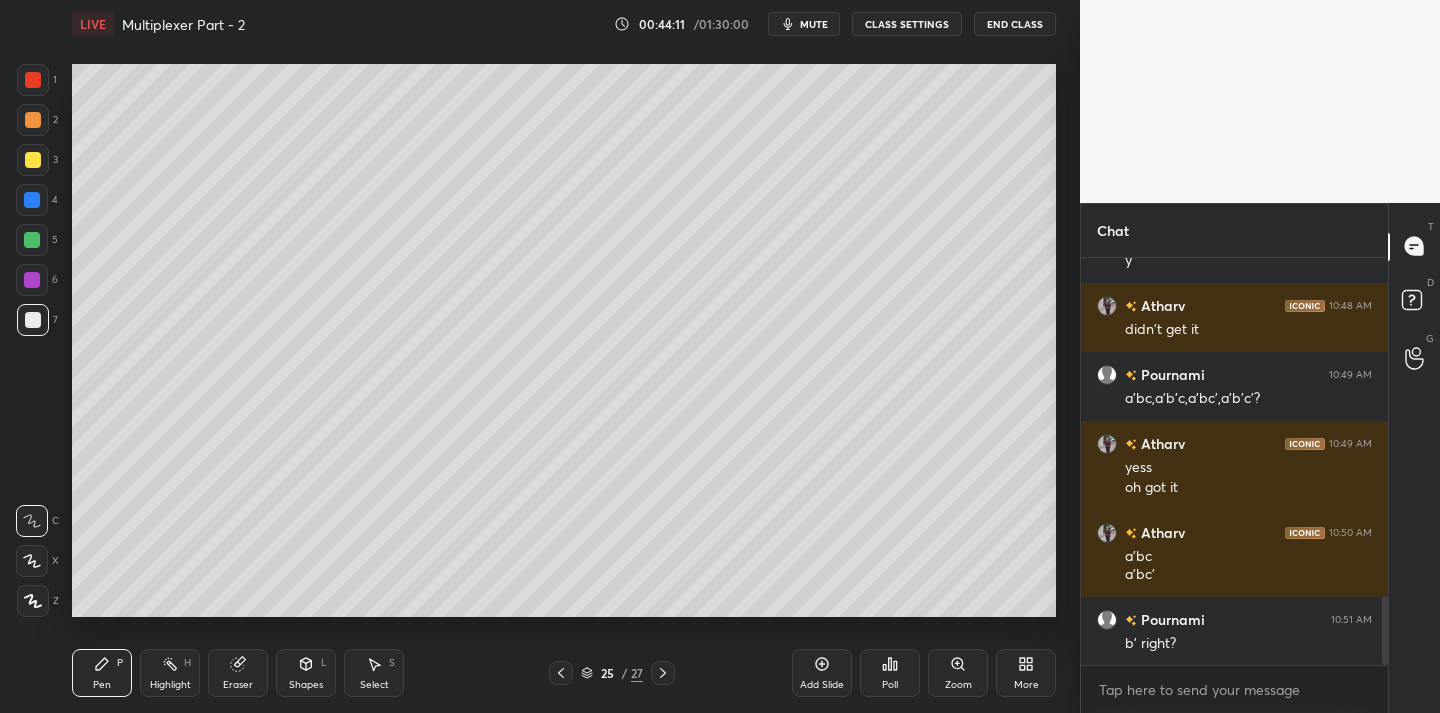 drag, startPoint x: 237, startPoint y: 664, endPoint x: 251, endPoint y: 658, distance: 15.231546 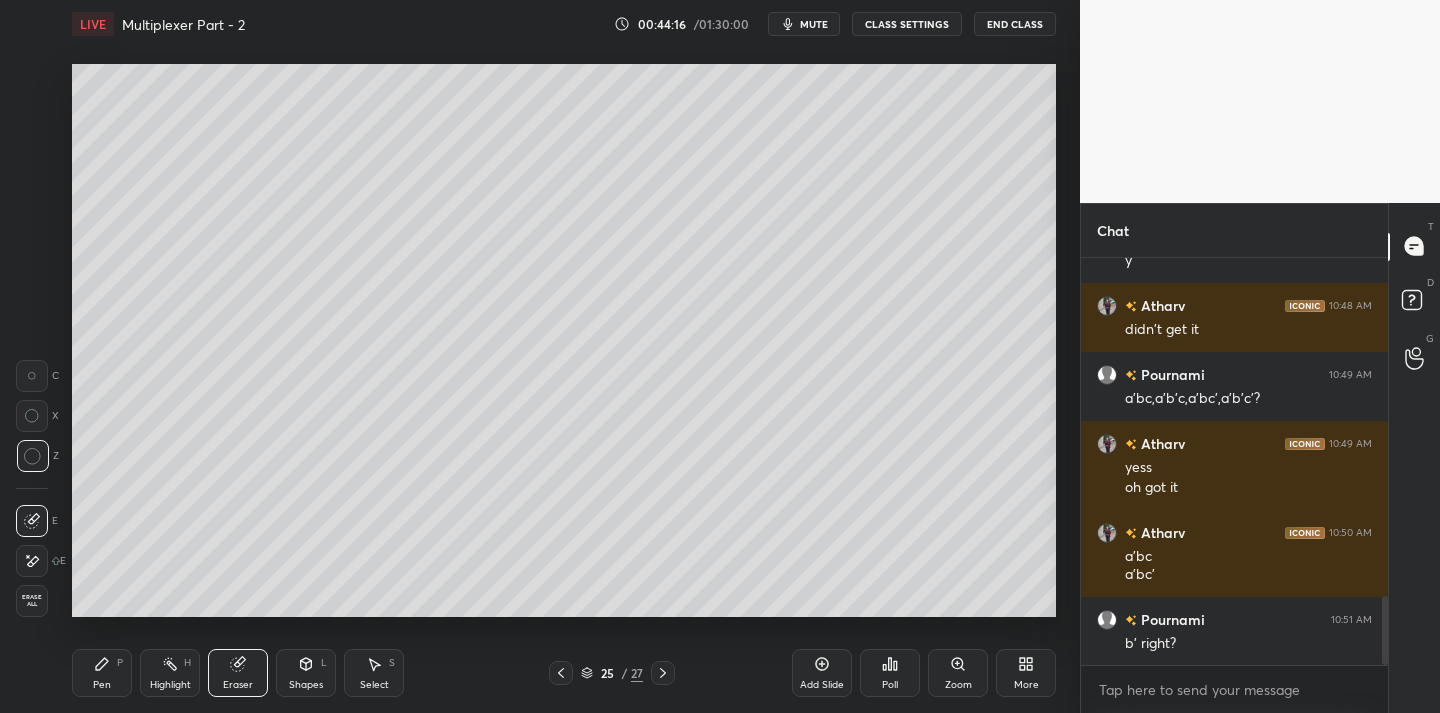 click on "Pen" at bounding box center (102, 685) 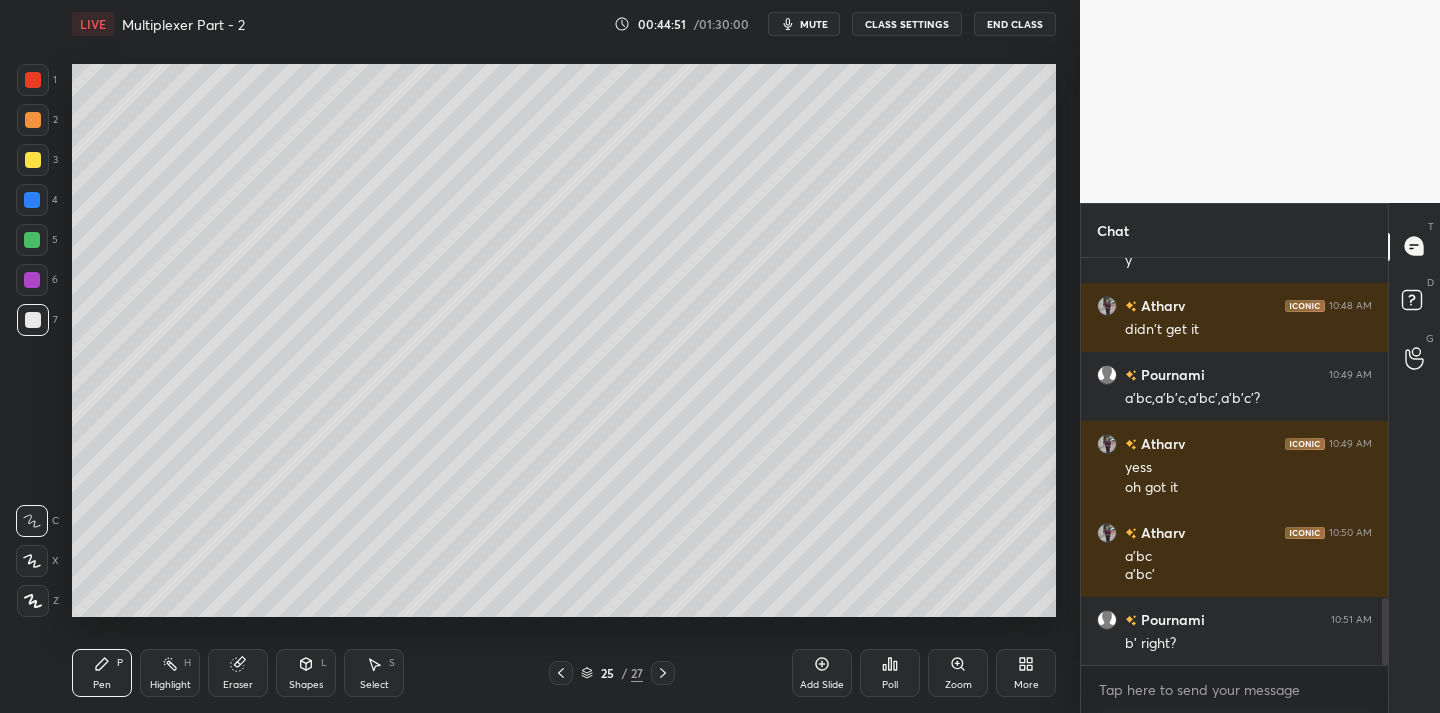 scroll, scrollTop: 2058, scrollLeft: 0, axis: vertical 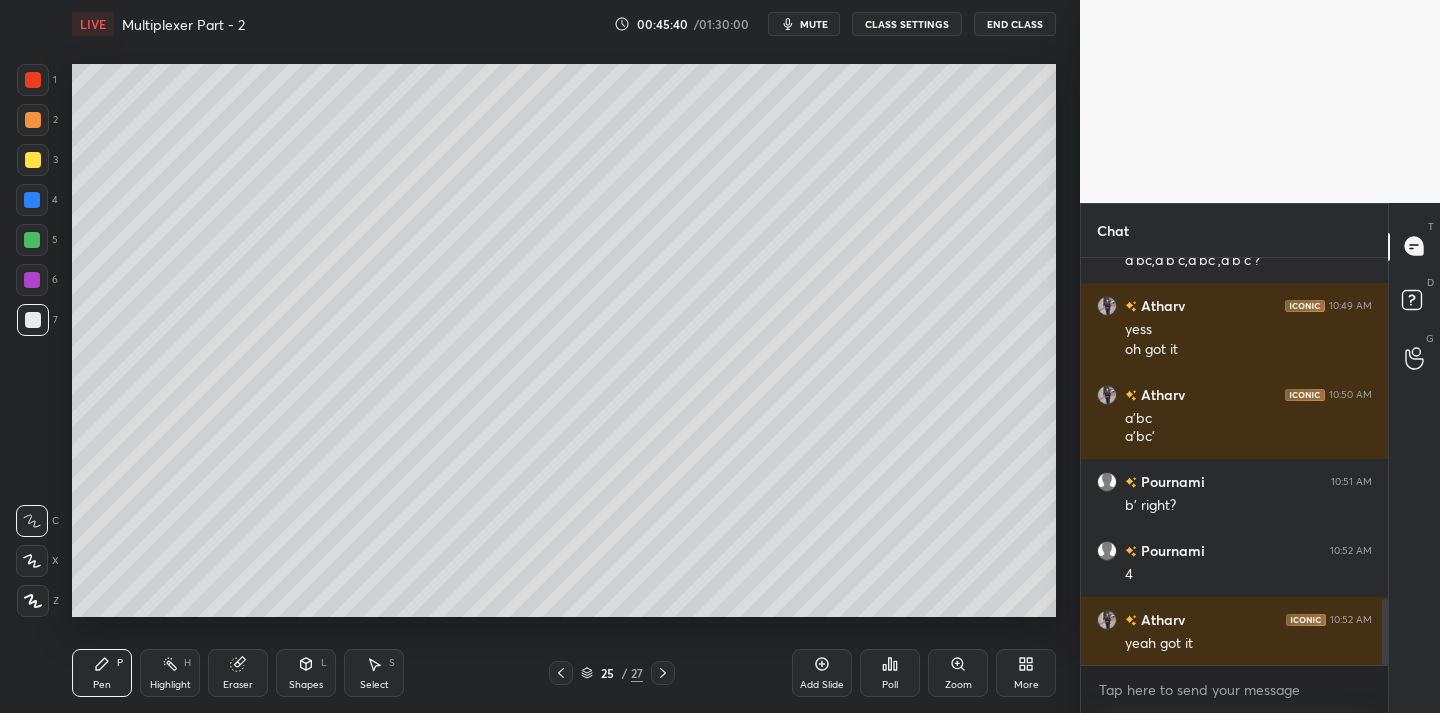 click on "Add Slide" at bounding box center (822, 673) 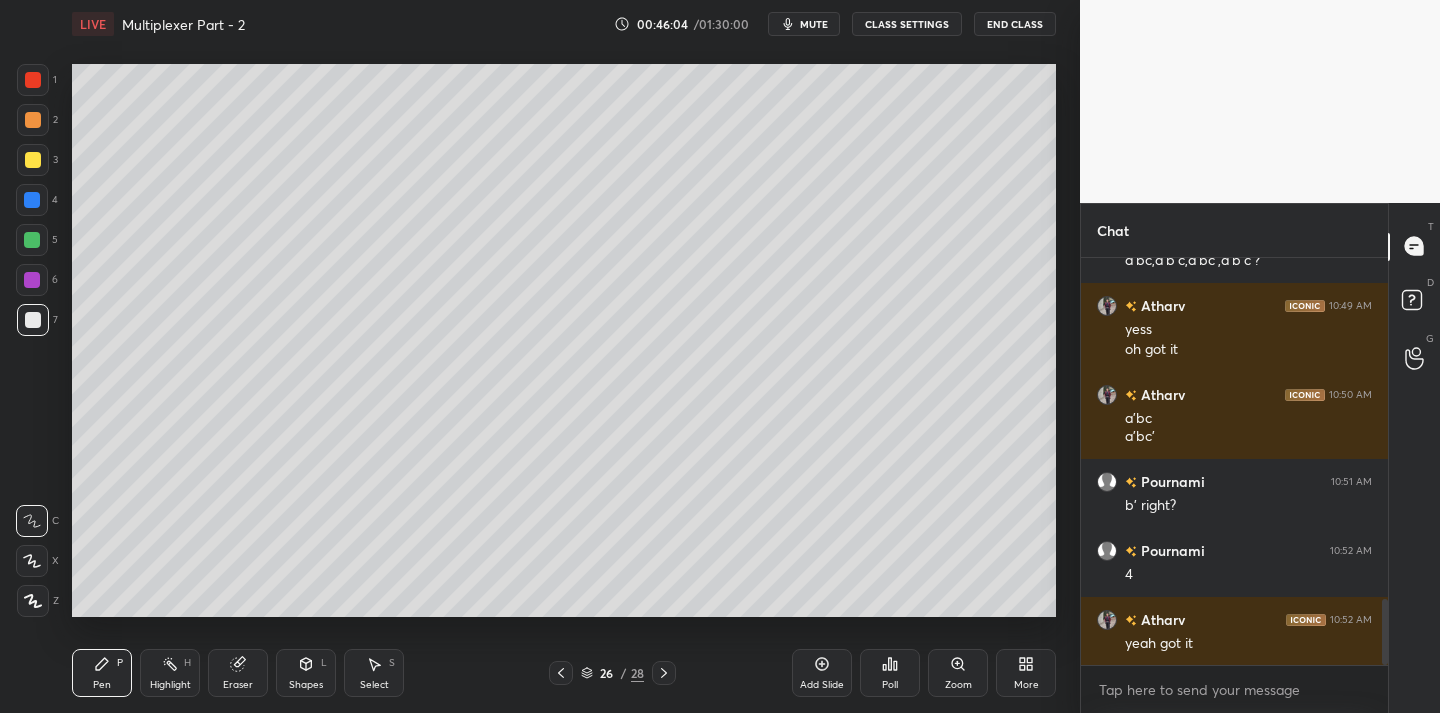 drag, startPoint x: 30, startPoint y: 165, endPoint x: 36, endPoint y: 175, distance: 11.661903 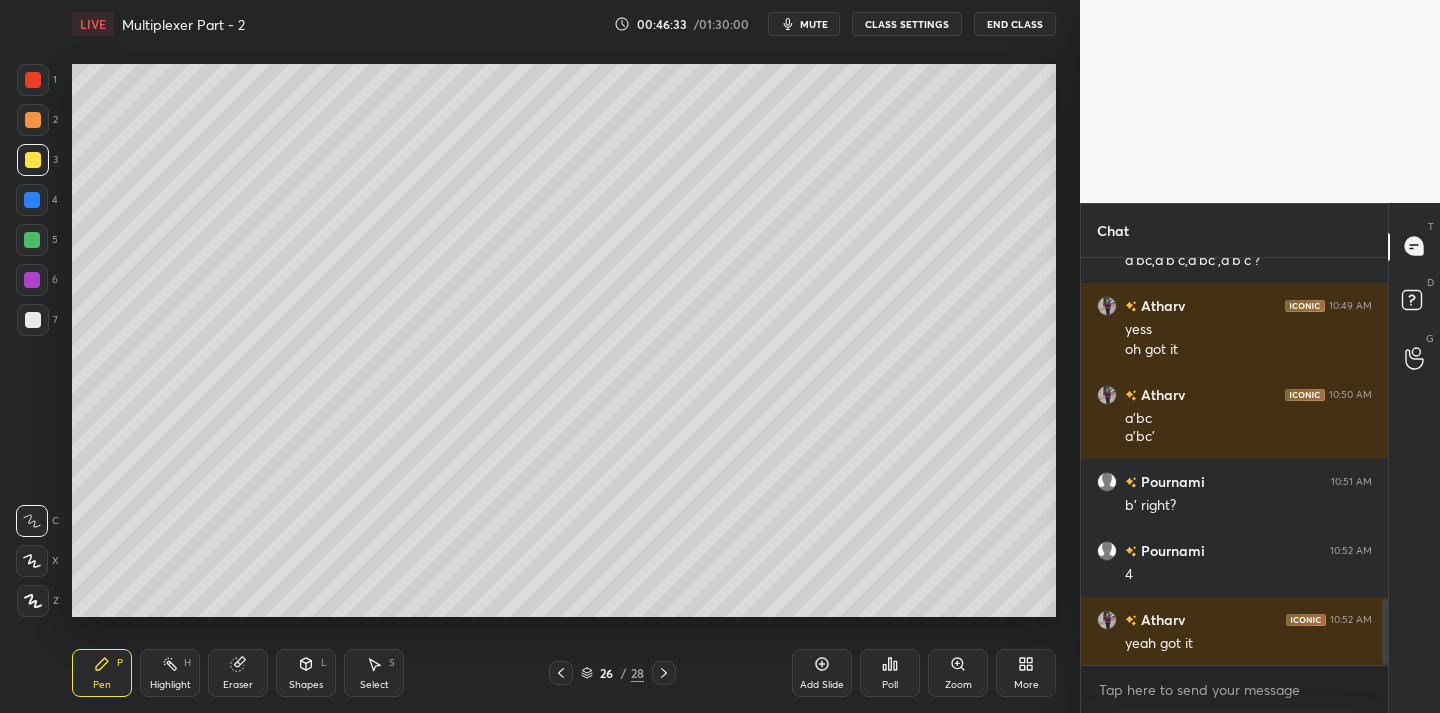 scroll, scrollTop: 2196, scrollLeft: 0, axis: vertical 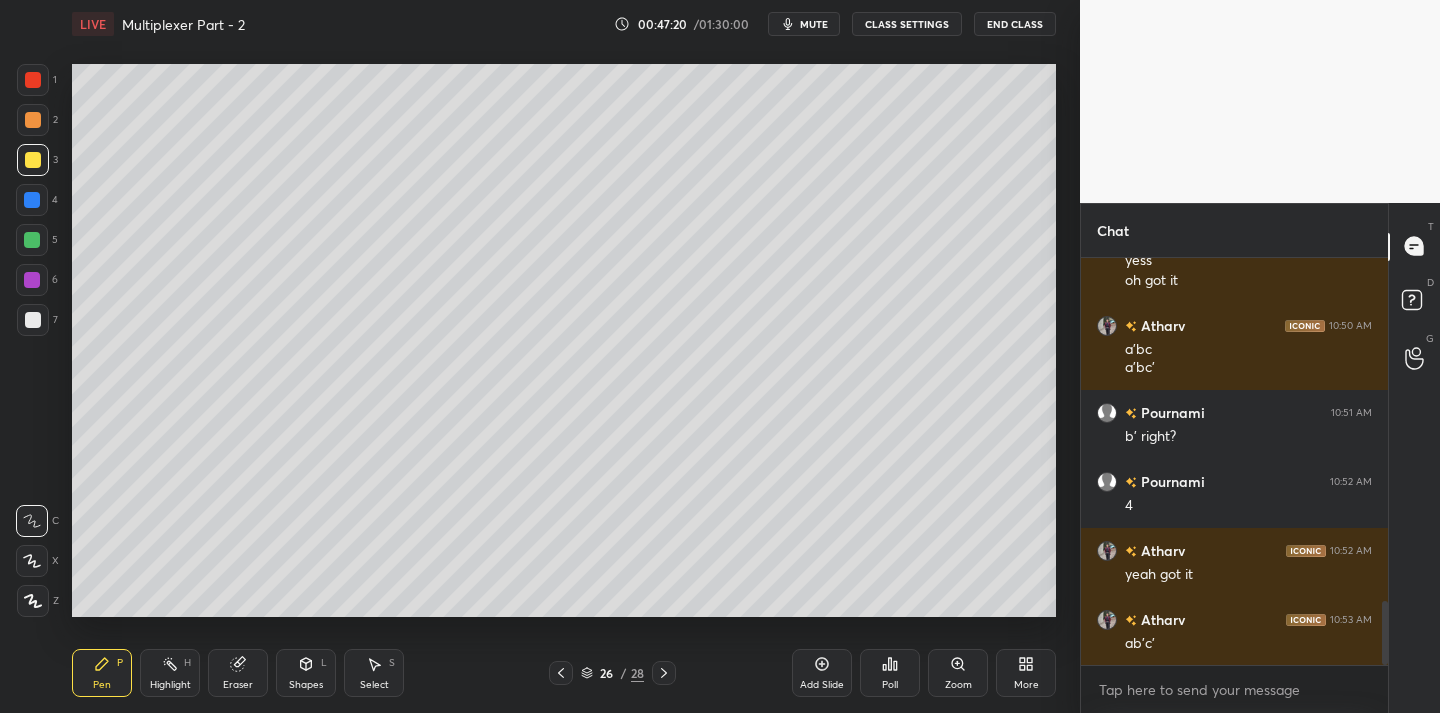 click on "Eraser" at bounding box center (238, 673) 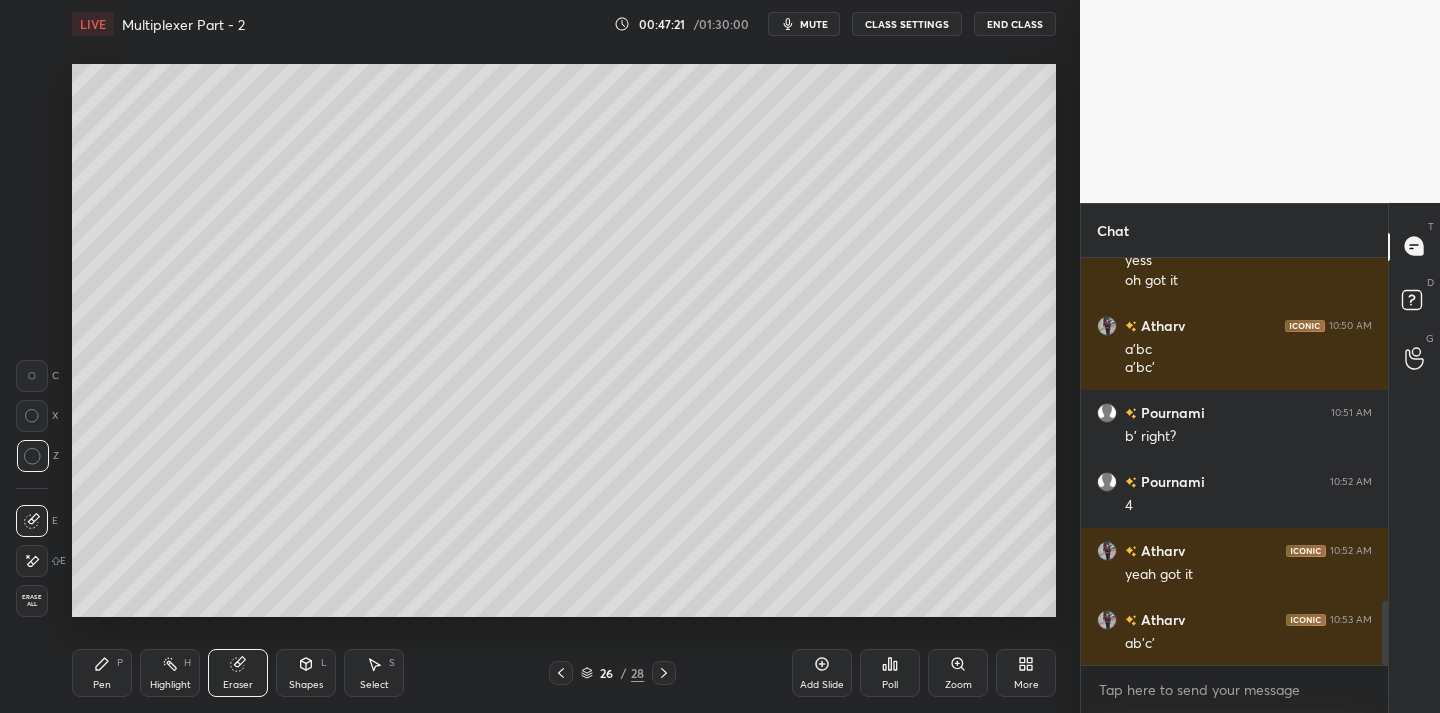 drag, startPoint x: 106, startPoint y: 665, endPoint x: 140, endPoint y: 627, distance: 50.990196 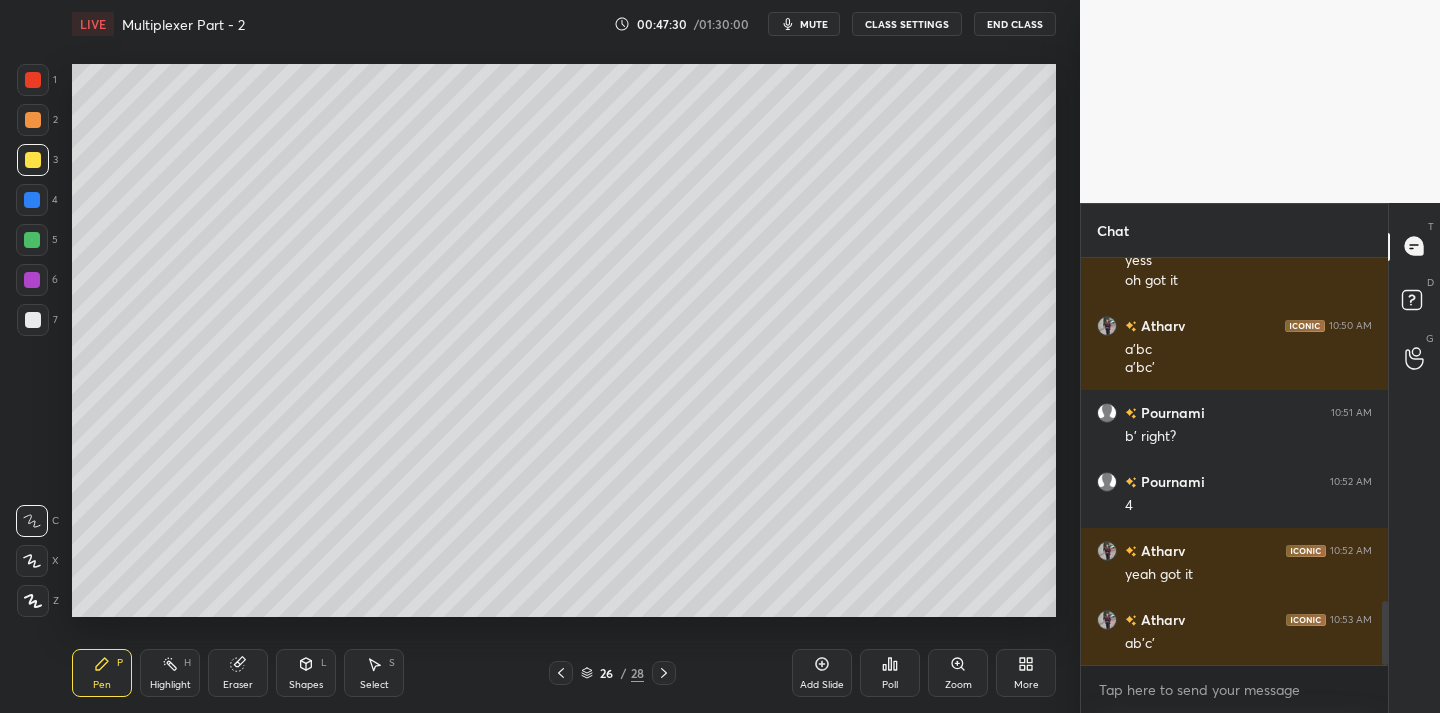 click 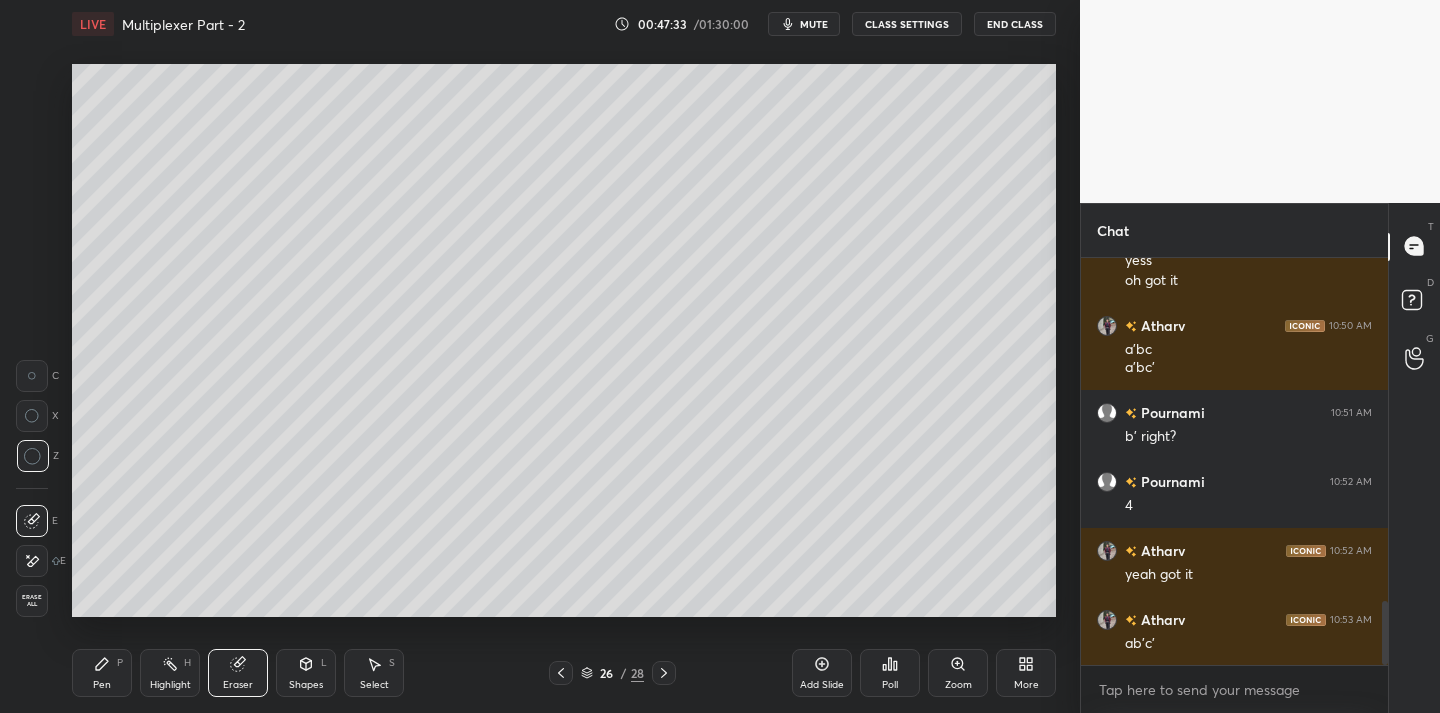 click on "P" at bounding box center [120, 663] 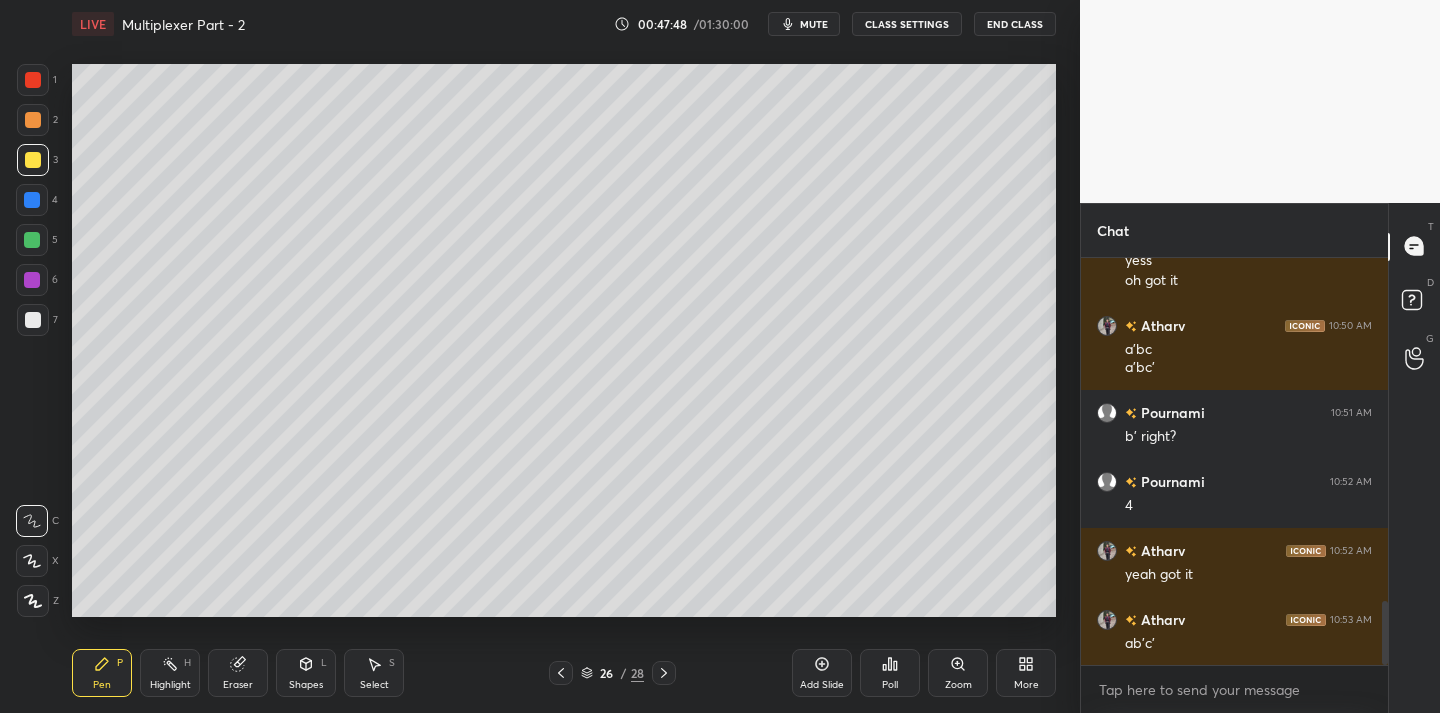 click on "Eraser" at bounding box center [238, 673] 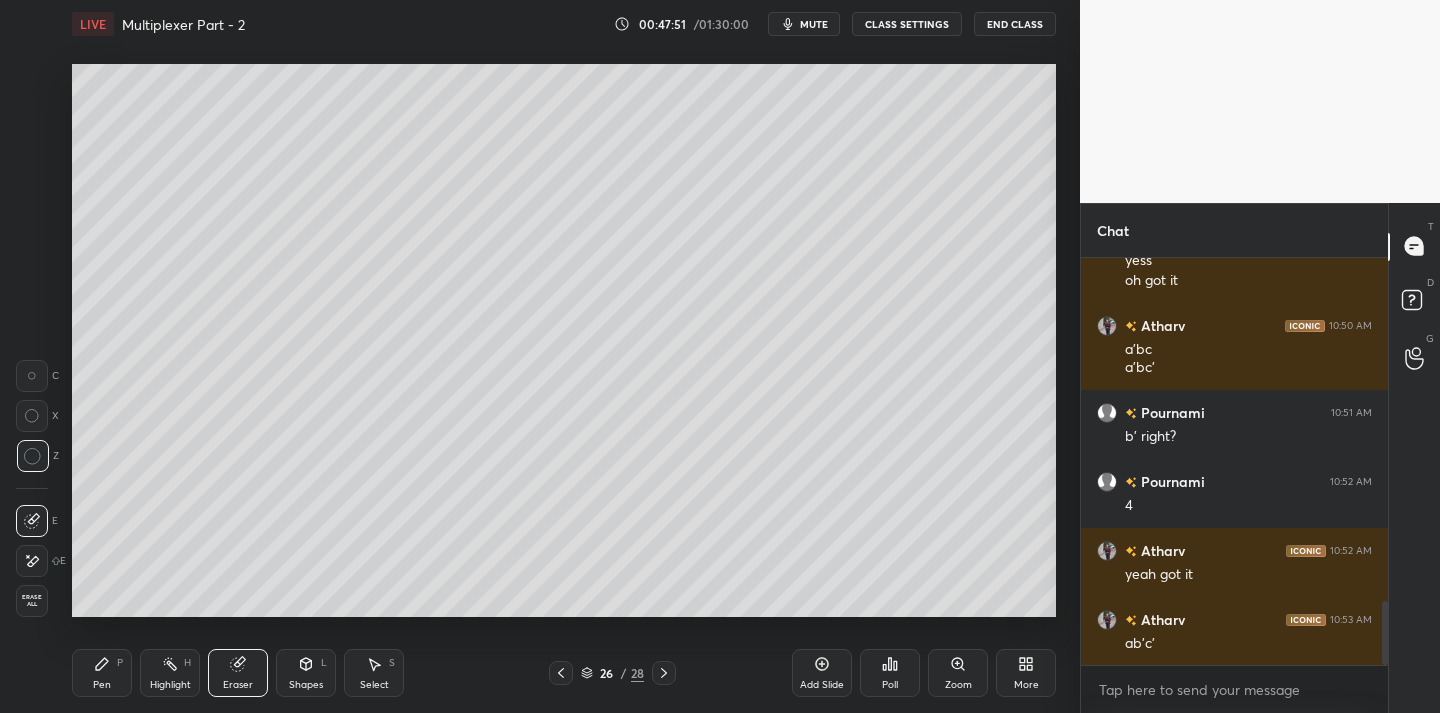 click on "Pen P" at bounding box center (102, 673) 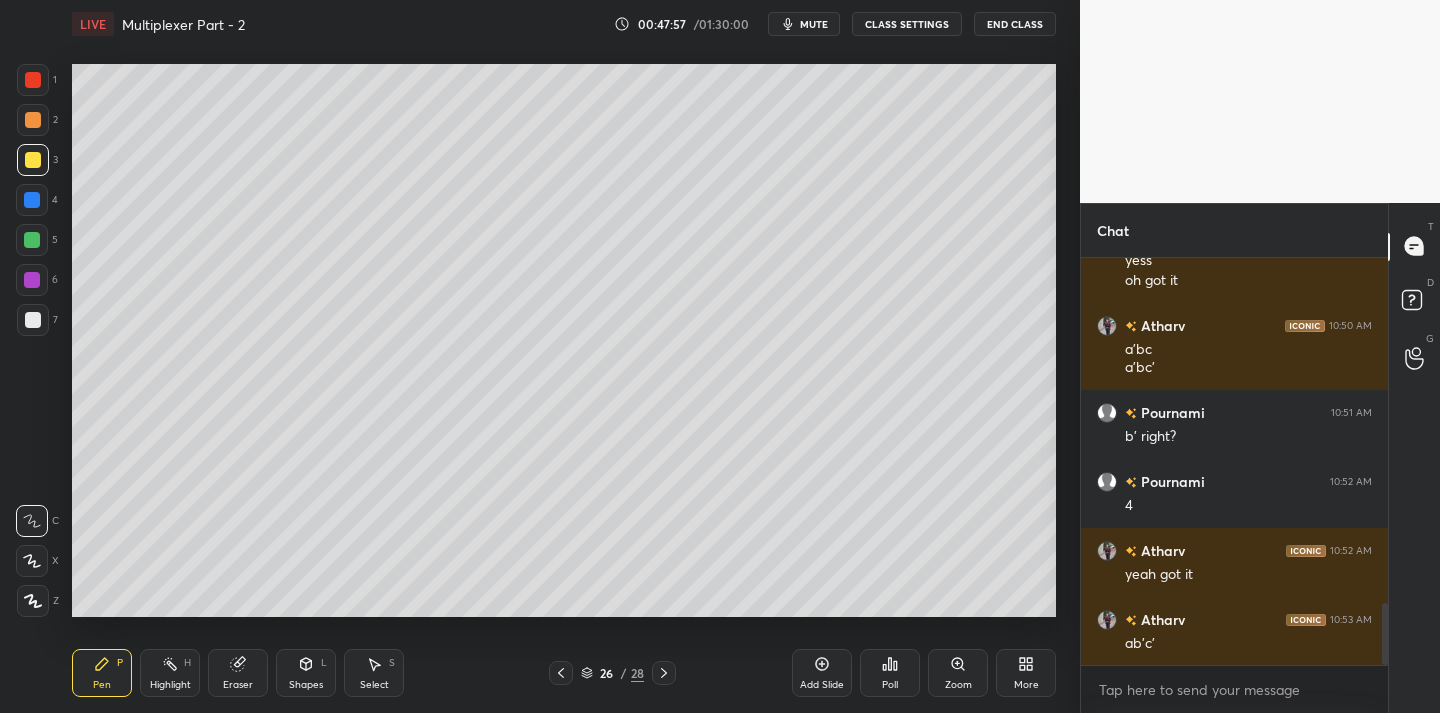 scroll, scrollTop: 2265, scrollLeft: 0, axis: vertical 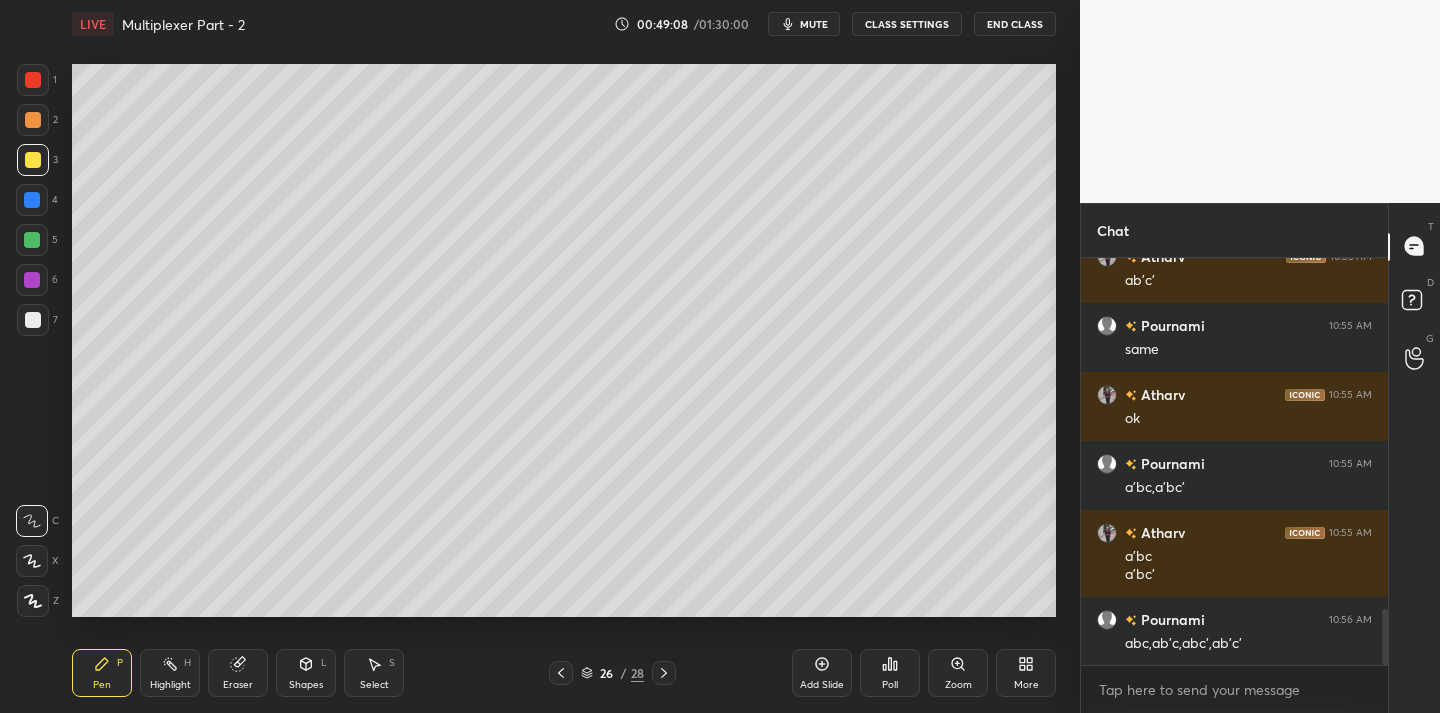 drag, startPoint x: 244, startPoint y: 672, endPoint x: 318, endPoint y: 635, distance: 82.73451 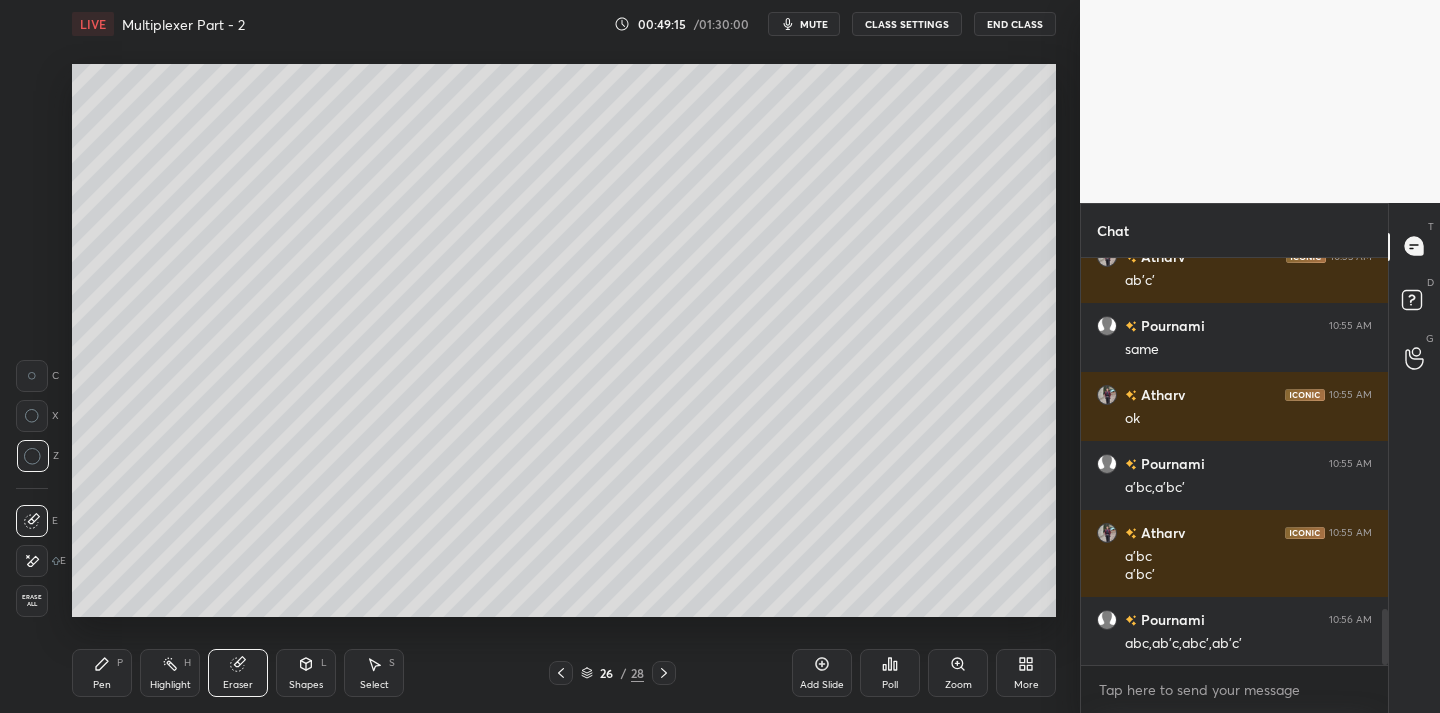 click 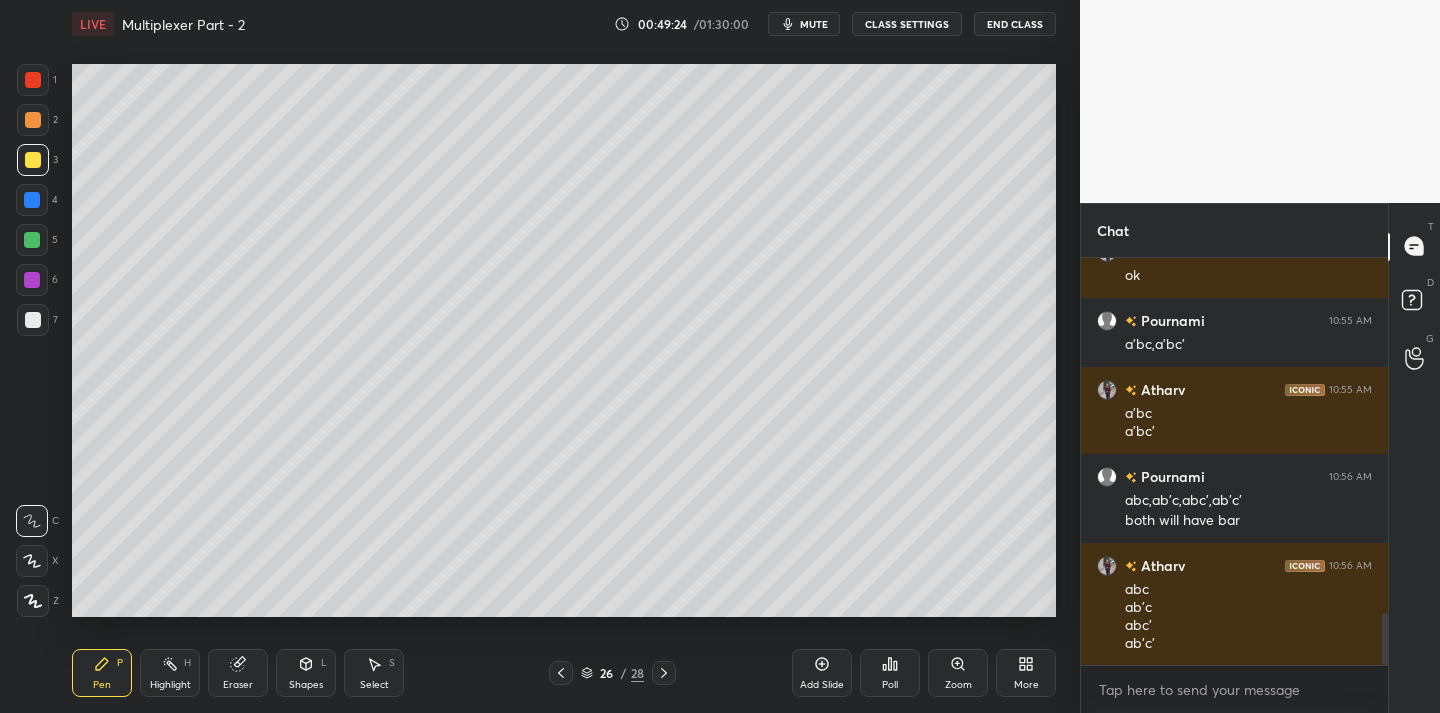 scroll, scrollTop: 2771, scrollLeft: 0, axis: vertical 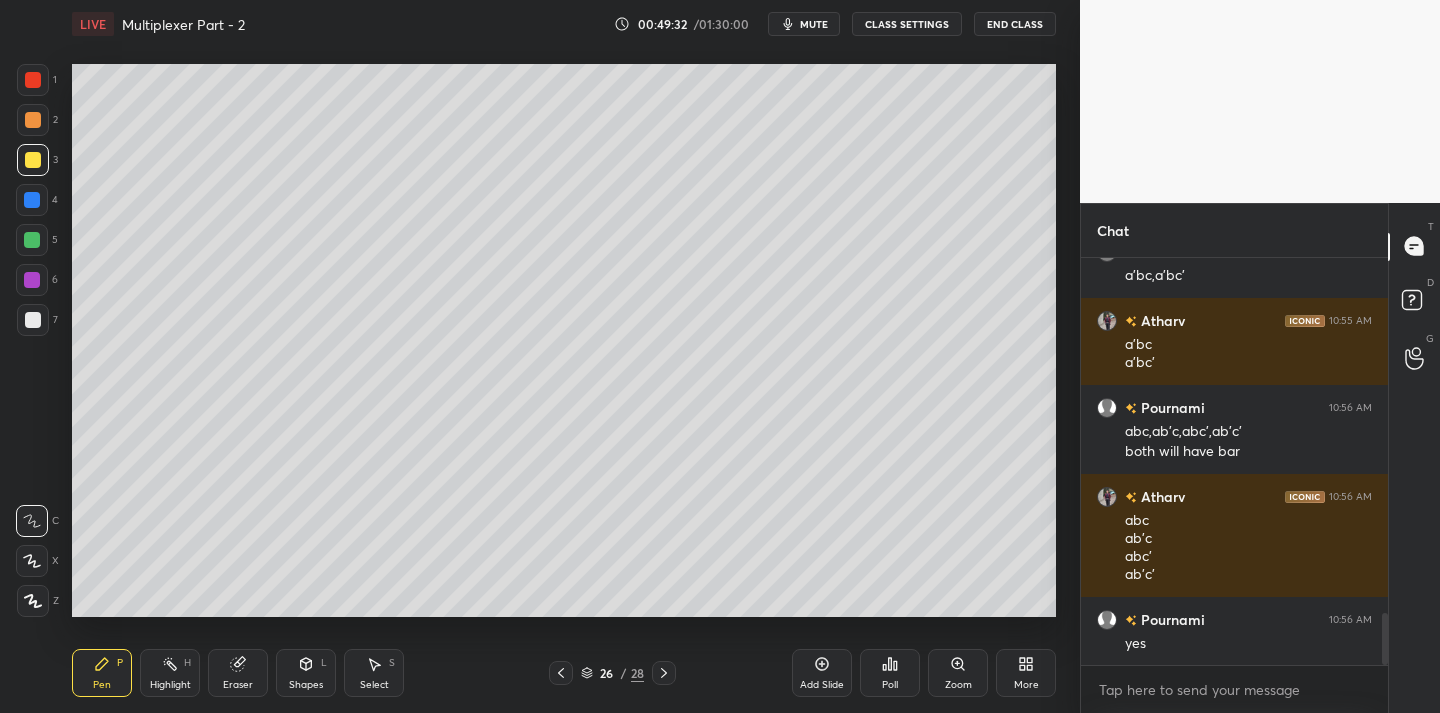 click on "Eraser" at bounding box center (238, 673) 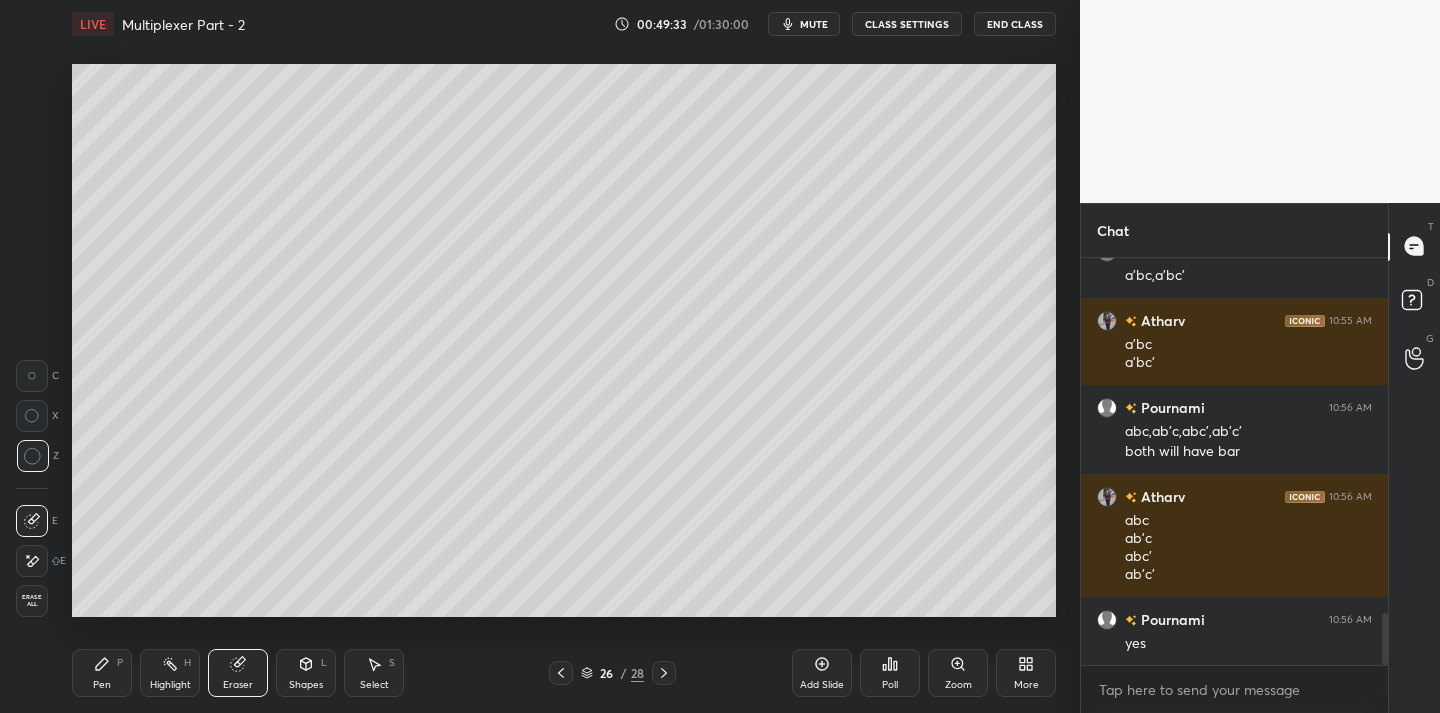 click 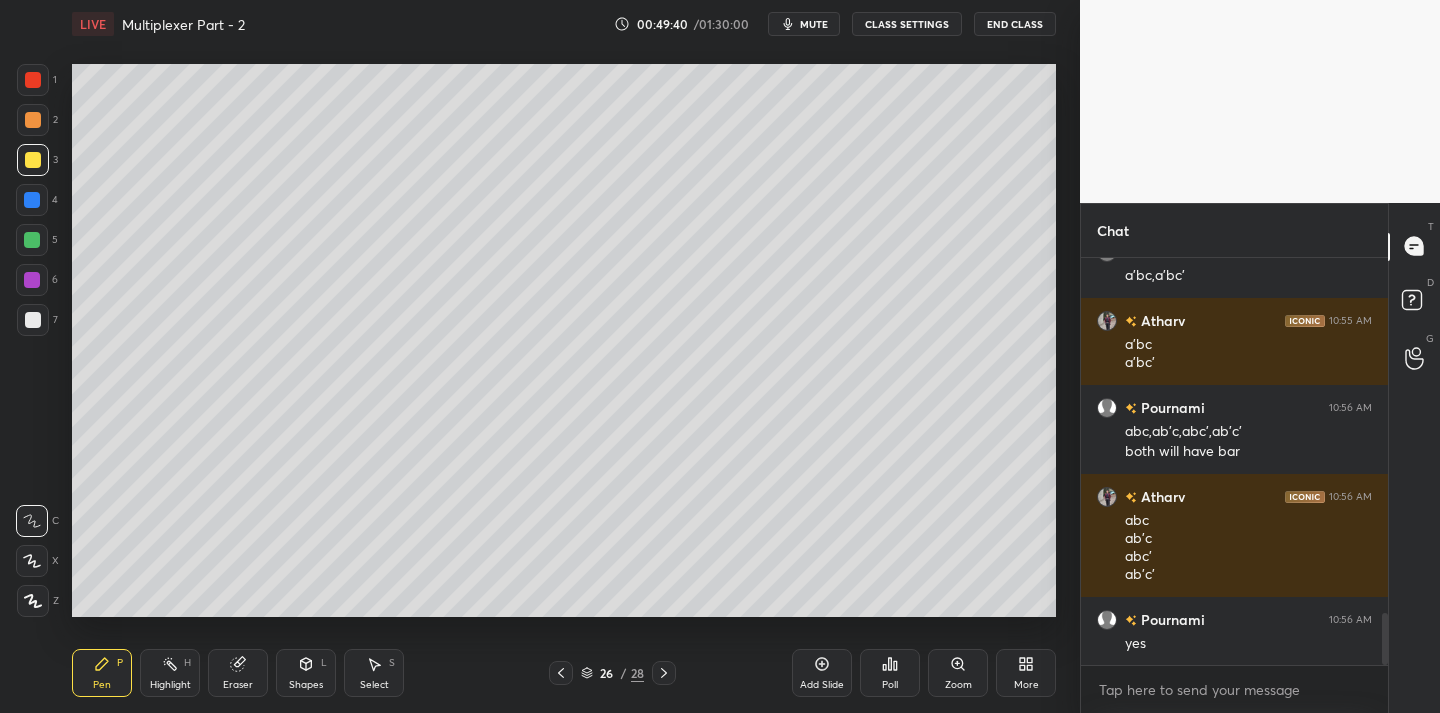 scroll, scrollTop: 2791, scrollLeft: 0, axis: vertical 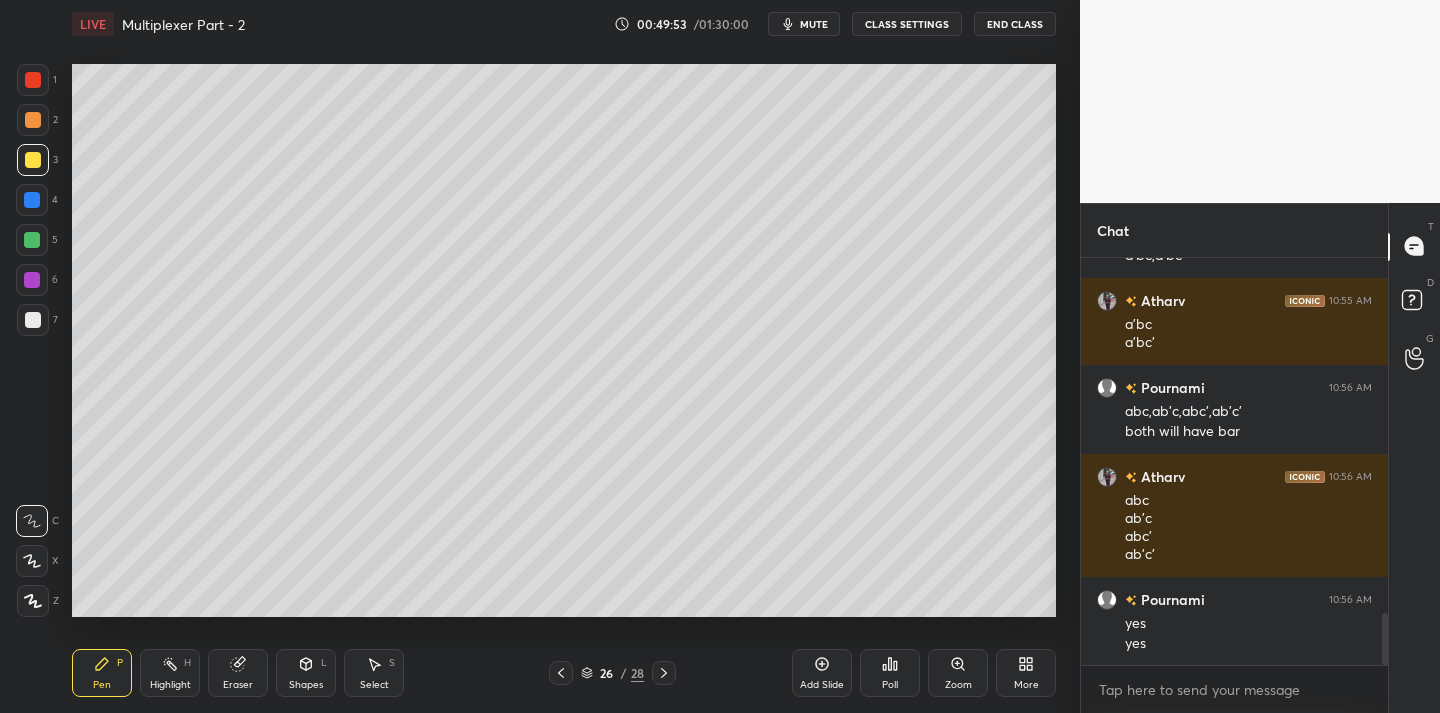 click 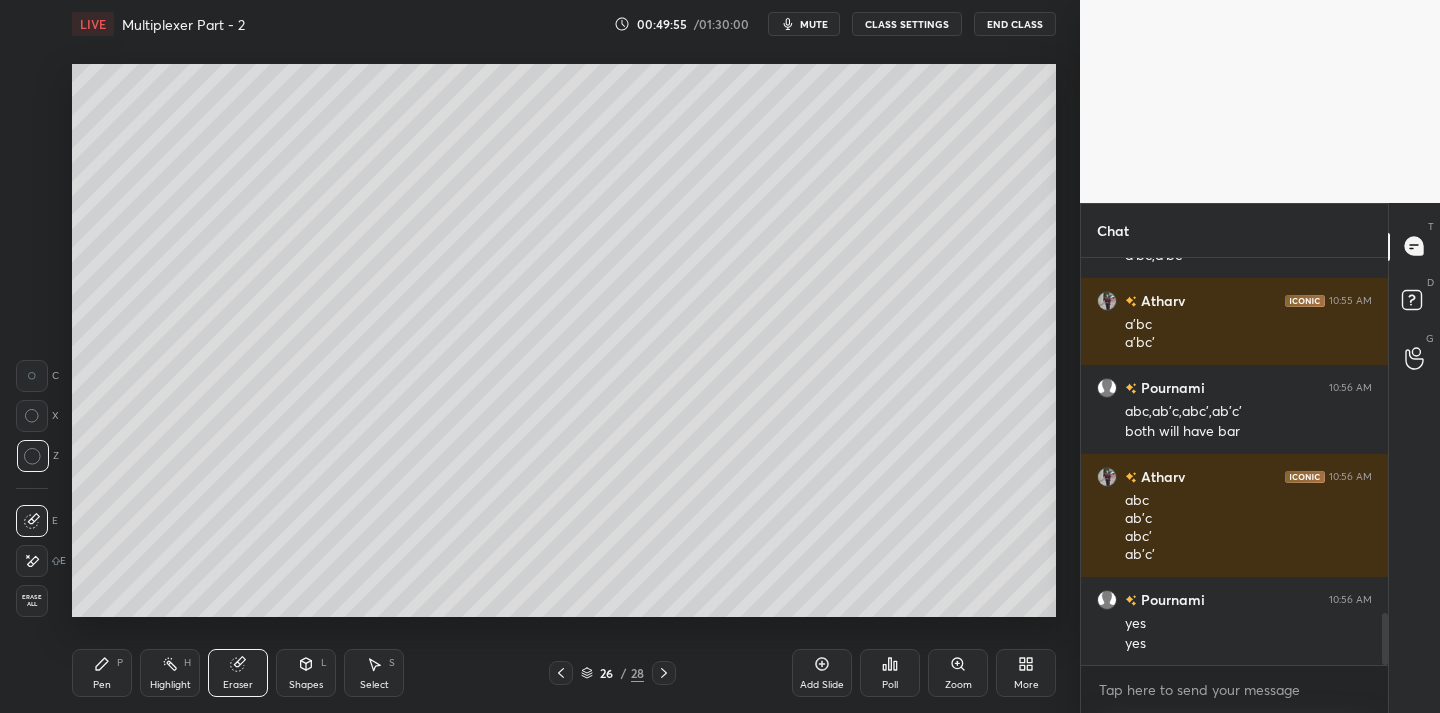 drag, startPoint x: 109, startPoint y: 686, endPoint x: 117, endPoint y: 672, distance: 16.124516 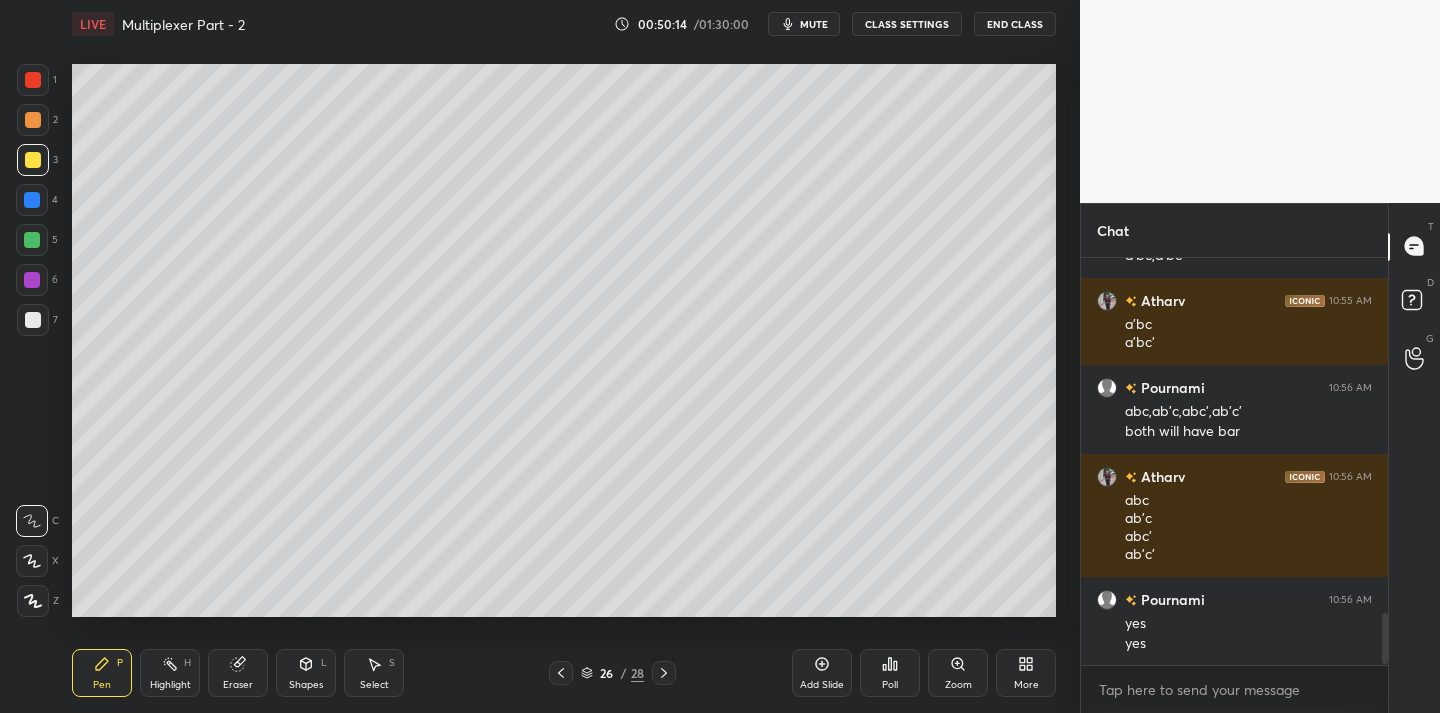 scroll, scrollTop: 2860, scrollLeft: 0, axis: vertical 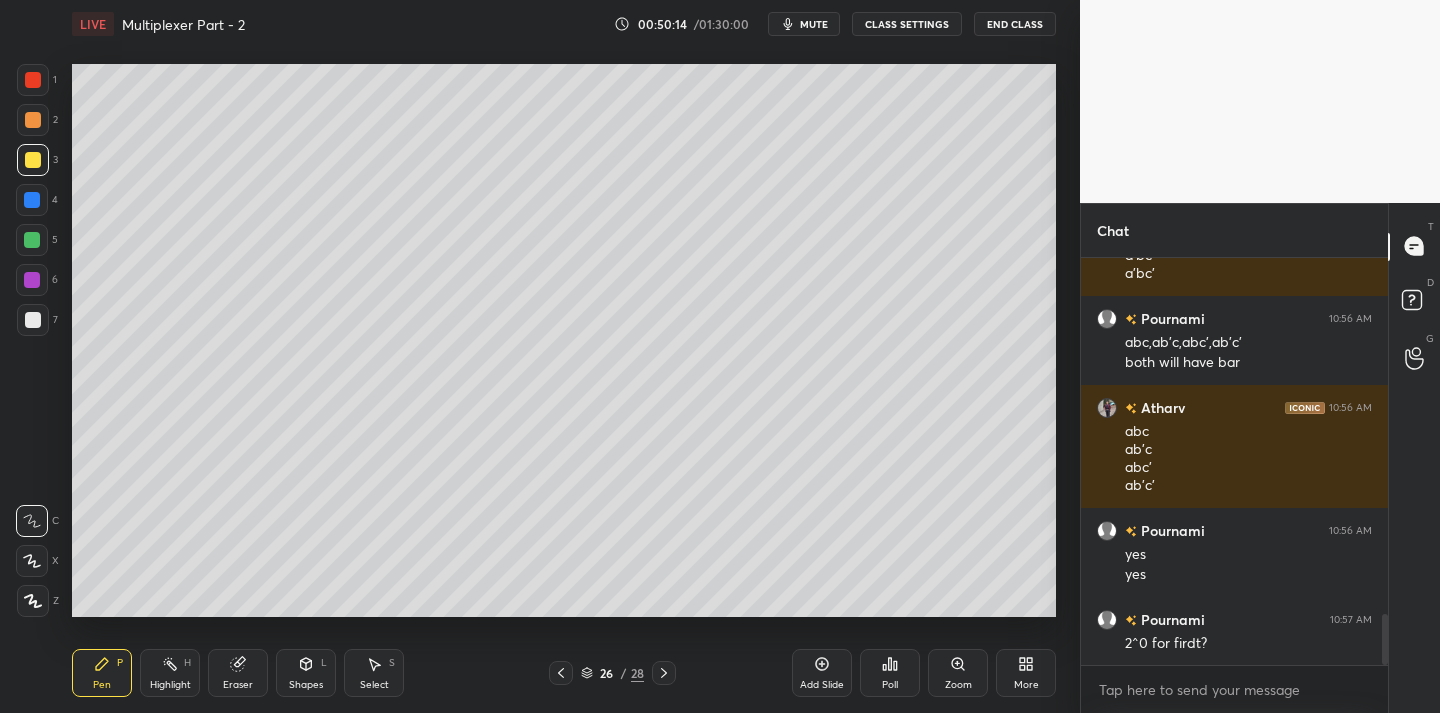click on "Add Slide" at bounding box center (822, 673) 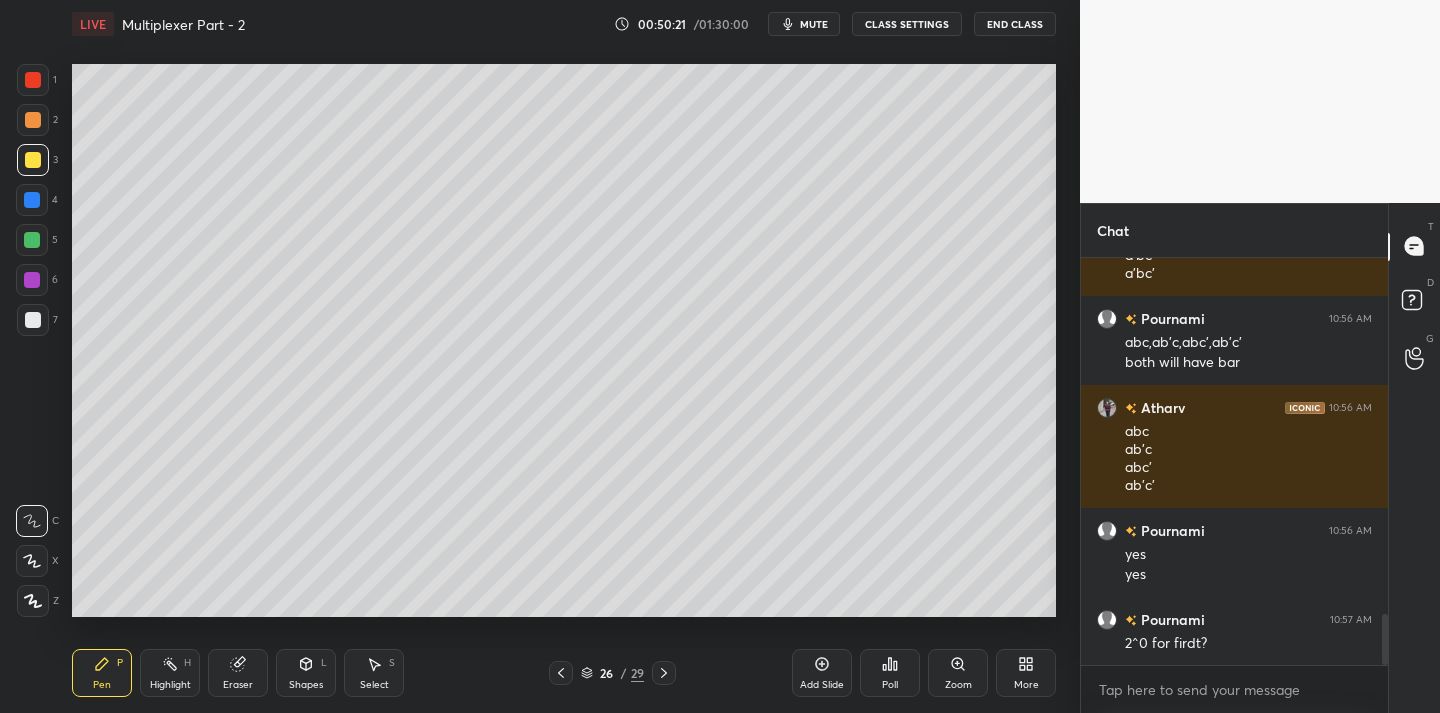 click on "Eraser" at bounding box center (238, 673) 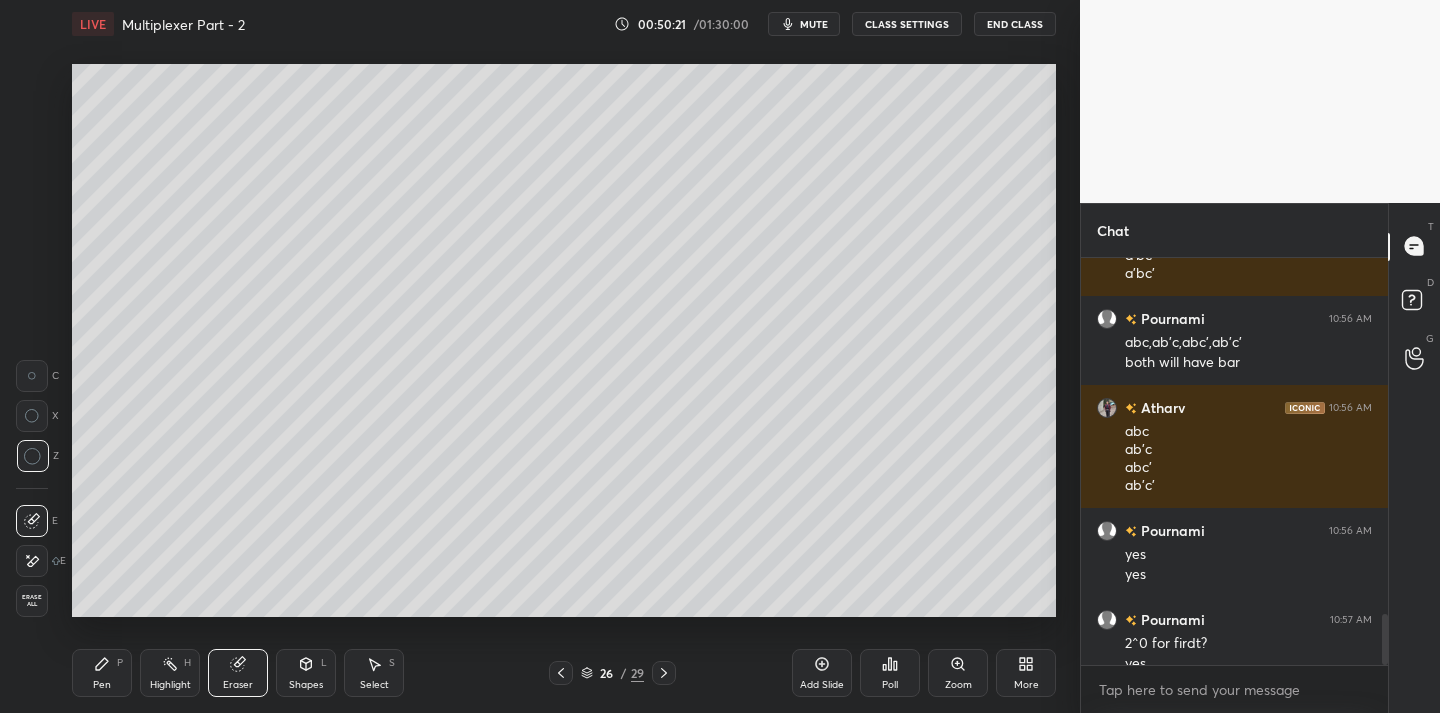 scroll, scrollTop: 2880, scrollLeft: 0, axis: vertical 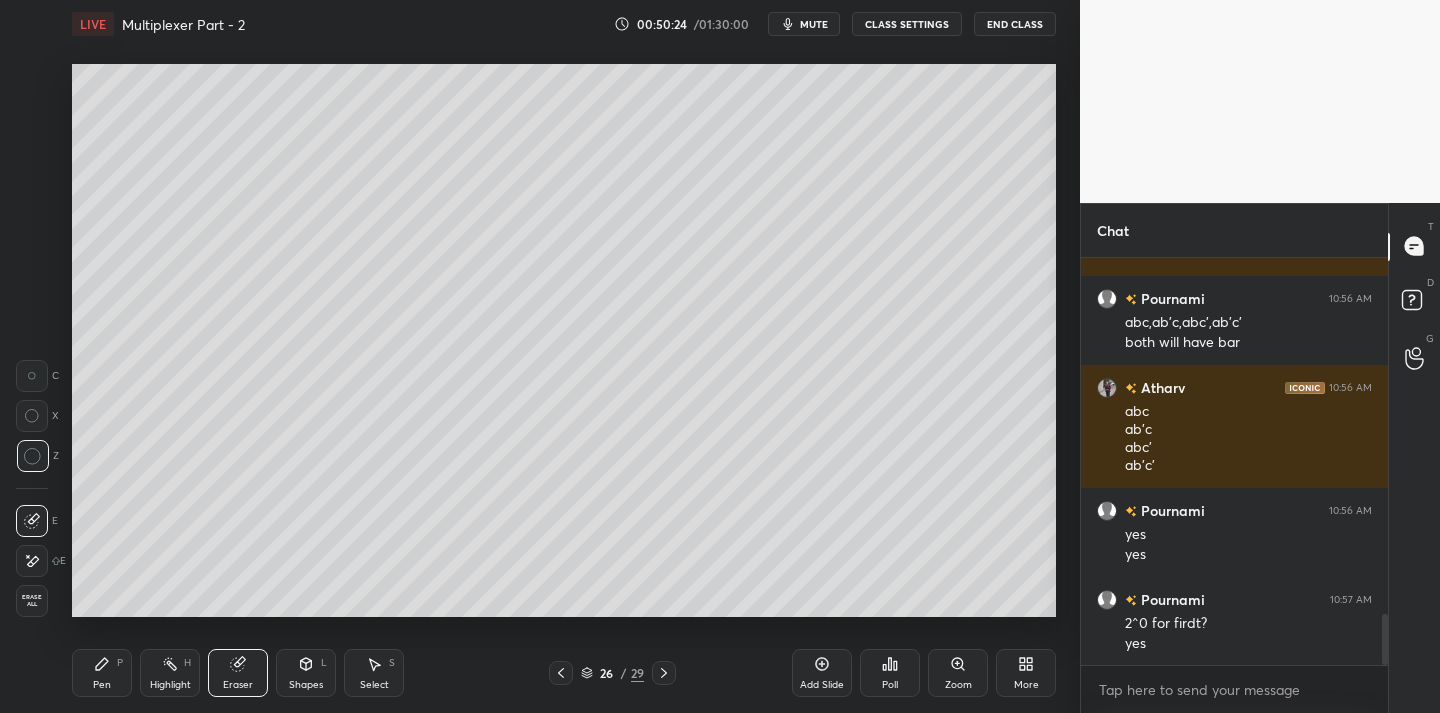 drag, startPoint x: 112, startPoint y: 690, endPoint x: 180, endPoint y: 646, distance: 80.99383 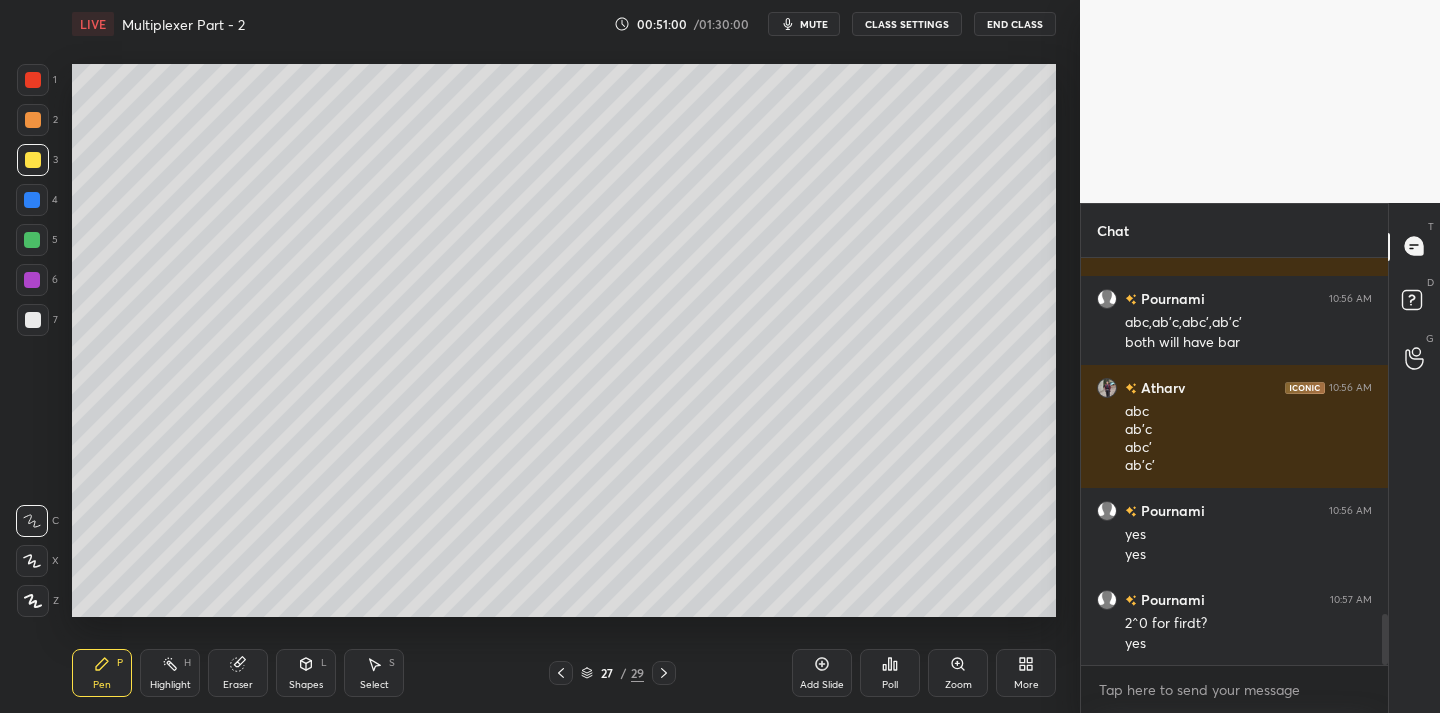 click on "Setting up your live class Poll for   secs No correct answer Start poll" at bounding box center [564, 340] 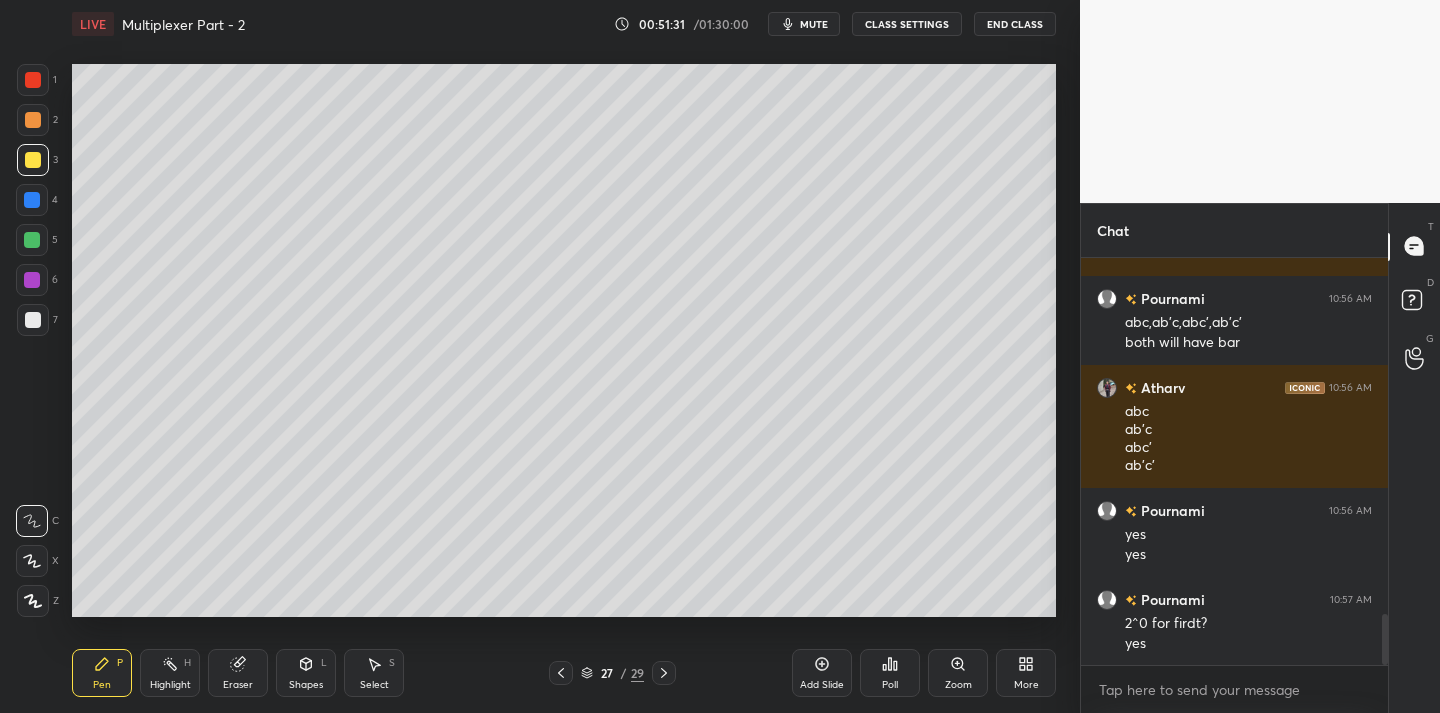click 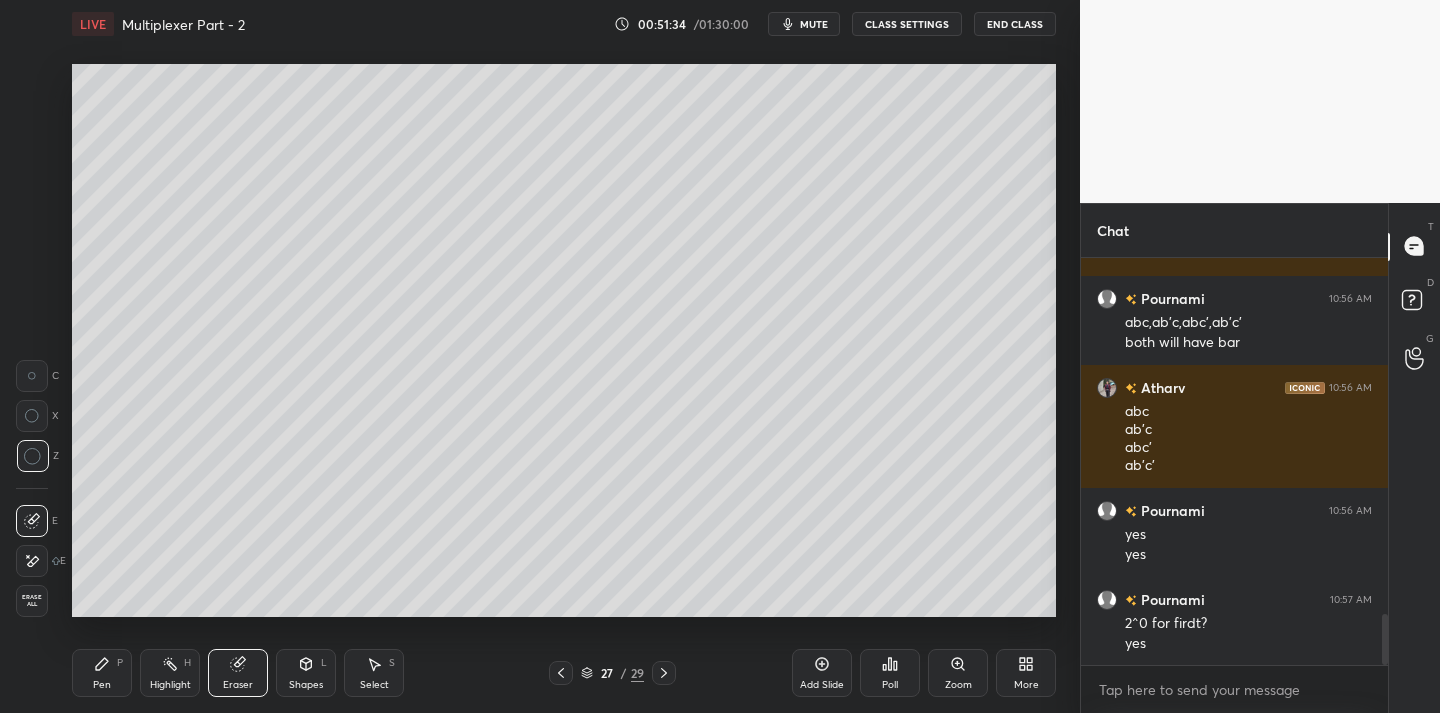 drag, startPoint x: 66, startPoint y: 666, endPoint x: 158, endPoint y: 624, distance: 101.133575 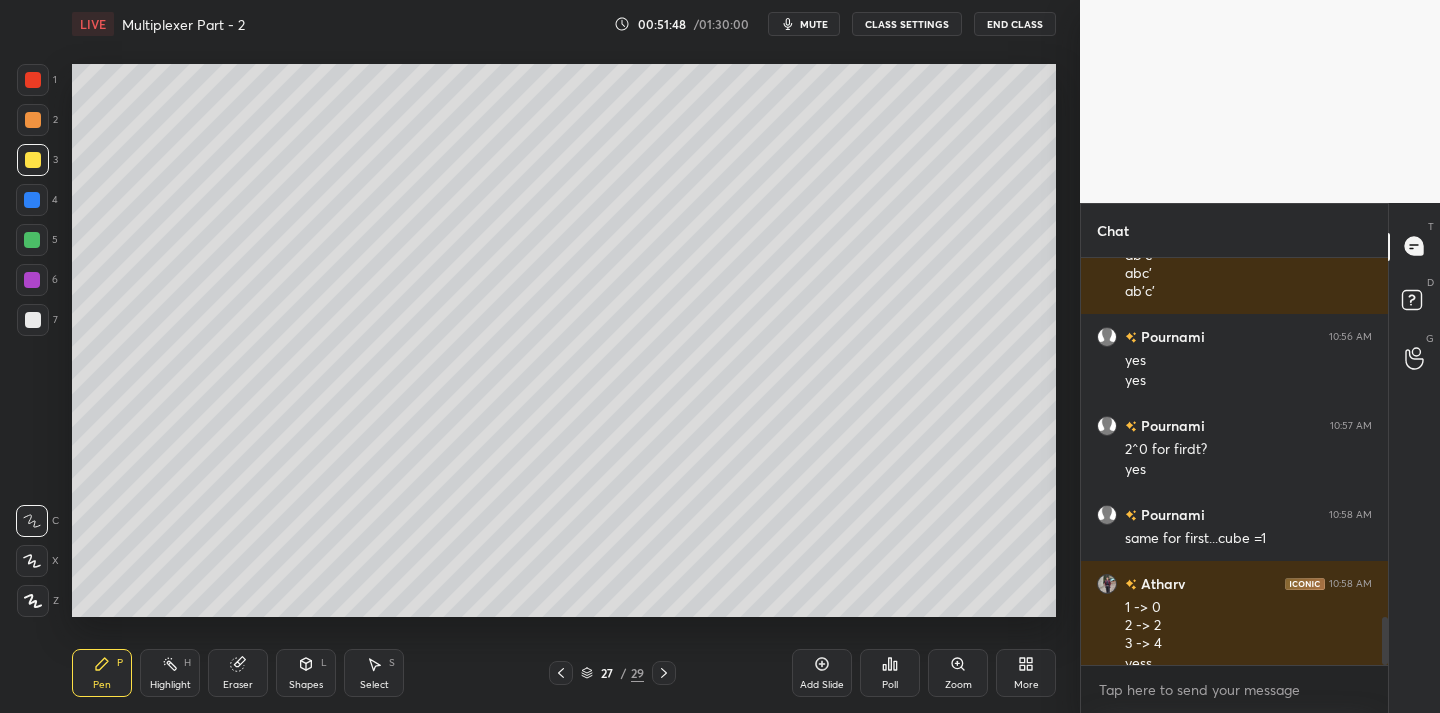 scroll, scrollTop: 3074, scrollLeft: 0, axis: vertical 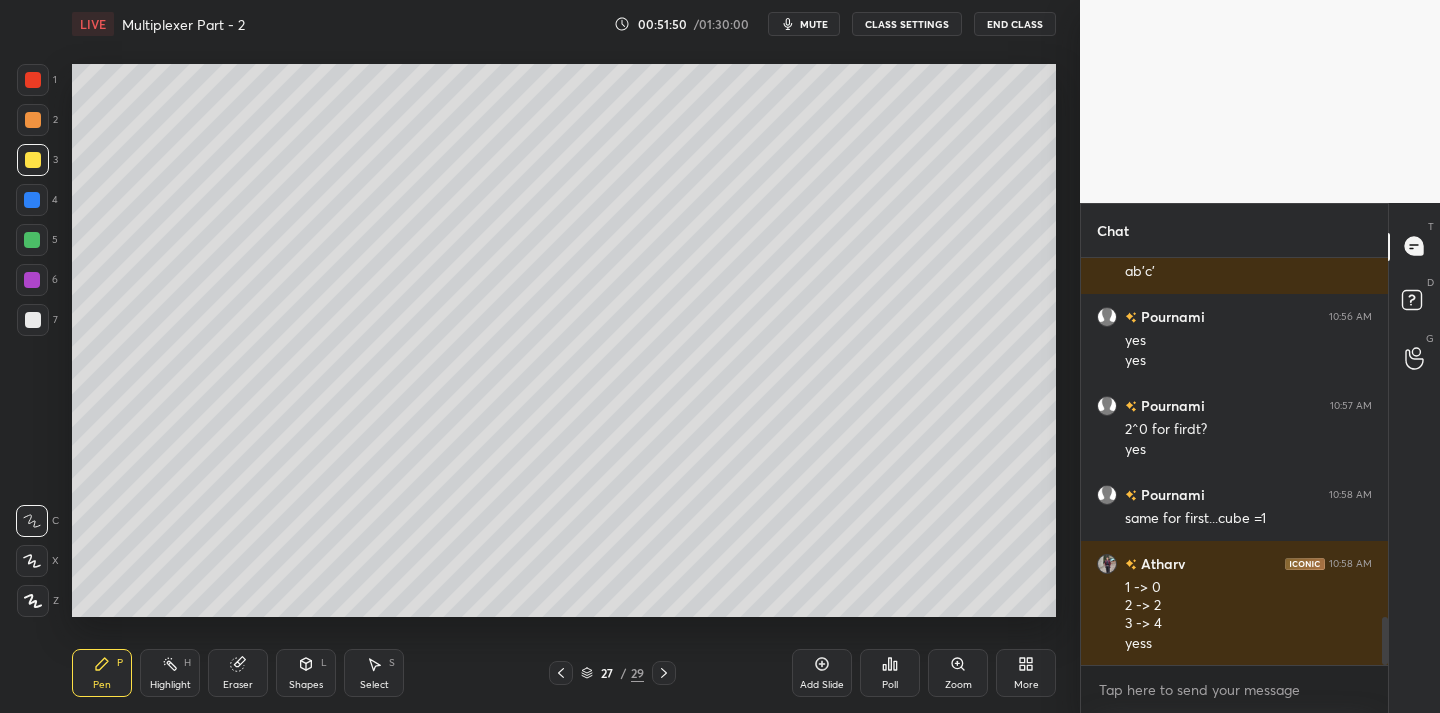 drag, startPoint x: 35, startPoint y: 312, endPoint x: 49, endPoint y: 316, distance: 14.56022 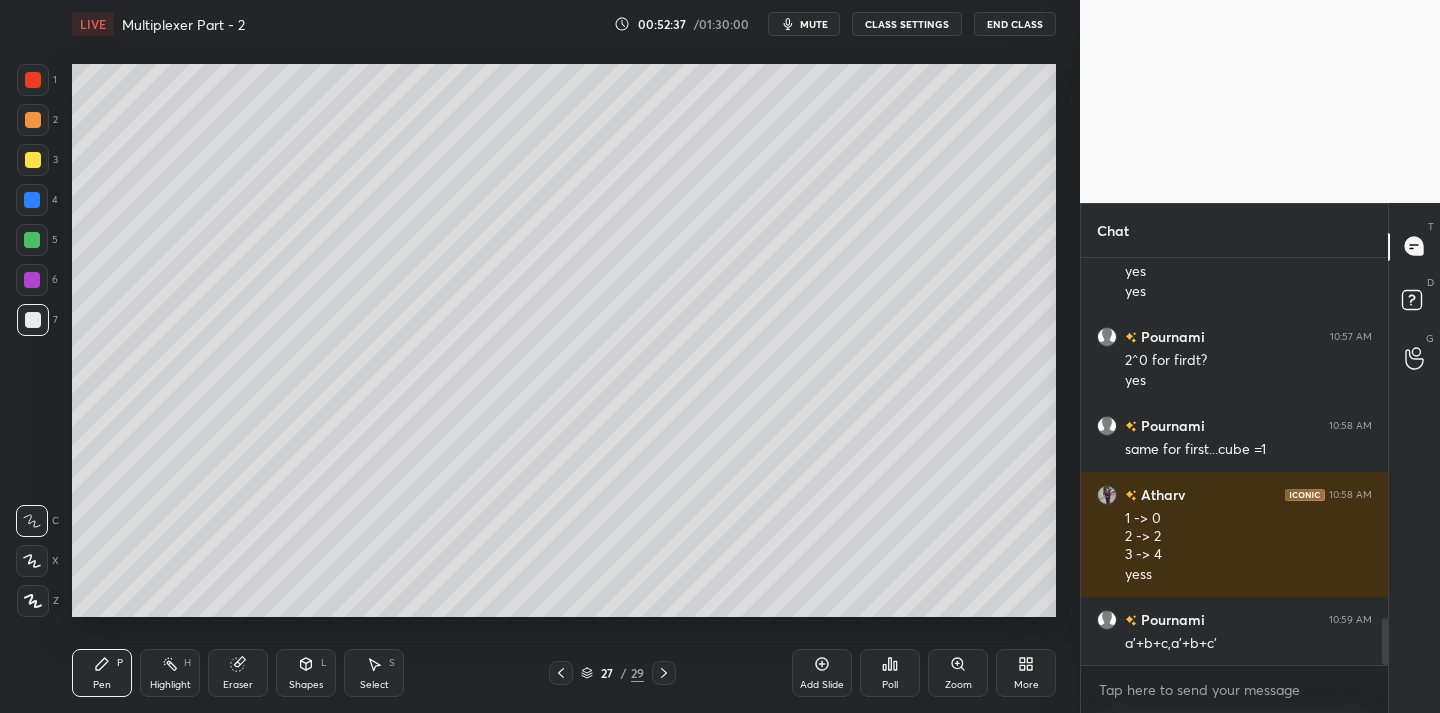 scroll, scrollTop: 3163, scrollLeft: 0, axis: vertical 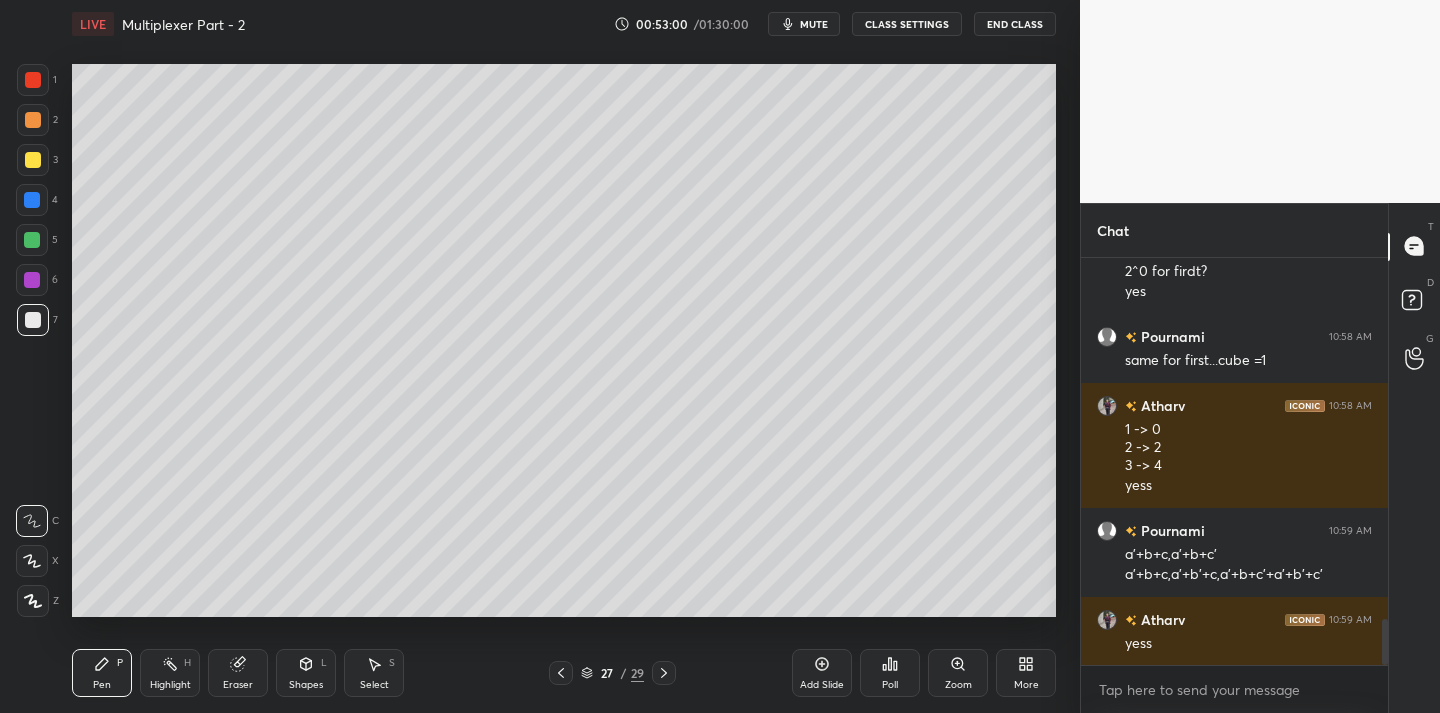 click on "End Class" at bounding box center [1015, 24] 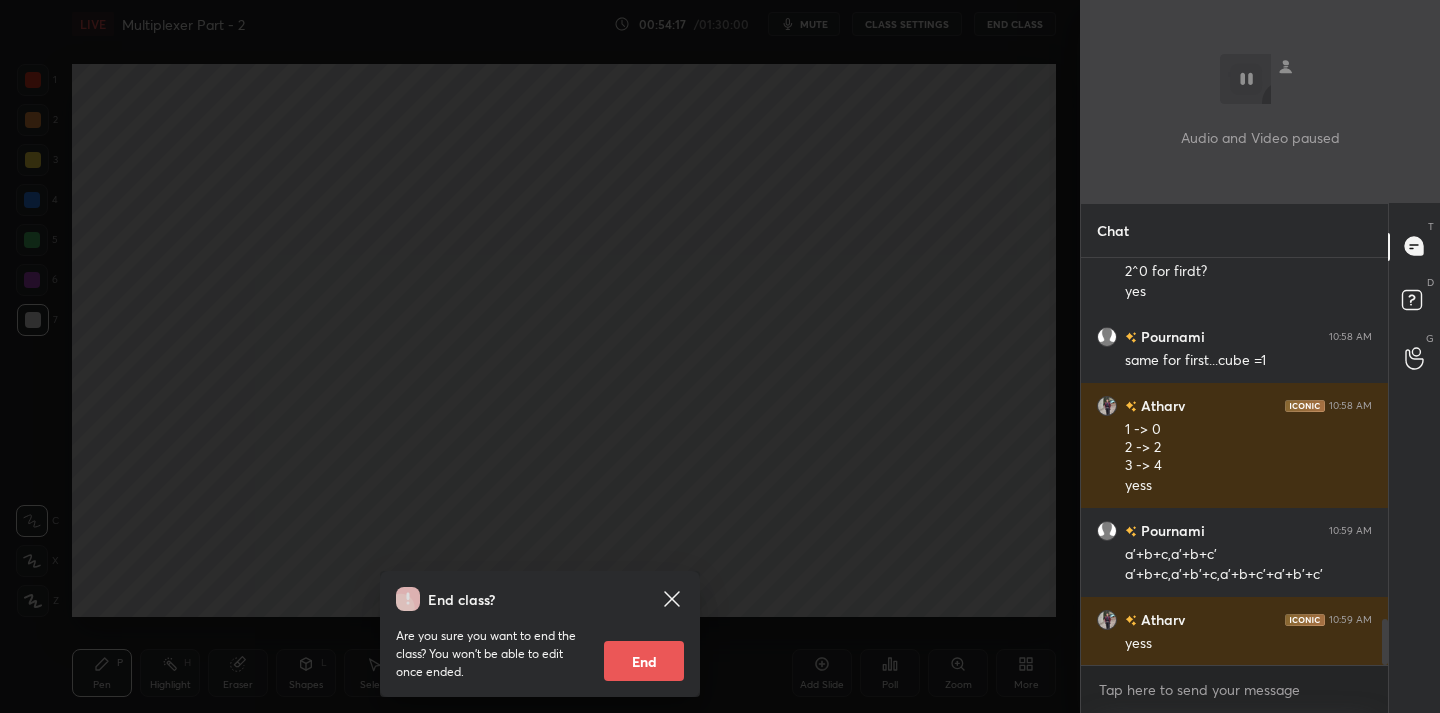 drag, startPoint x: 821, startPoint y: 318, endPoint x: 849, endPoint y: 314, distance: 28.284271 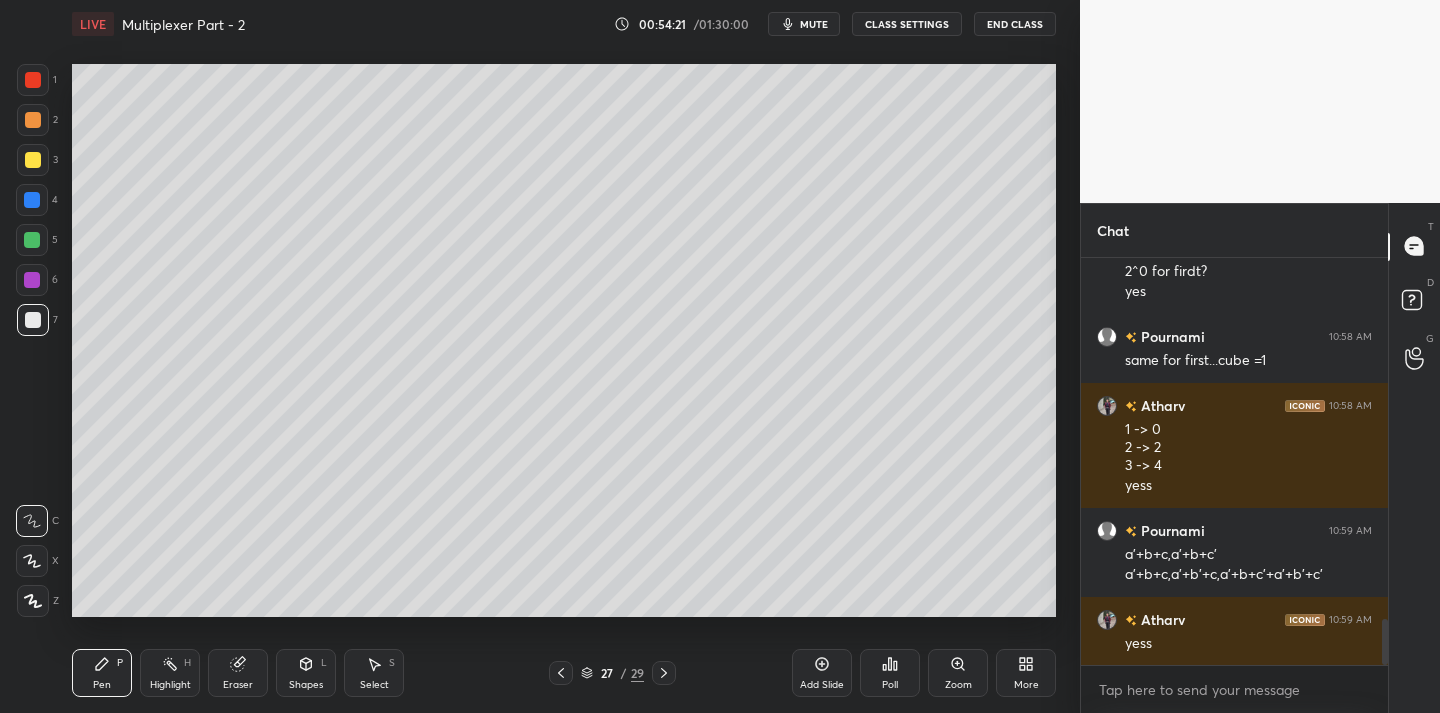 click 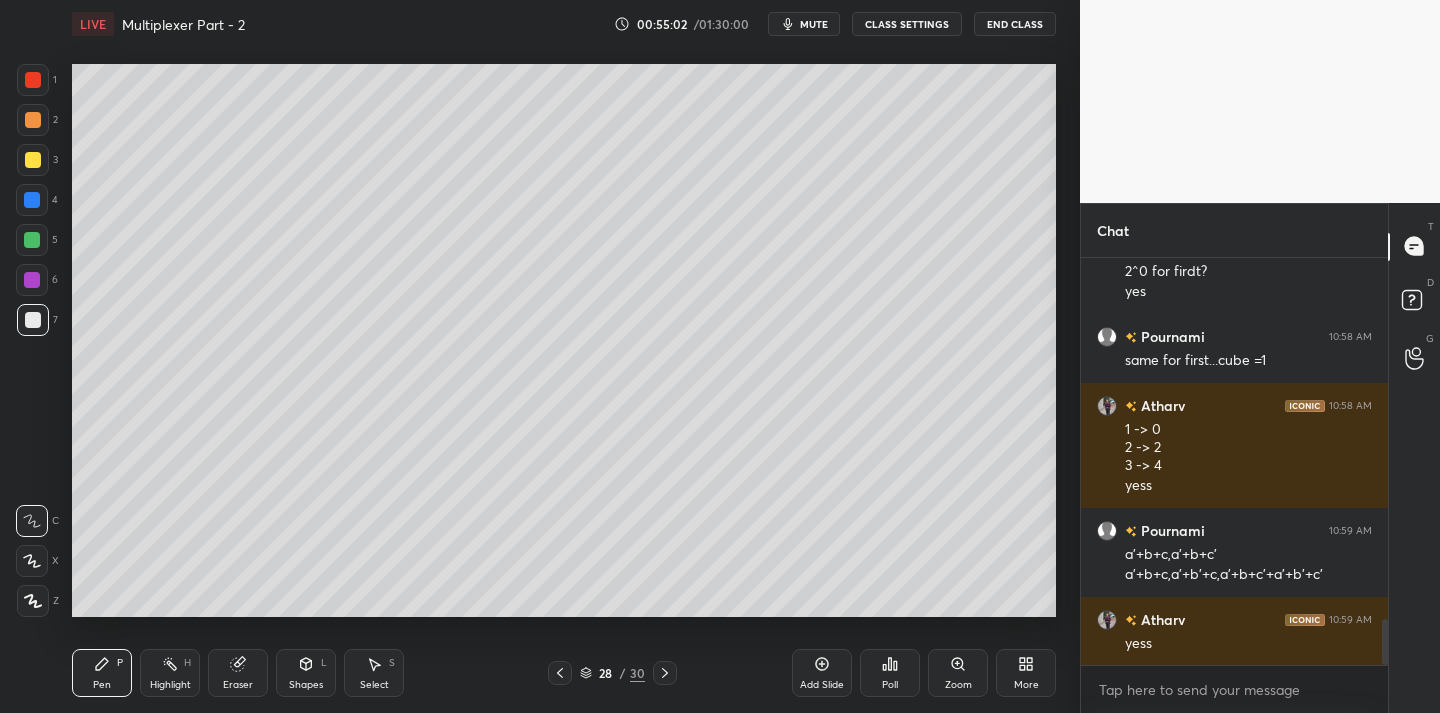 drag, startPoint x: 811, startPoint y: 662, endPoint x: 796, endPoint y: 643, distance: 24.207438 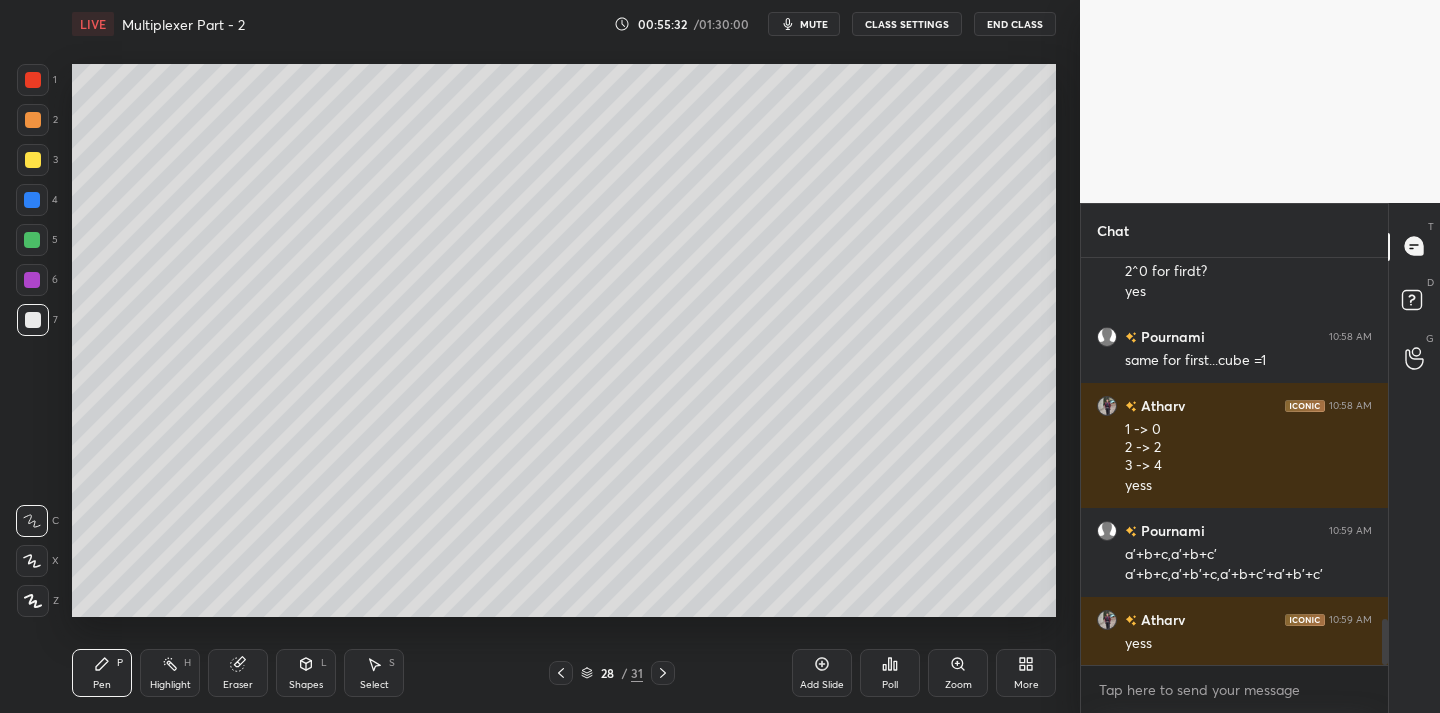 drag, startPoint x: 234, startPoint y: 659, endPoint x: 244, endPoint y: 650, distance: 13.453624 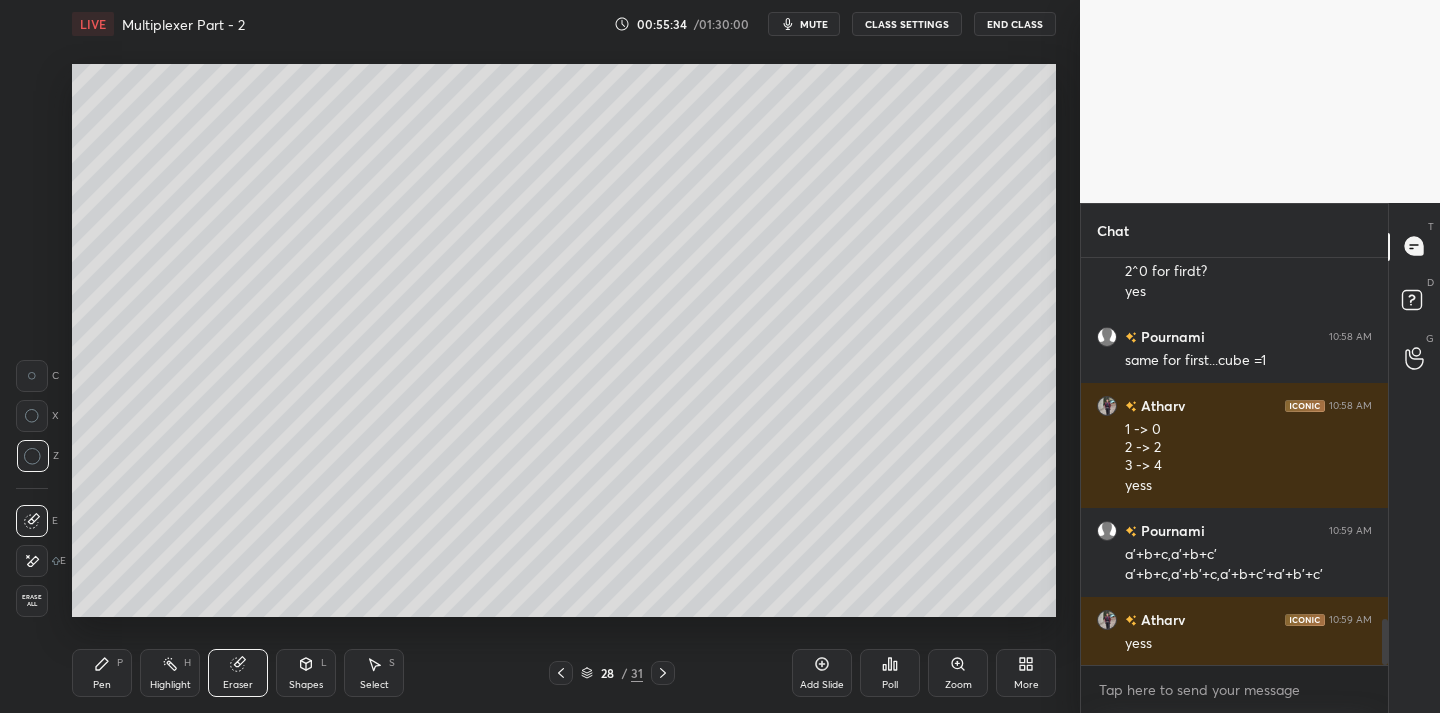 drag, startPoint x: 113, startPoint y: 672, endPoint x: 138, endPoint y: 650, distance: 33.30165 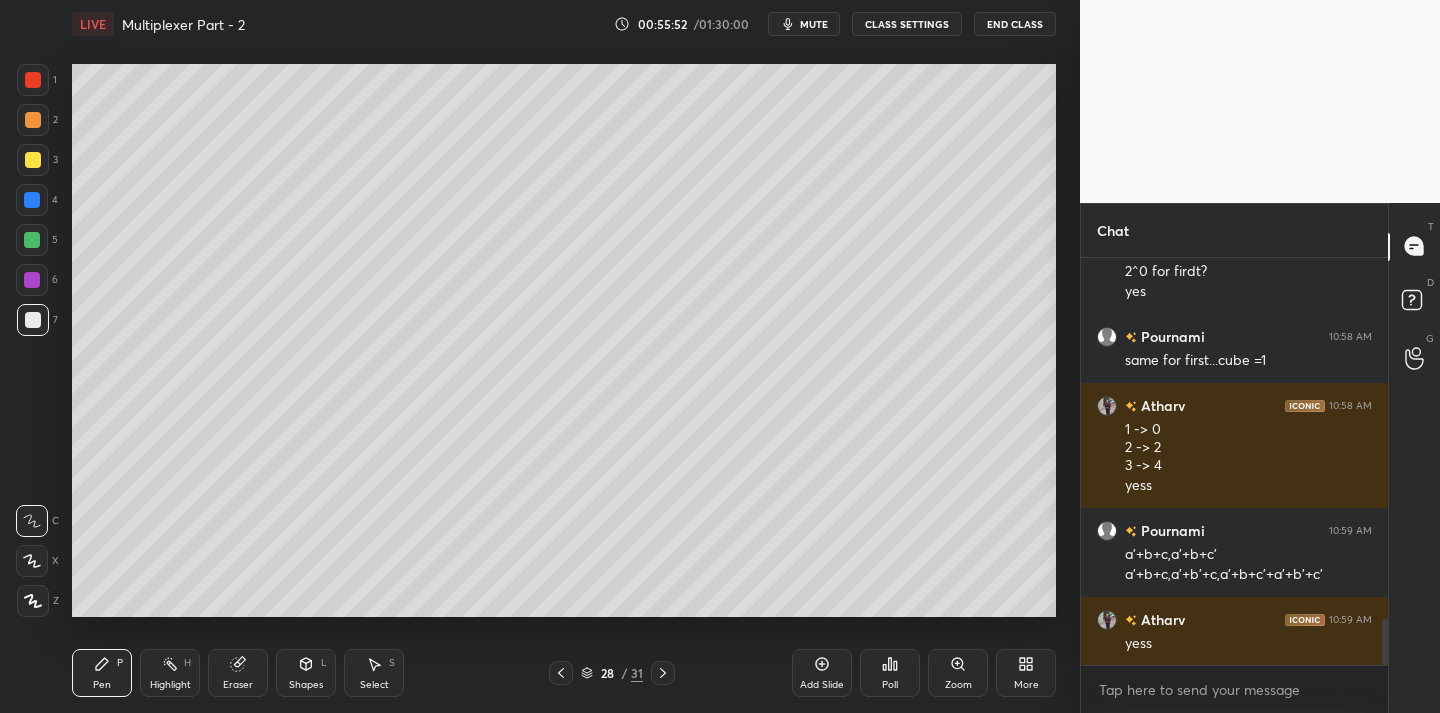 scroll, scrollTop: 3301, scrollLeft: 0, axis: vertical 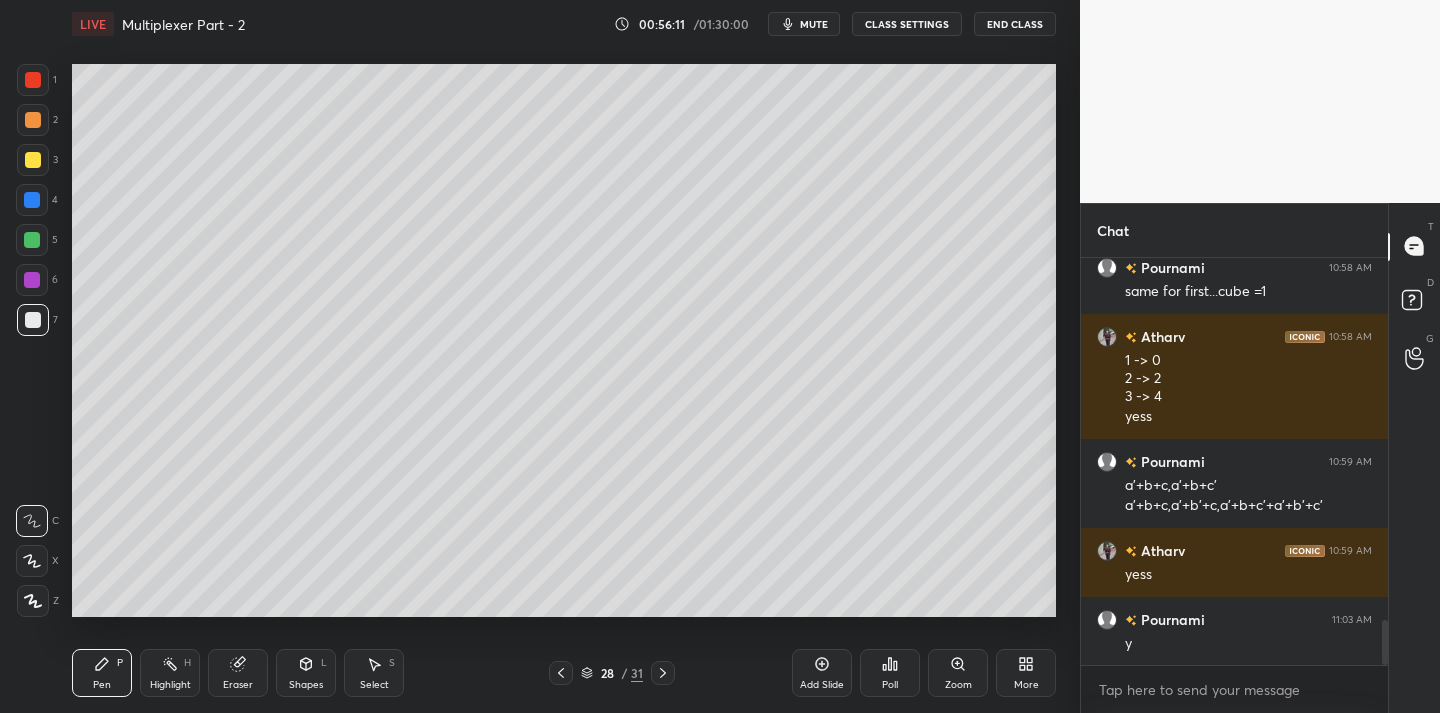 click on "Add Slide" at bounding box center (822, 673) 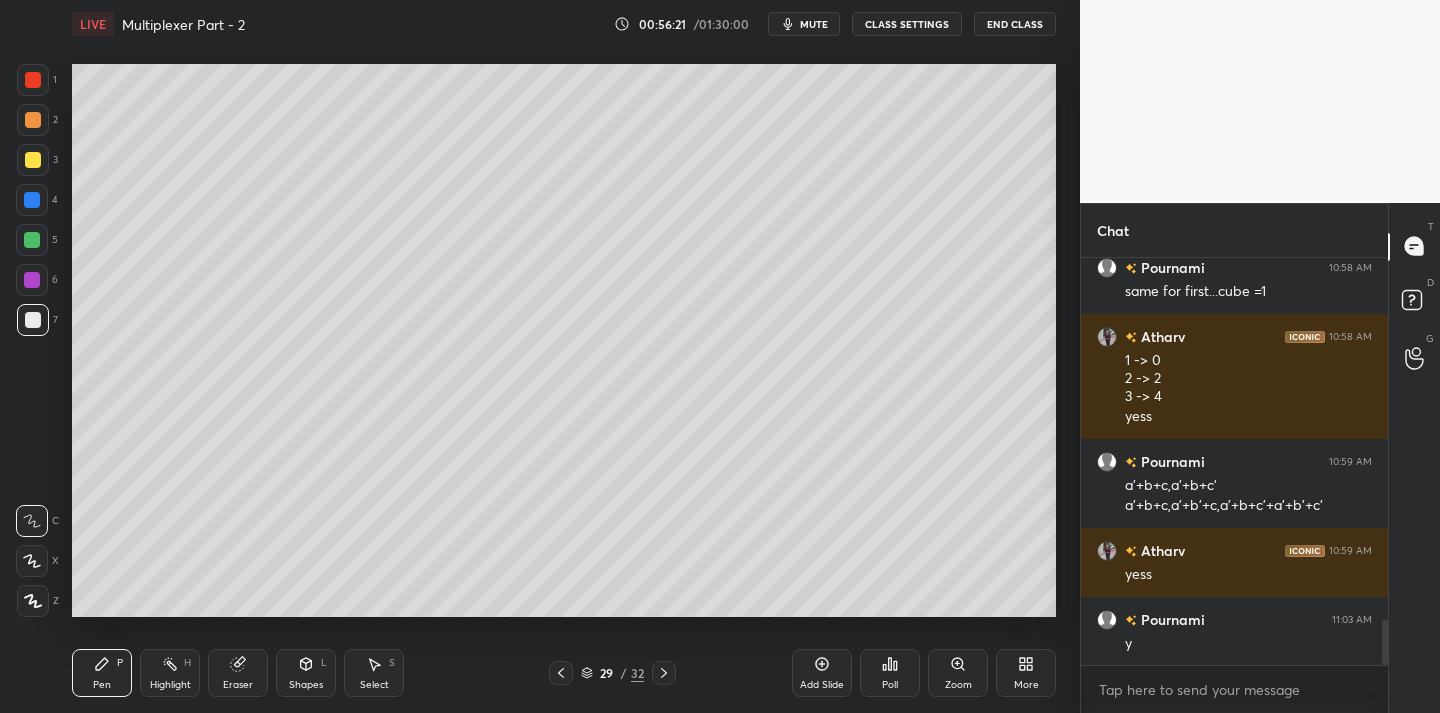 click on "Eraser" at bounding box center (238, 673) 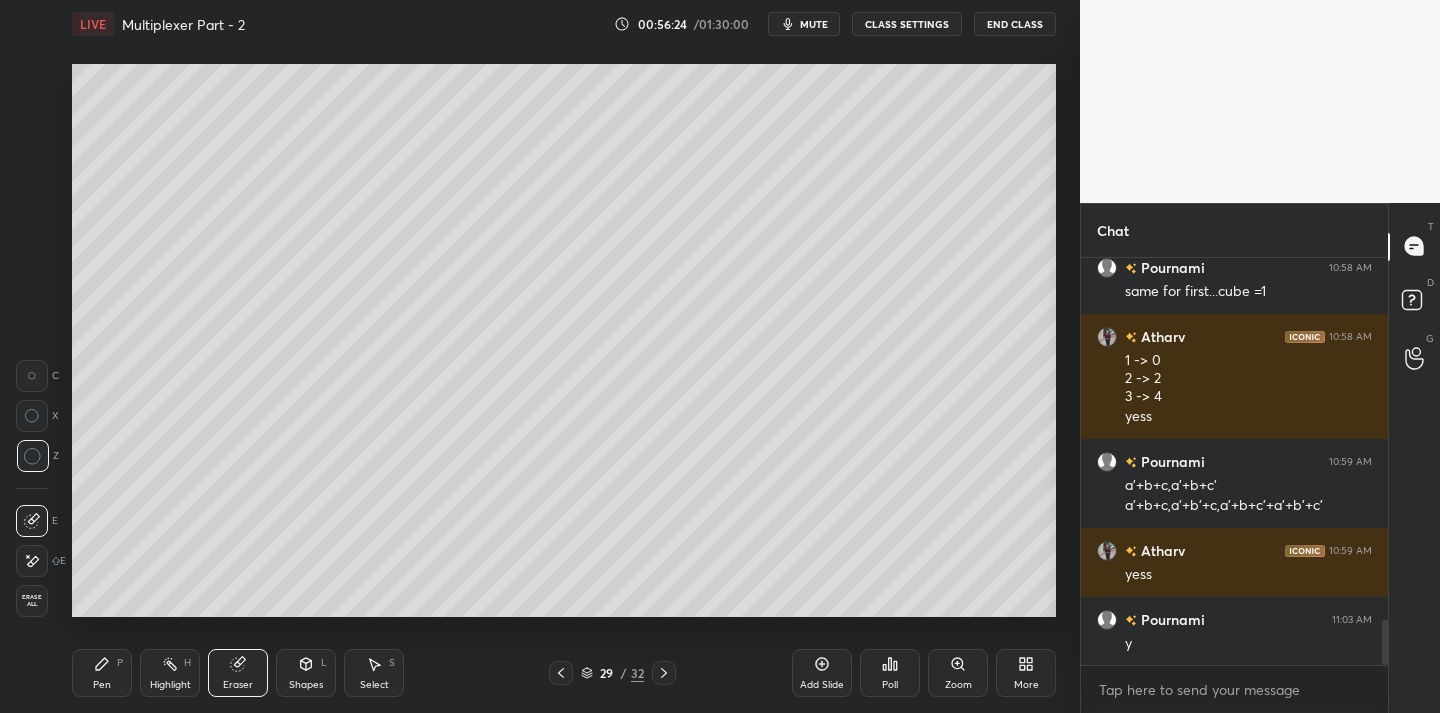 click on "Pen P Highlight H Eraser Shapes L Select S 29 / 32 Add Slide Poll Zoom More" at bounding box center [564, 673] 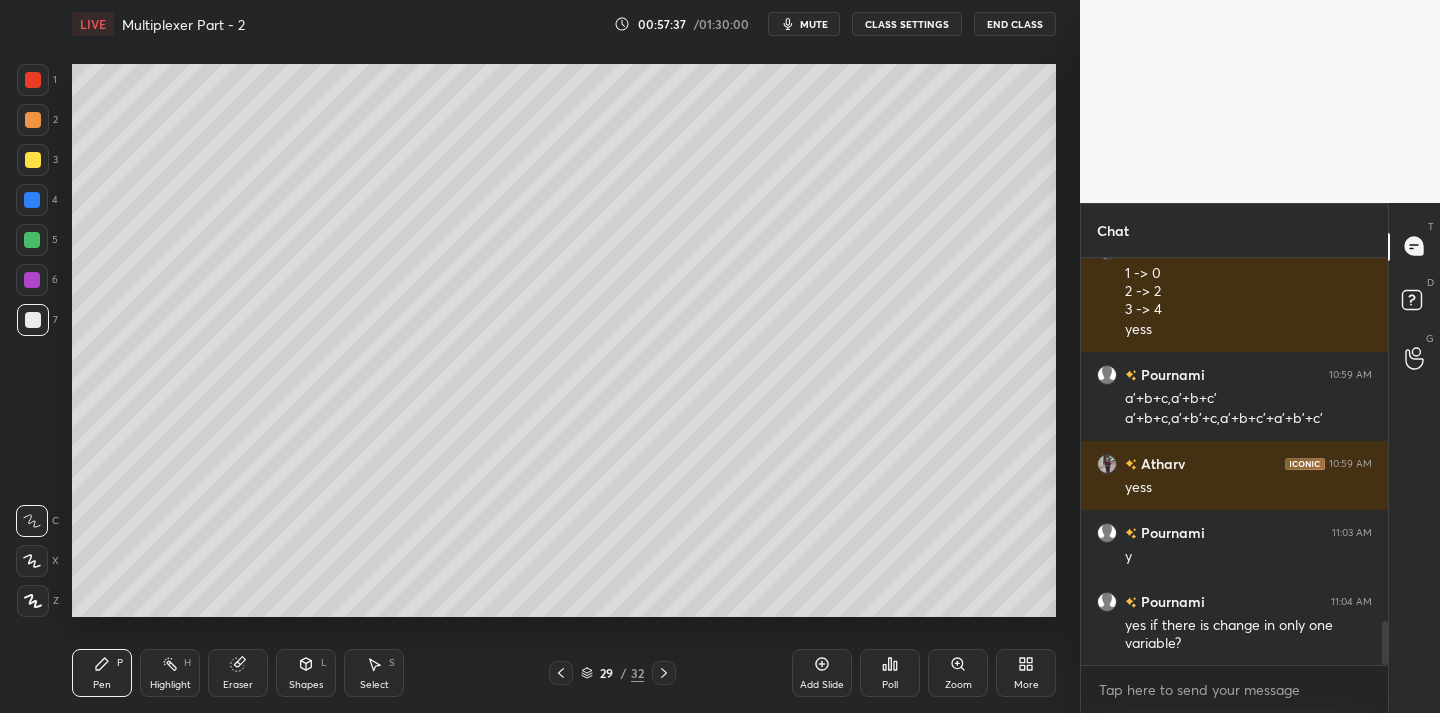 scroll, scrollTop: 3408, scrollLeft: 0, axis: vertical 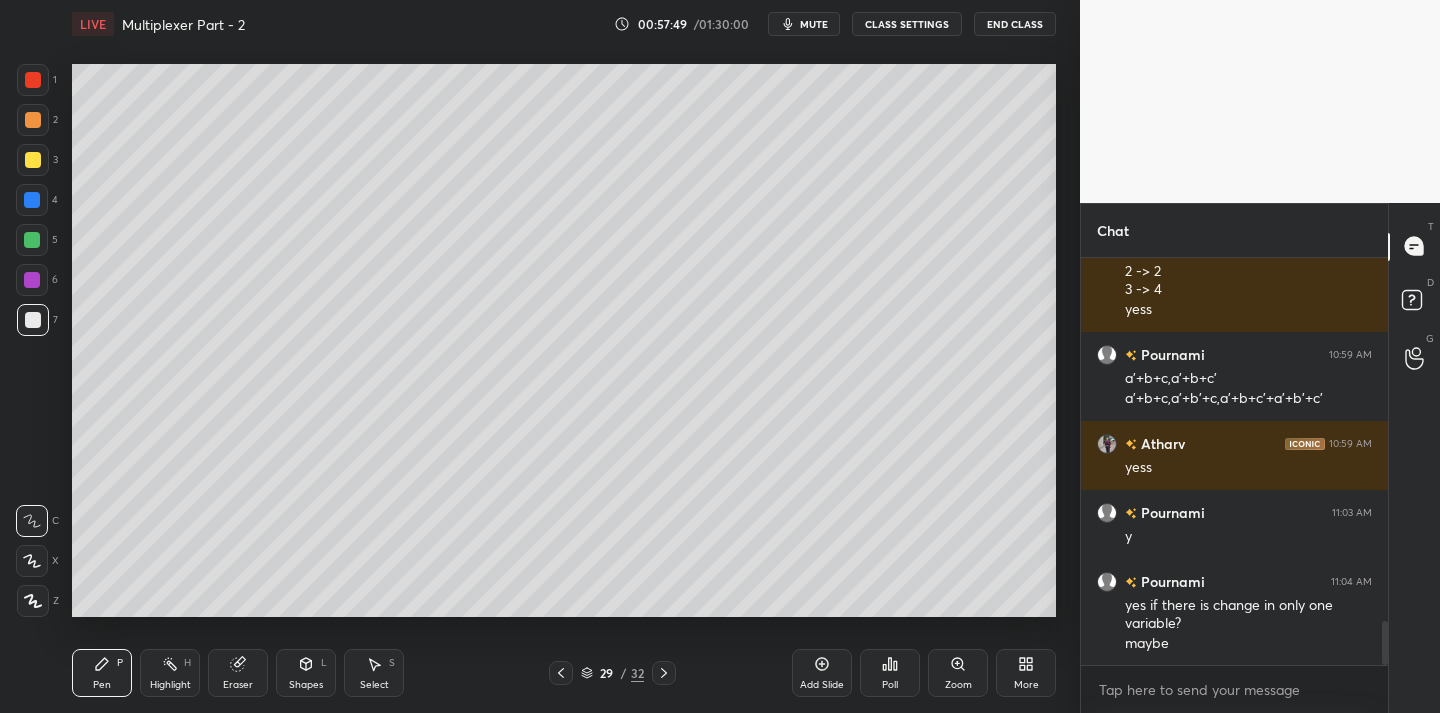 click on "3" at bounding box center [37, 160] 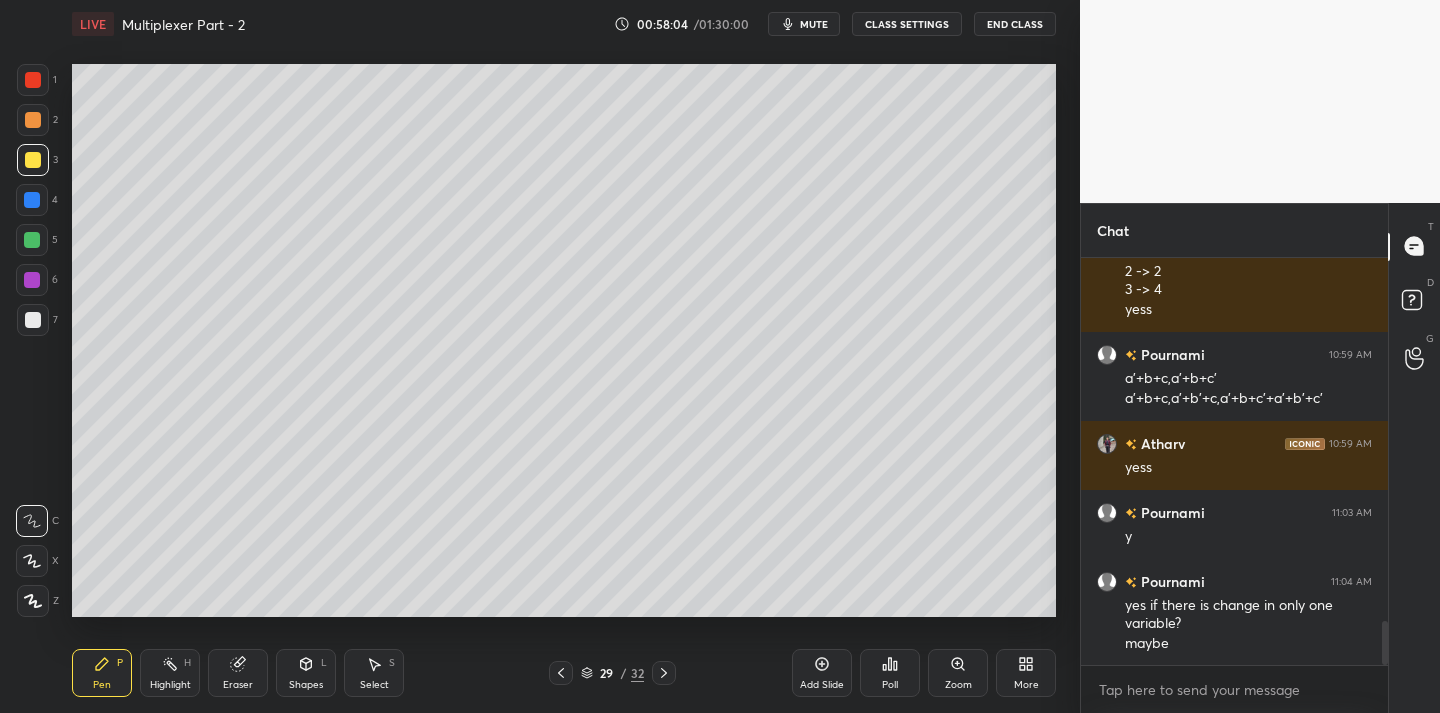 drag, startPoint x: 226, startPoint y: 673, endPoint x: 242, endPoint y: 641, distance: 35.77709 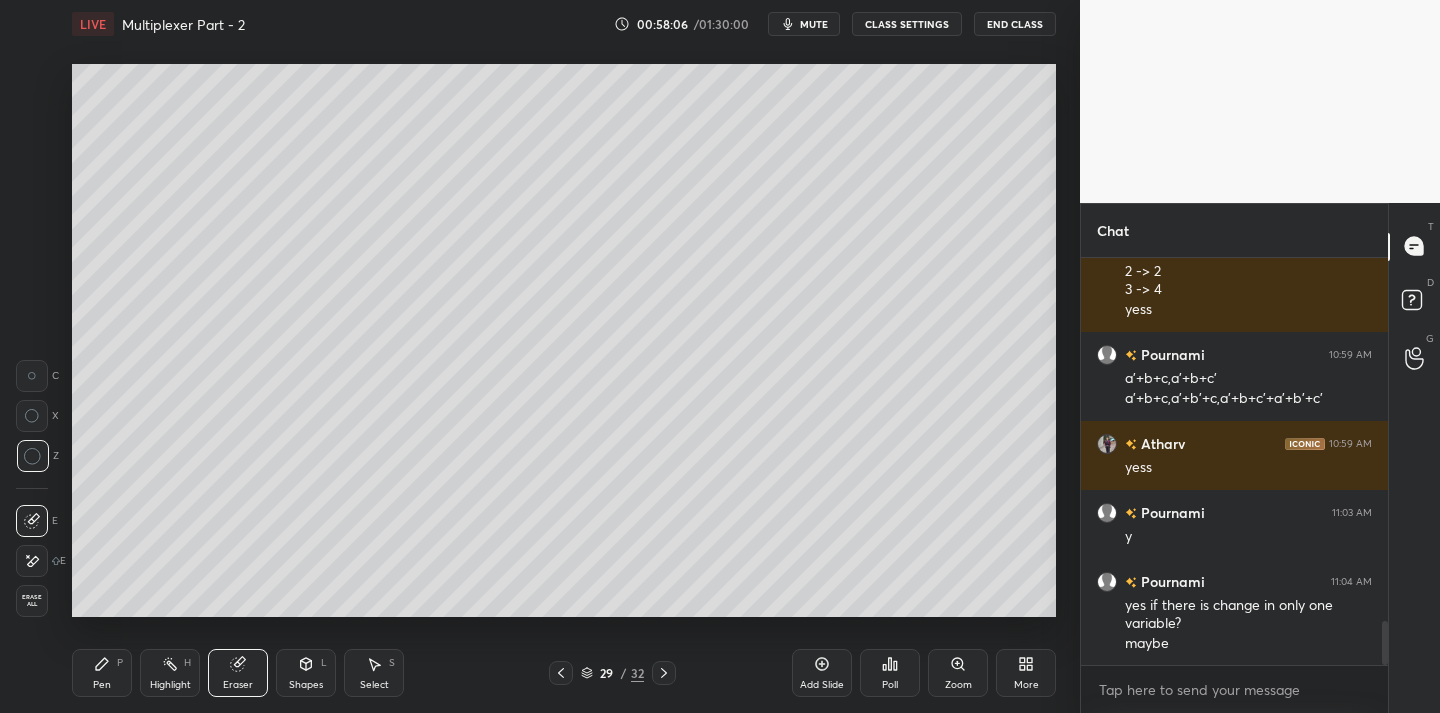 click 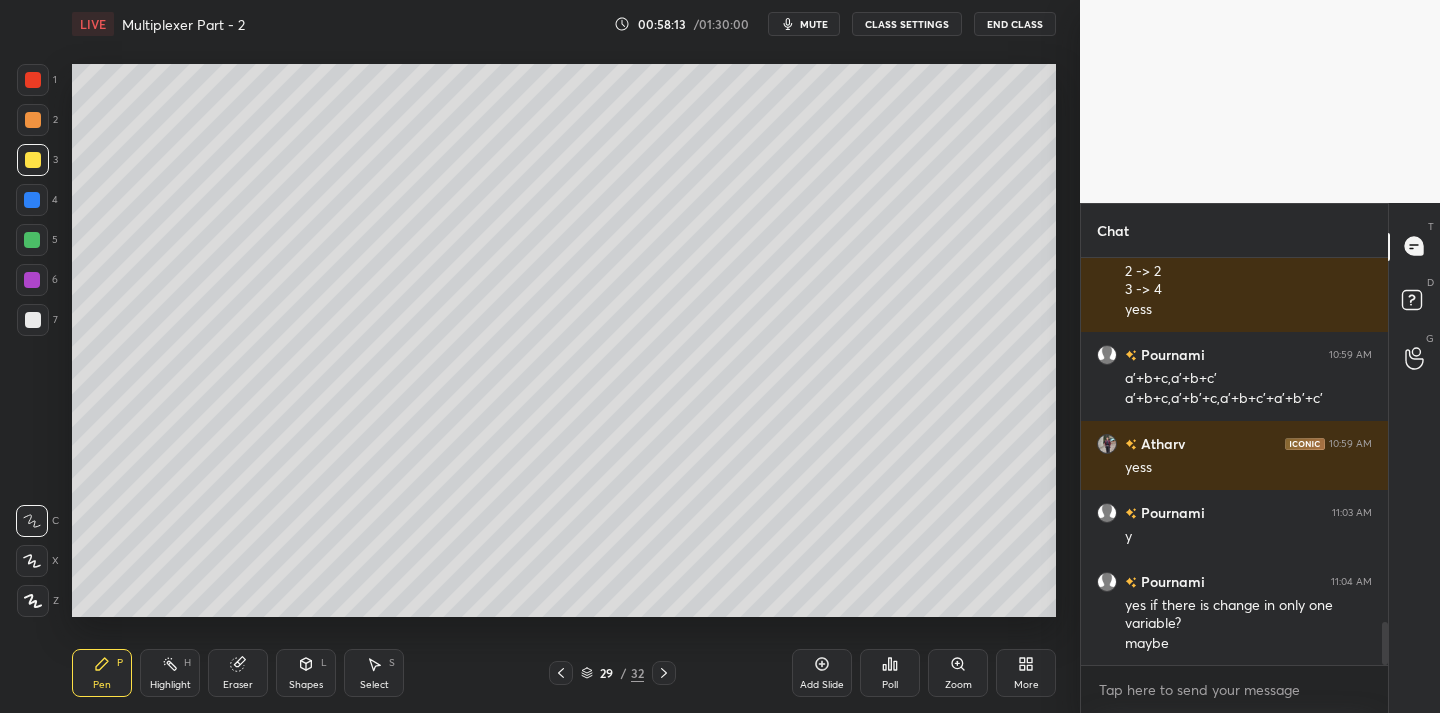 scroll, scrollTop: 3477, scrollLeft: 0, axis: vertical 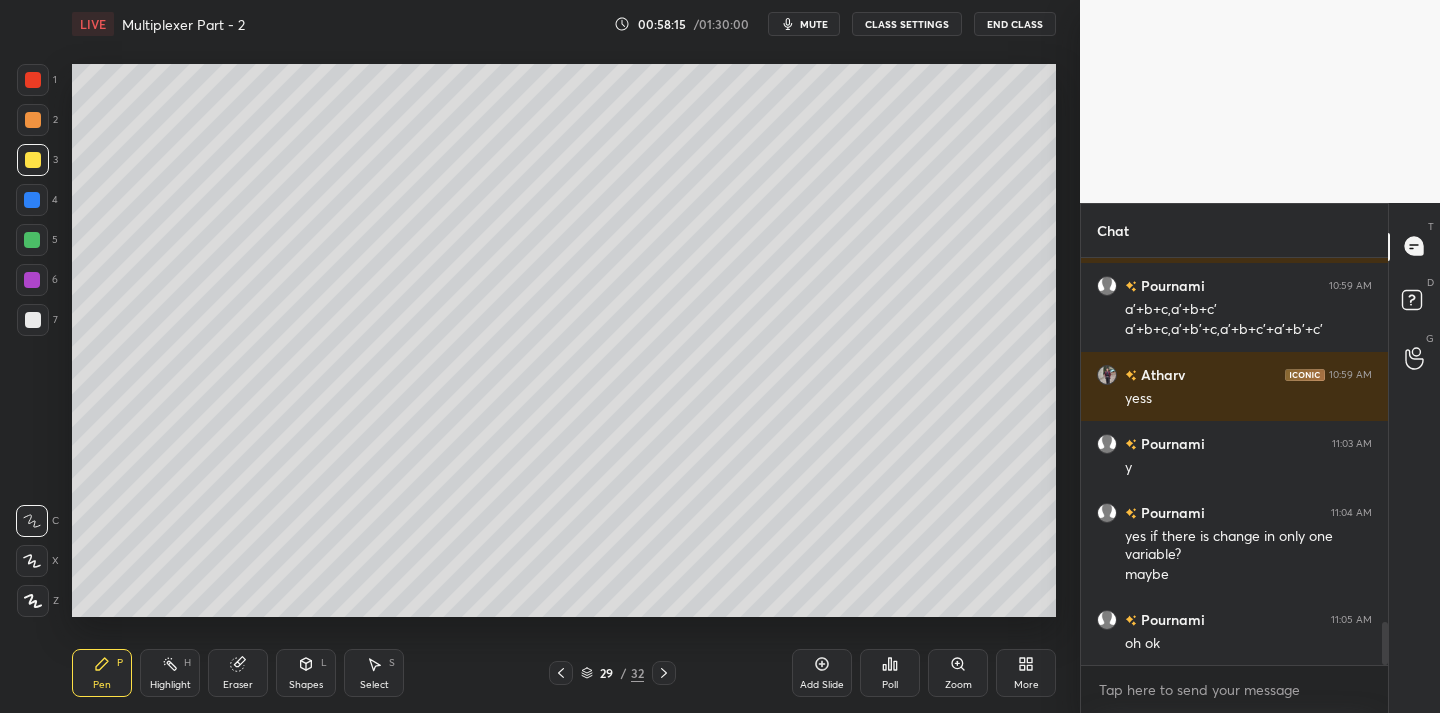 click 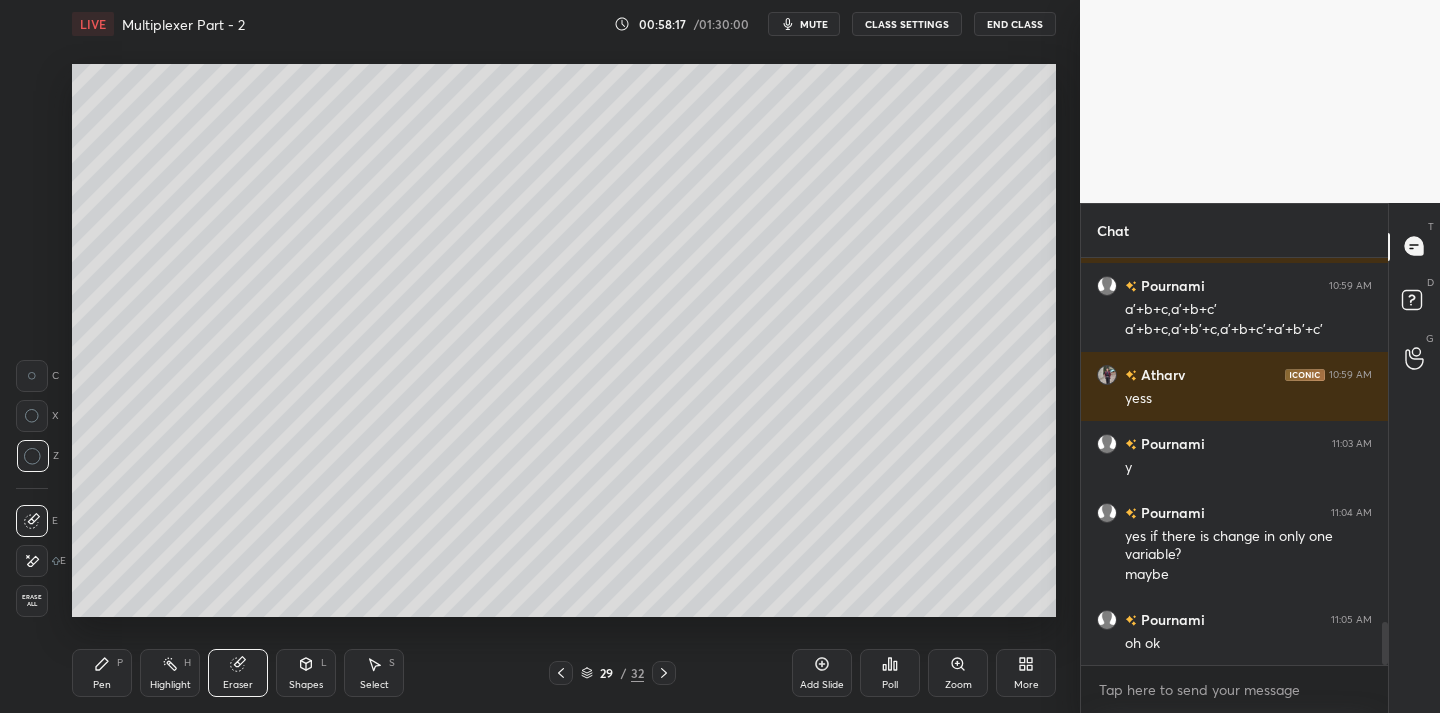 click on "Pen P" at bounding box center [102, 673] 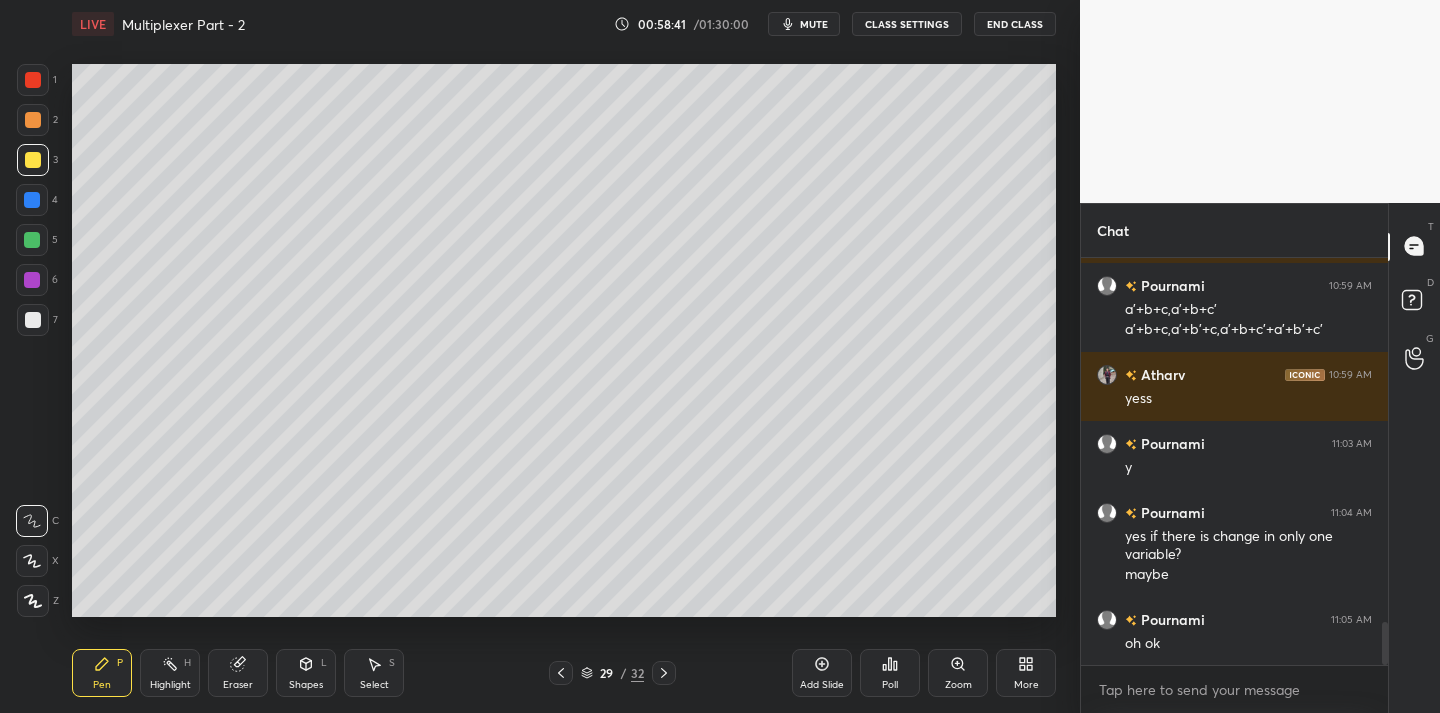 click 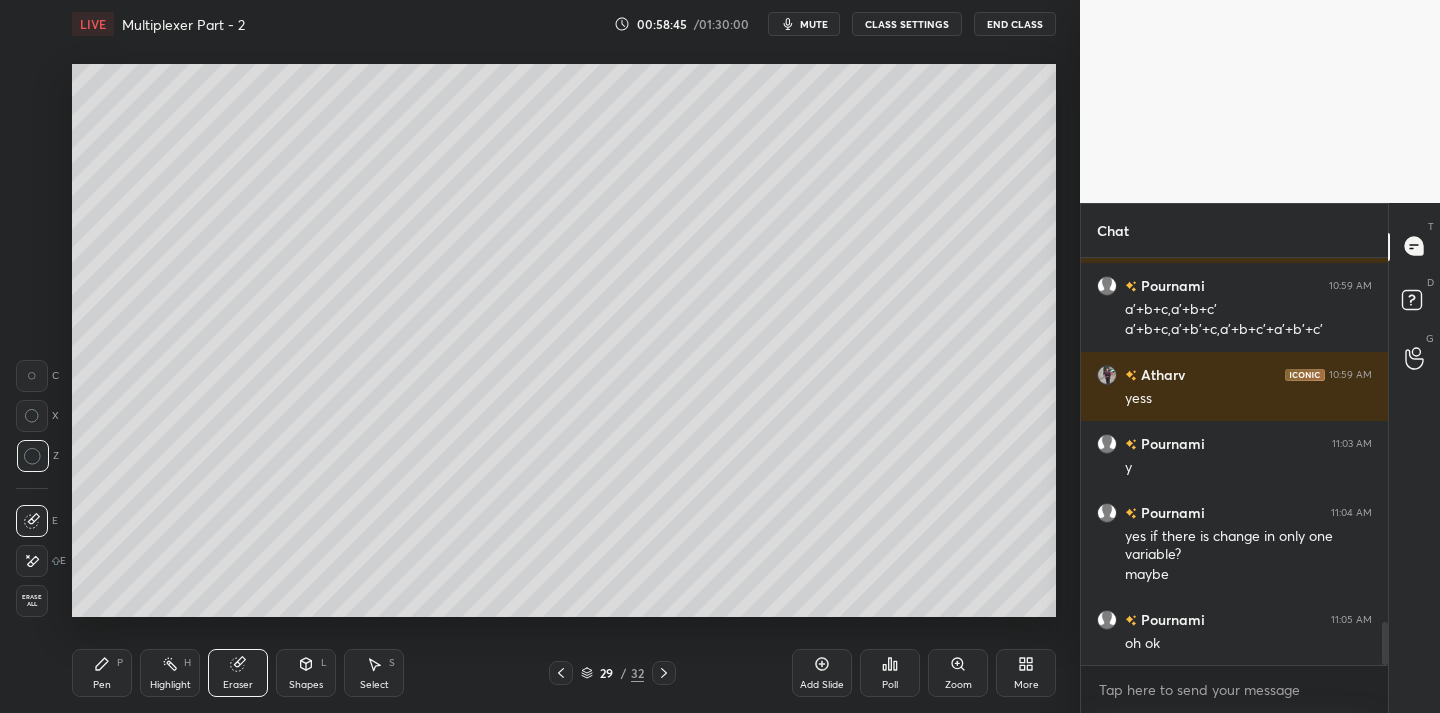 drag, startPoint x: 102, startPoint y: 667, endPoint x: 99, endPoint y: 654, distance: 13.341664 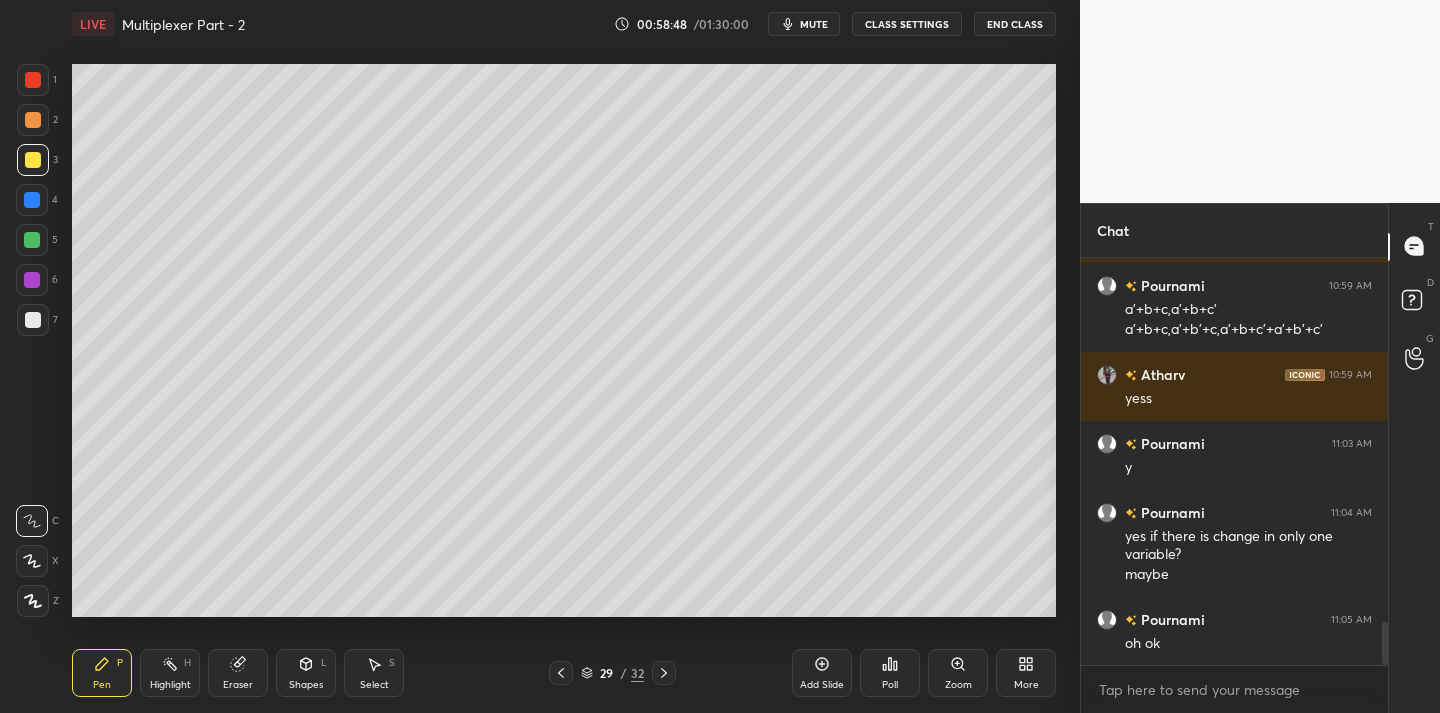 drag, startPoint x: 35, startPoint y: 327, endPoint x: 45, endPoint y: 311, distance: 18.867962 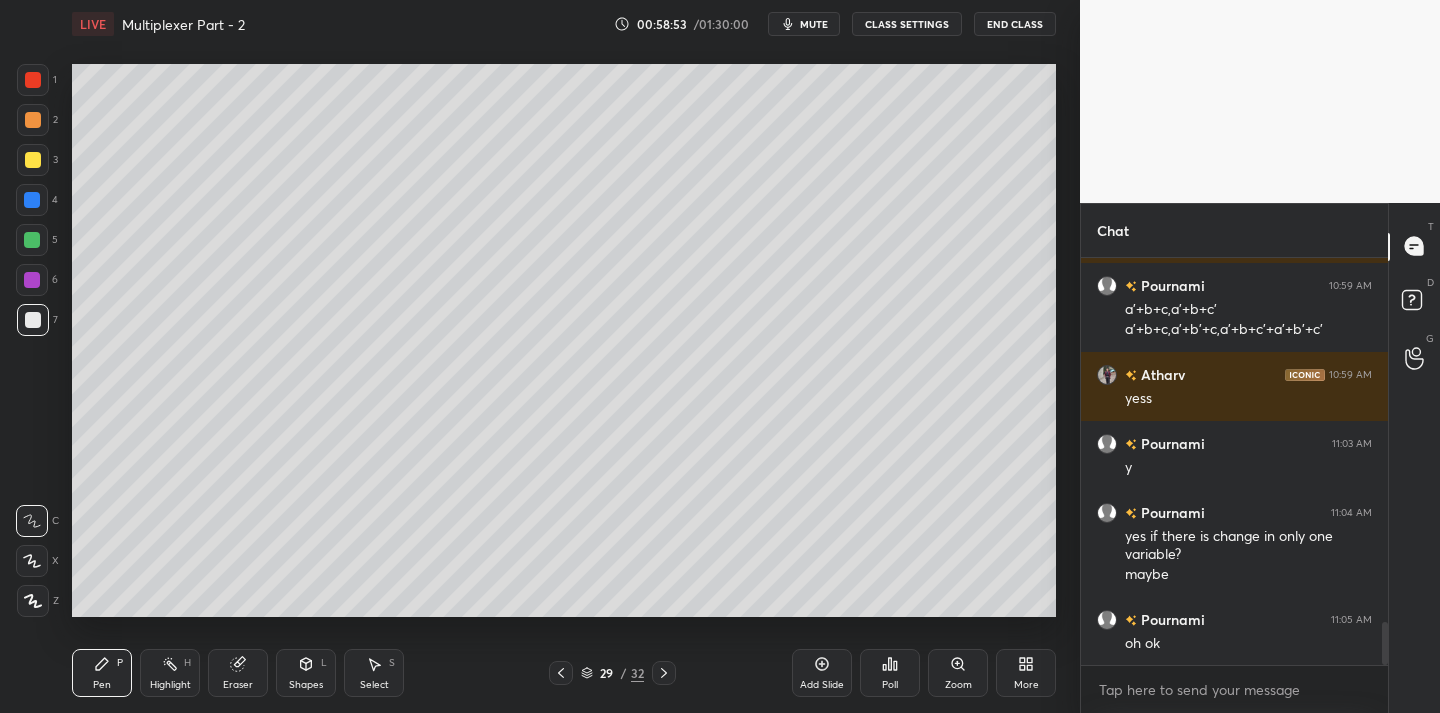 click at bounding box center [33, 160] 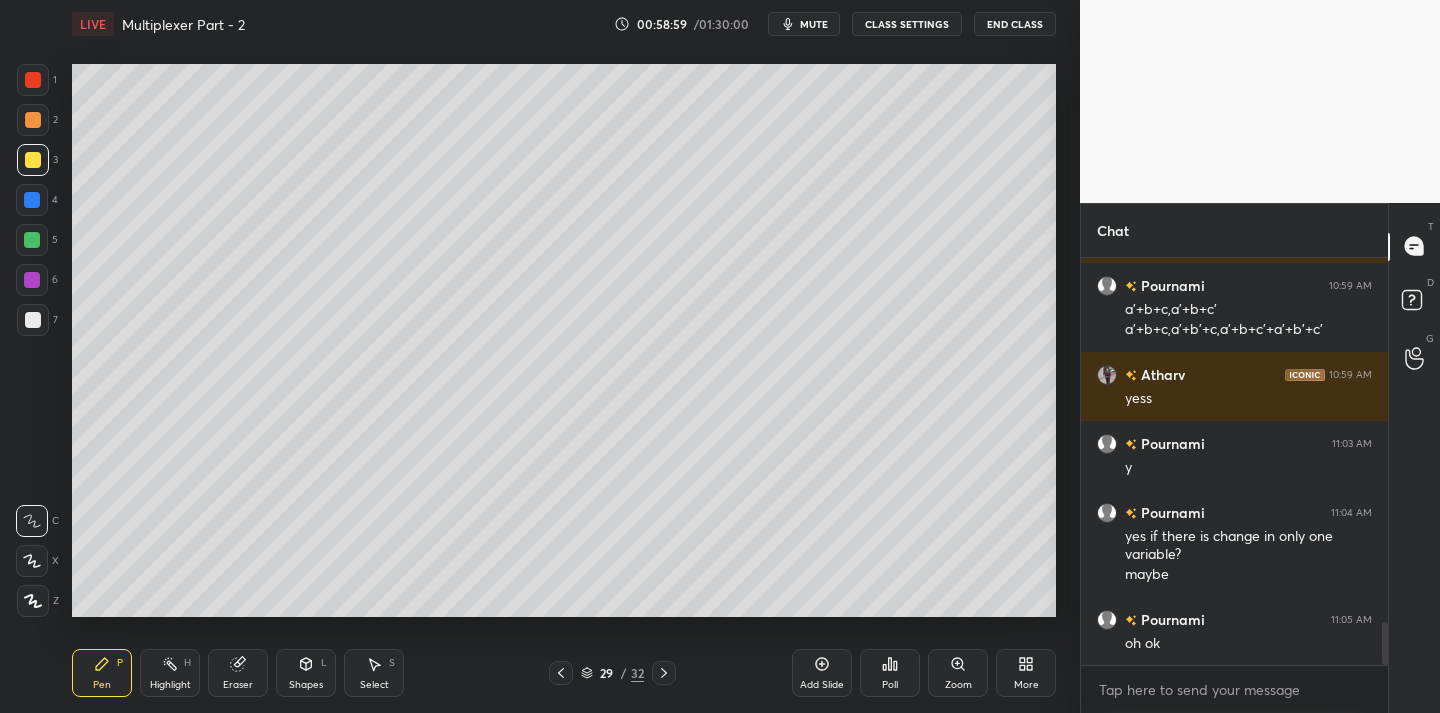 scroll, scrollTop: 3546, scrollLeft: 0, axis: vertical 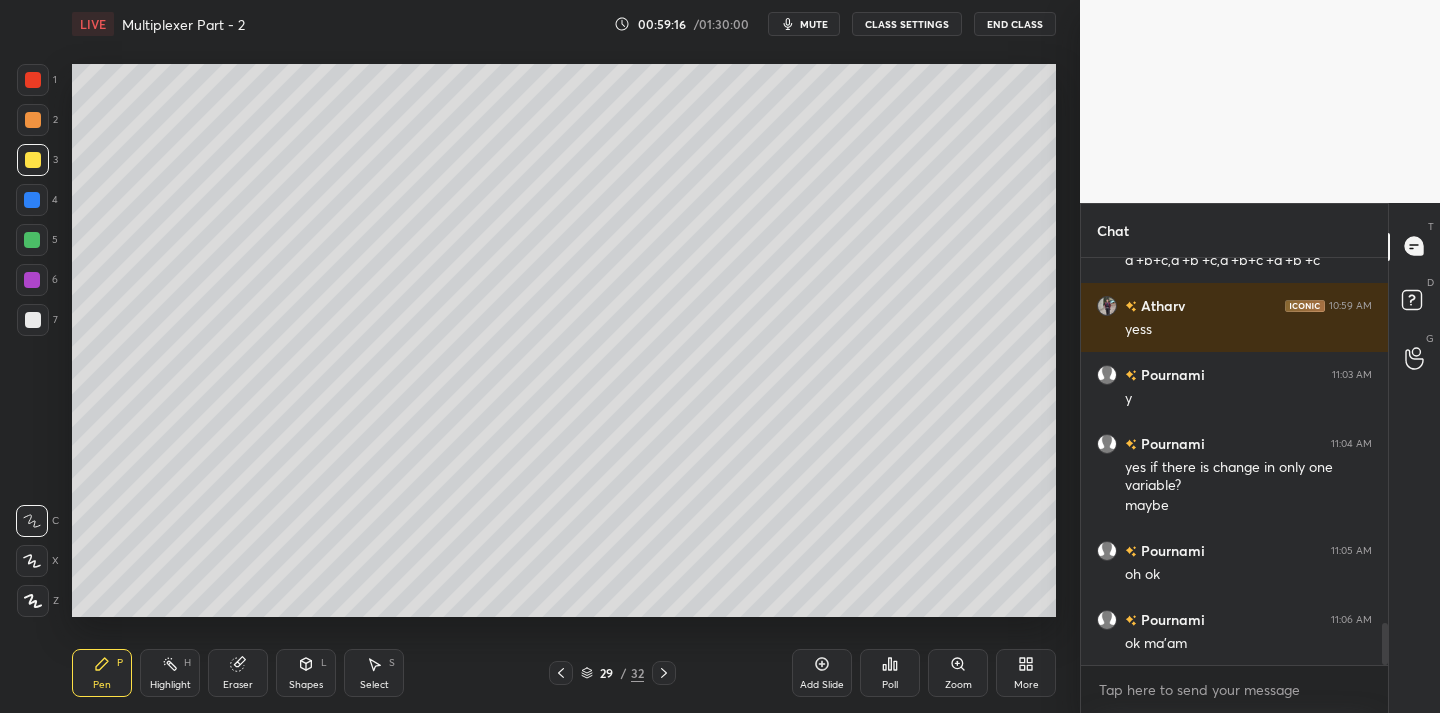 click at bounding box center [33, 320] 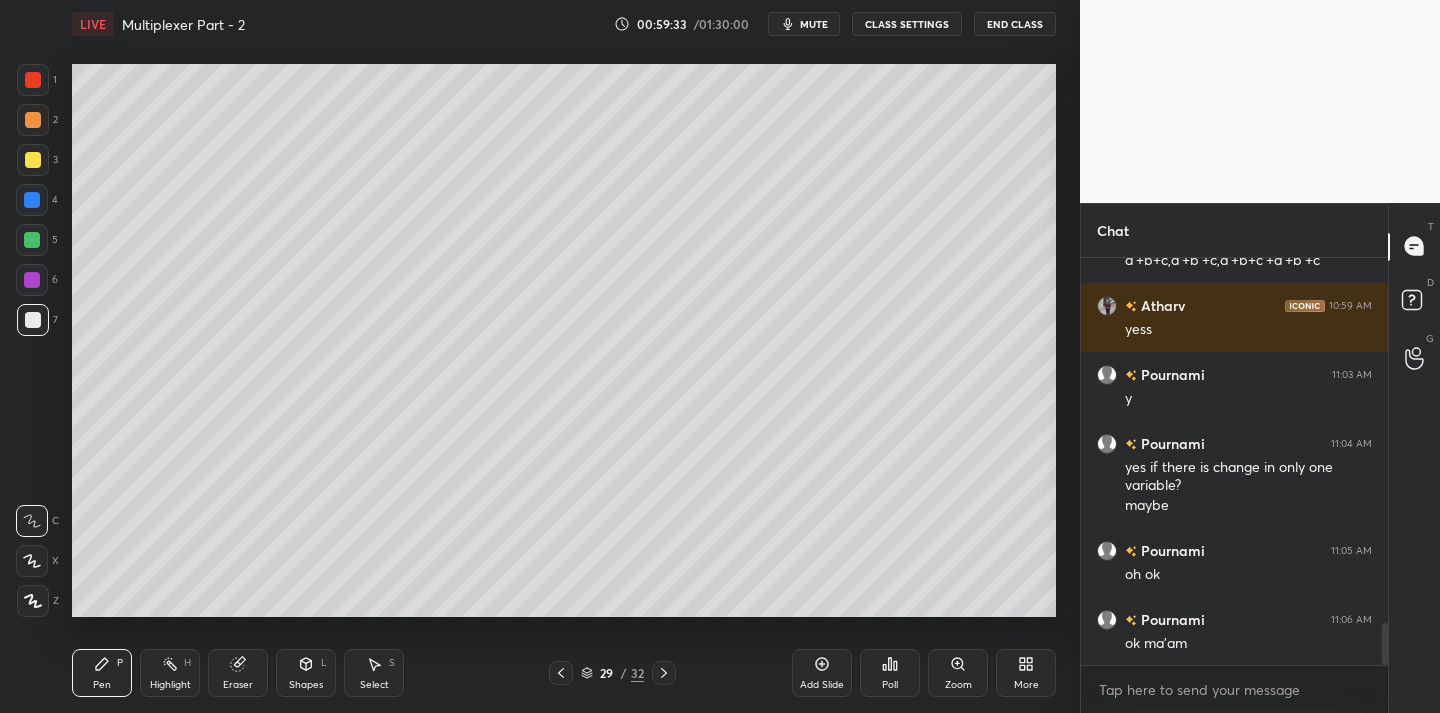 drag, startPoint x: 815, startPoint y: 682, endPoint x: 821, endPoint y: 672, distance: 11.661903 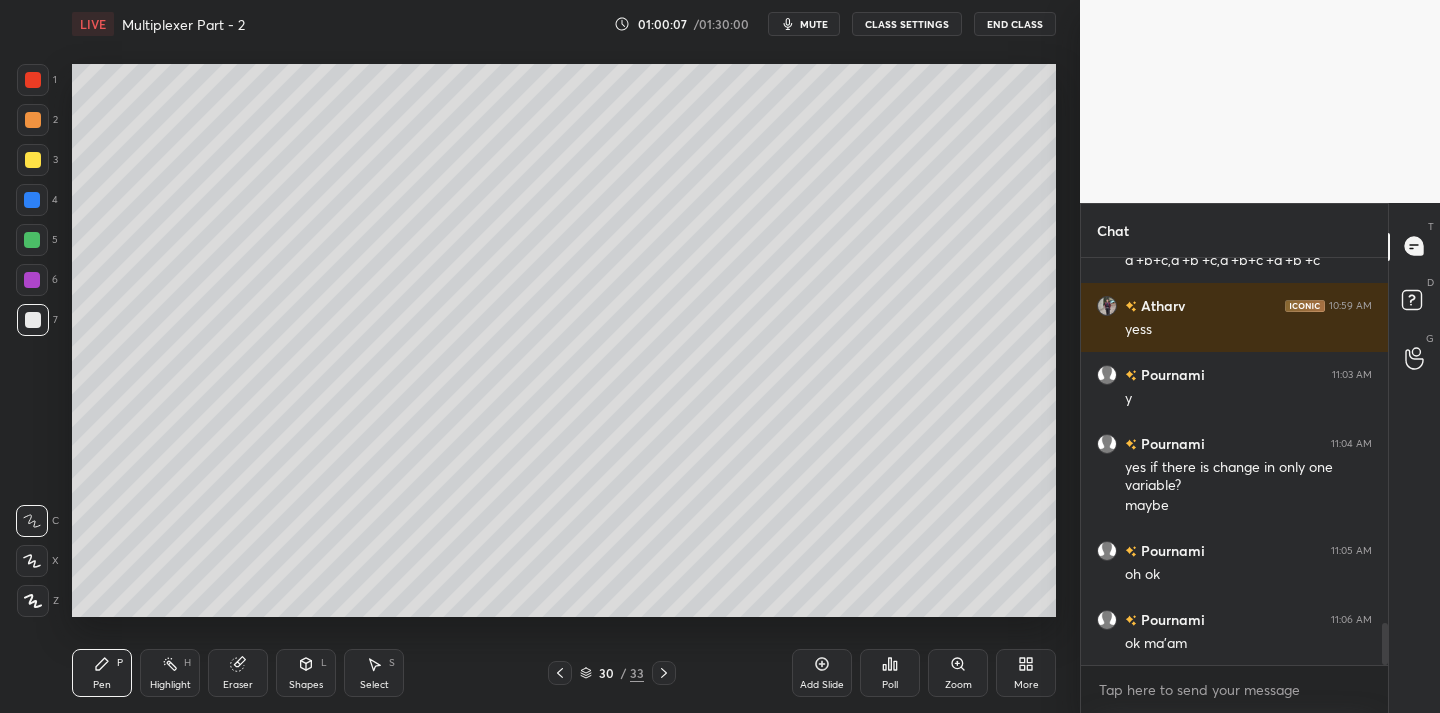 click 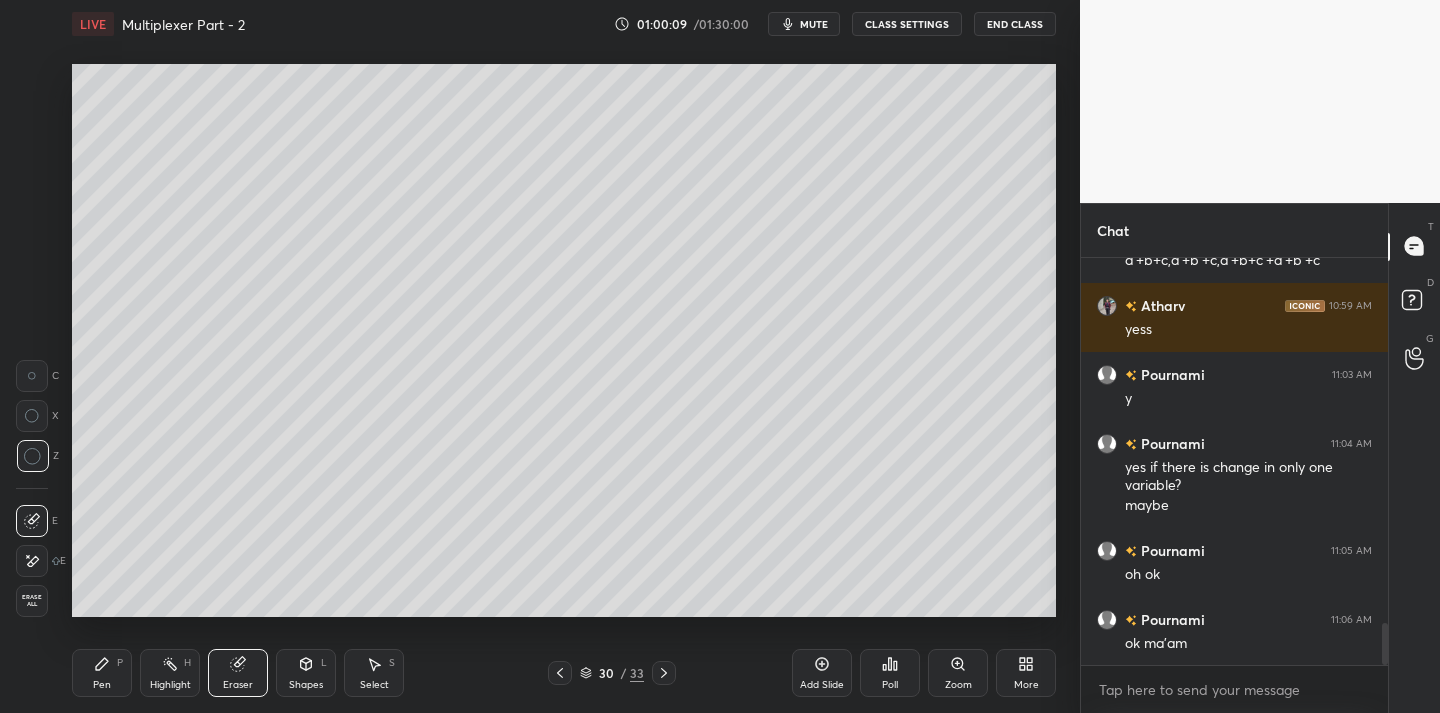 drag, startPoint x: 91, startPoint y: 675, endPoint x: 130, endPoint y: 625, distance: 63.411354 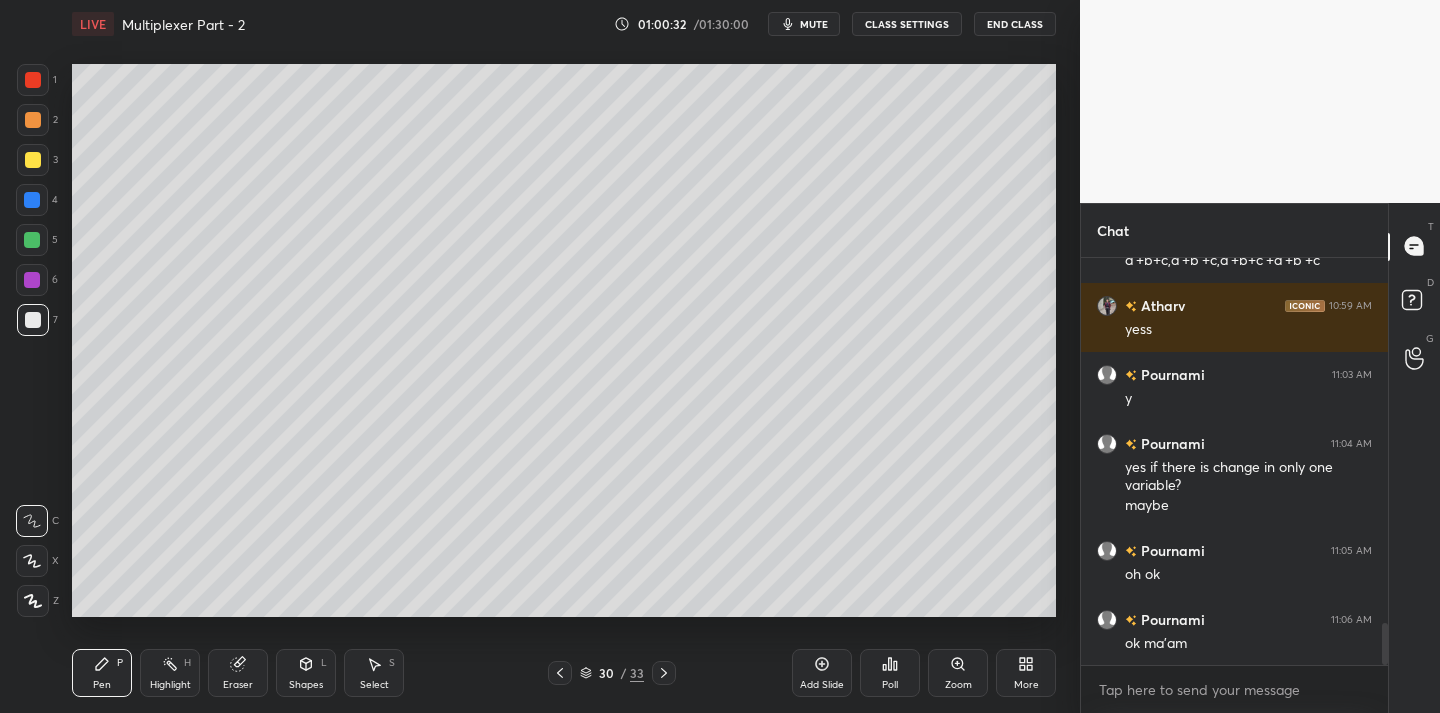 drag, startPoint x: 807, startPoint y: 666, endPoint x: 817, endPoint y: 648, distance: 20.59126 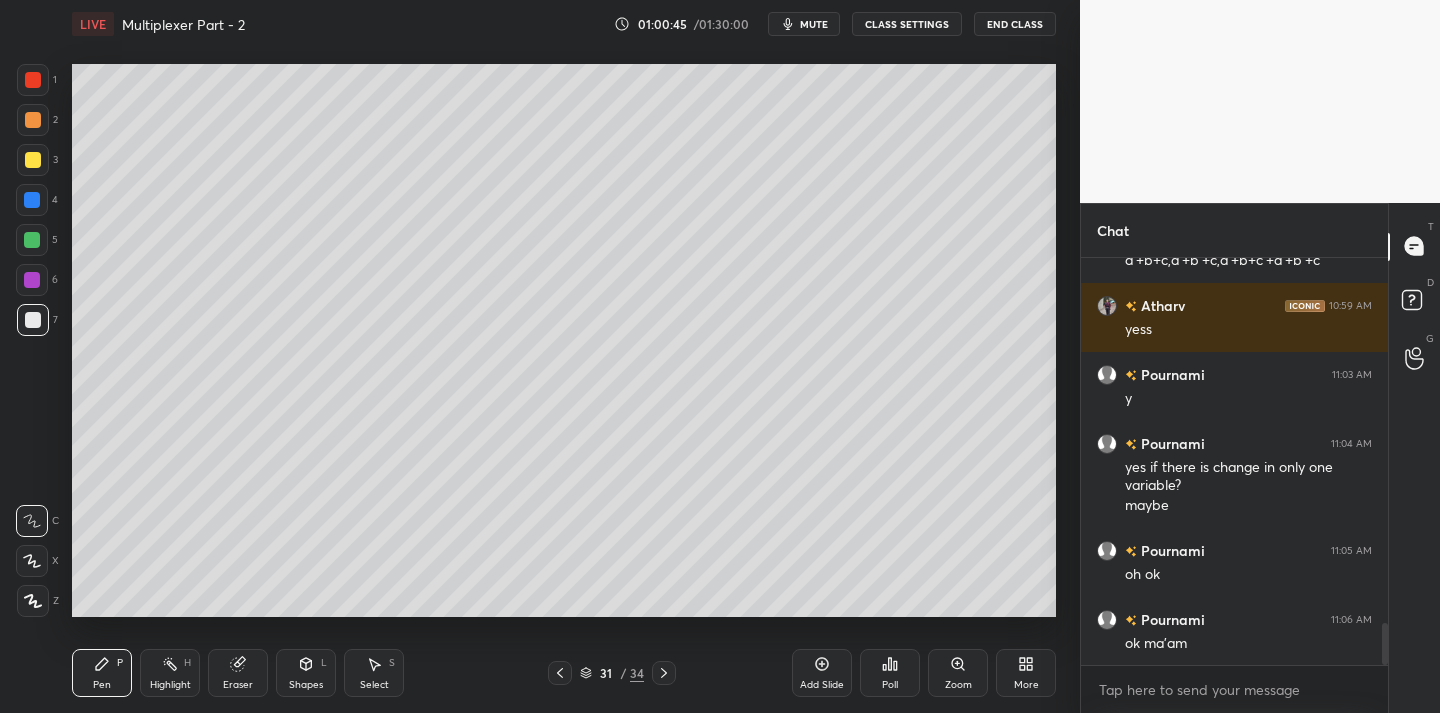 drag, startPoint x: 239, startPoint y: 667, endPoint x: 260, endPoint y: 655, distance: 24.186773 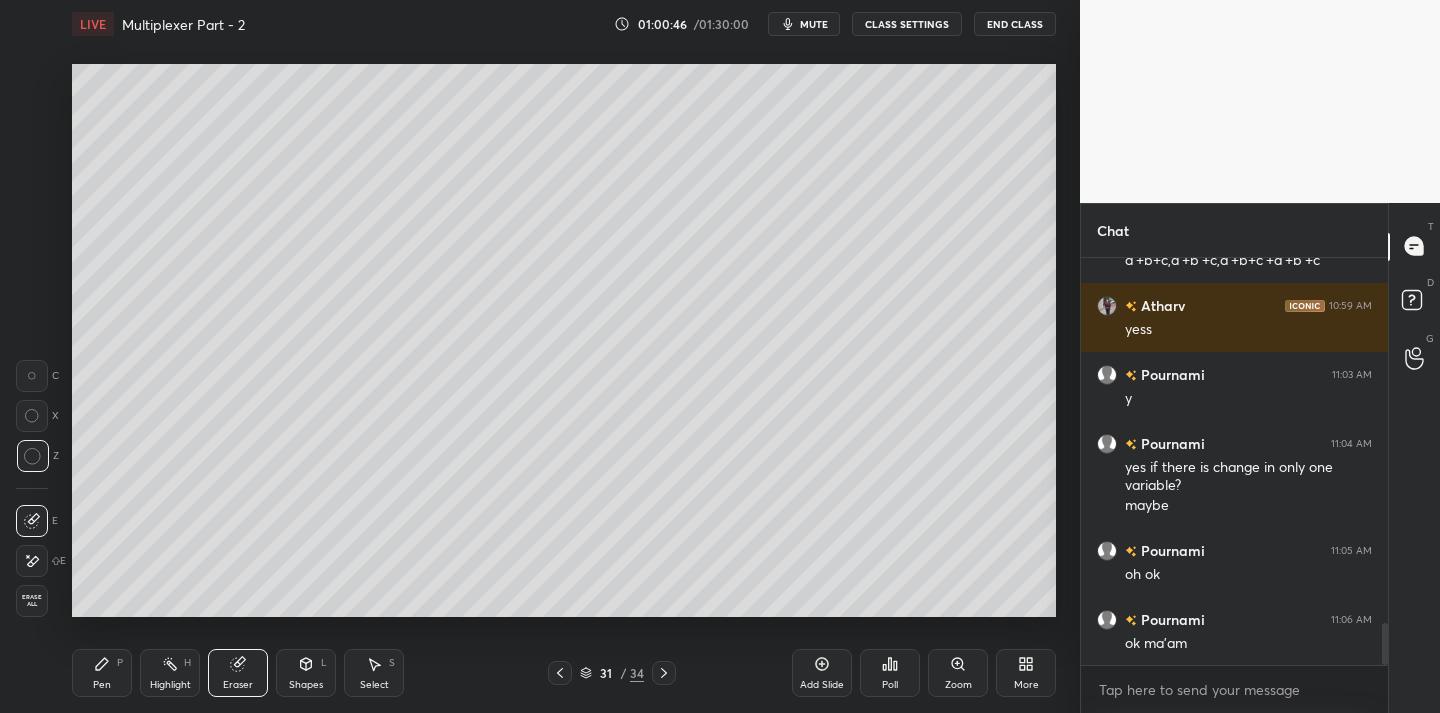 click 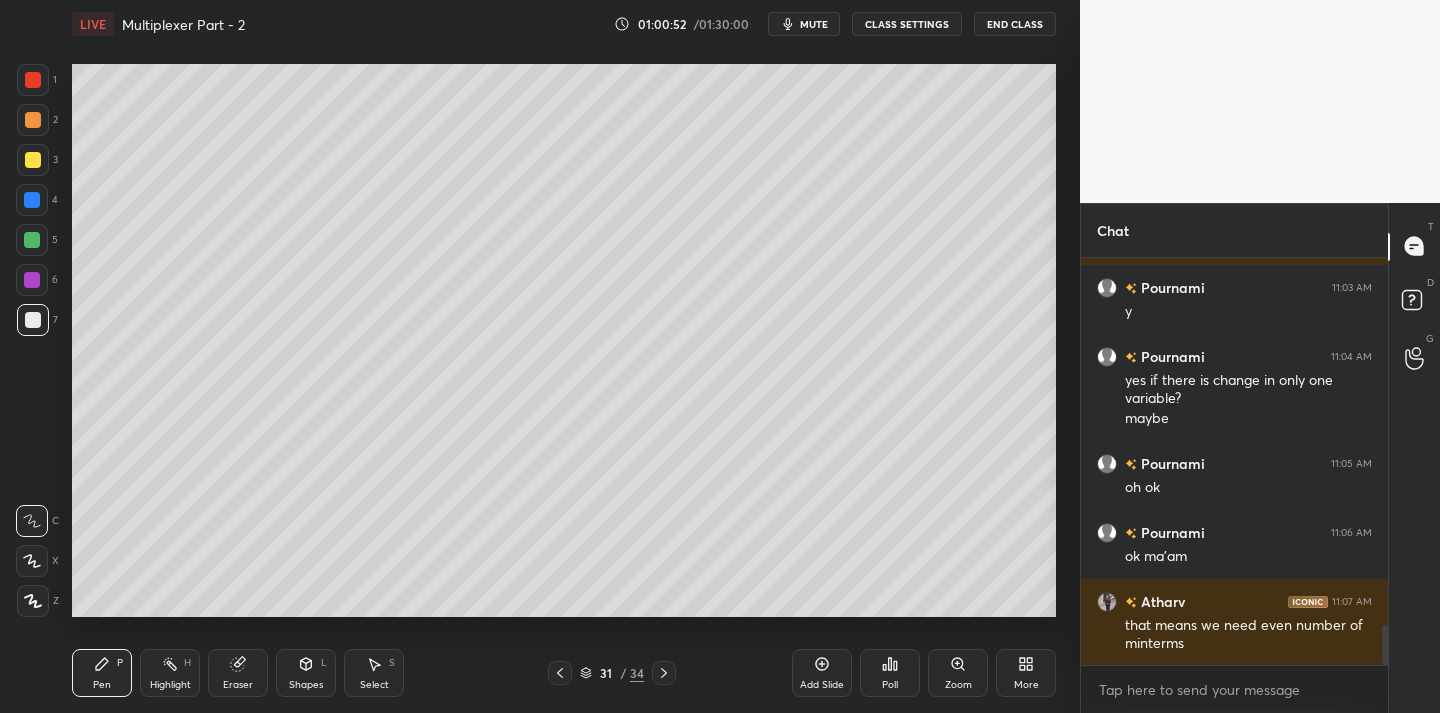 scroll, scrollTop: 3702, scrollLeft: 0, axis: vertical 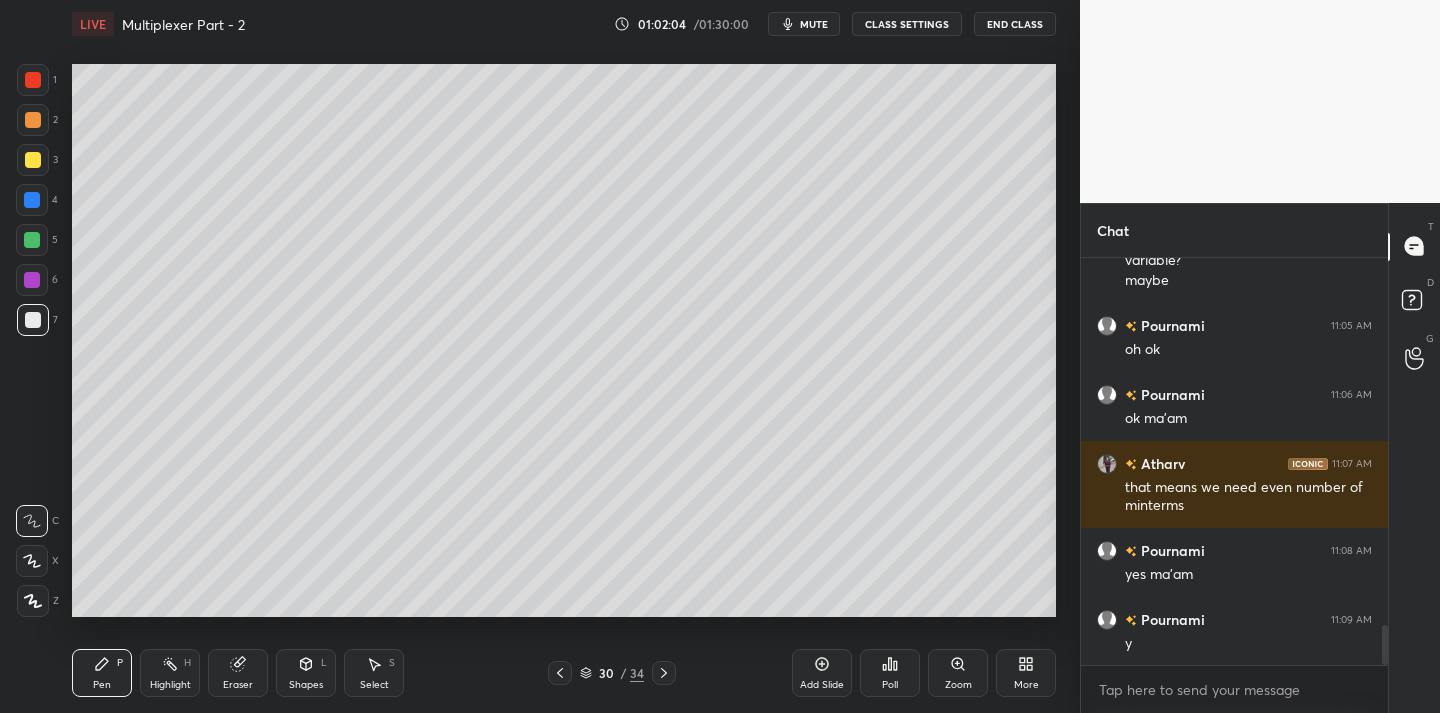 click on "Add Slide" at bounding box center [822, 673] 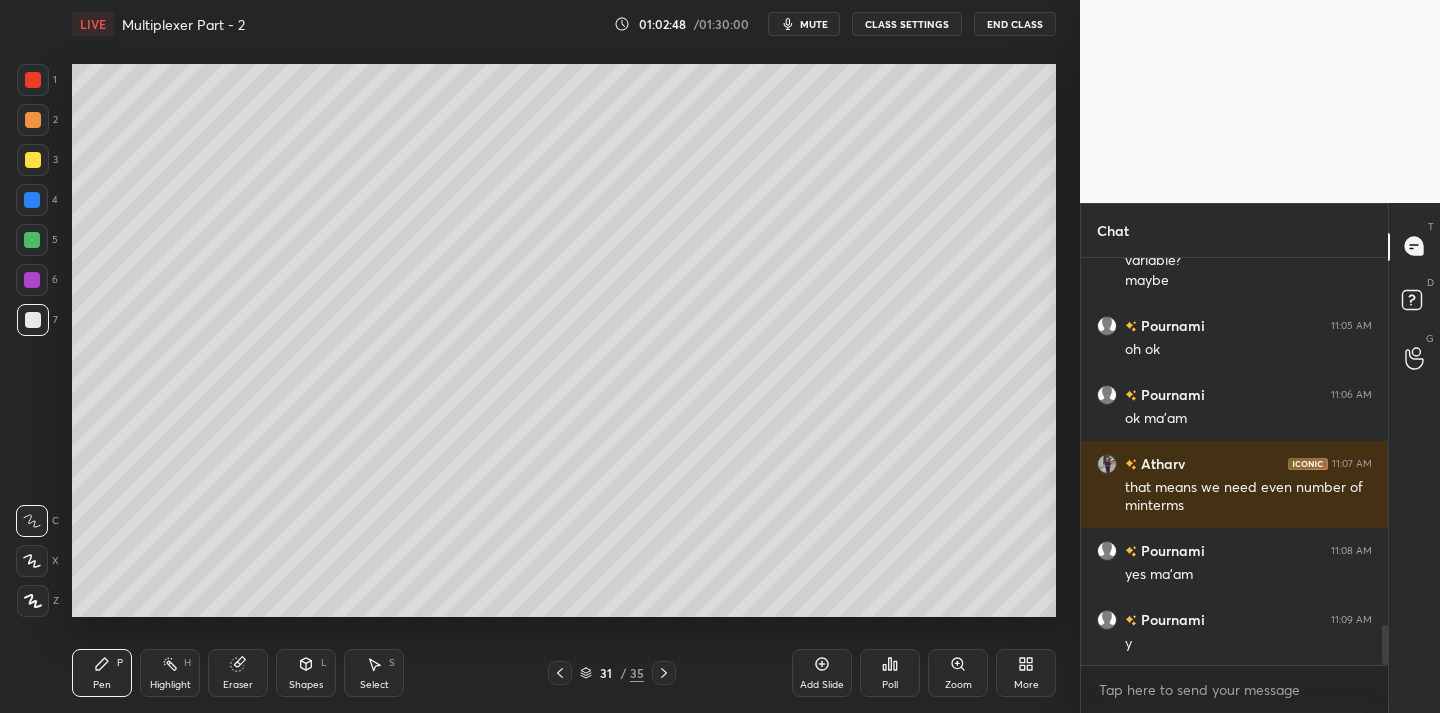 drag, startPoint x: 241, startPoint y: 671, endPoint x: 262, endPoint y: 631, distance: 45.17743 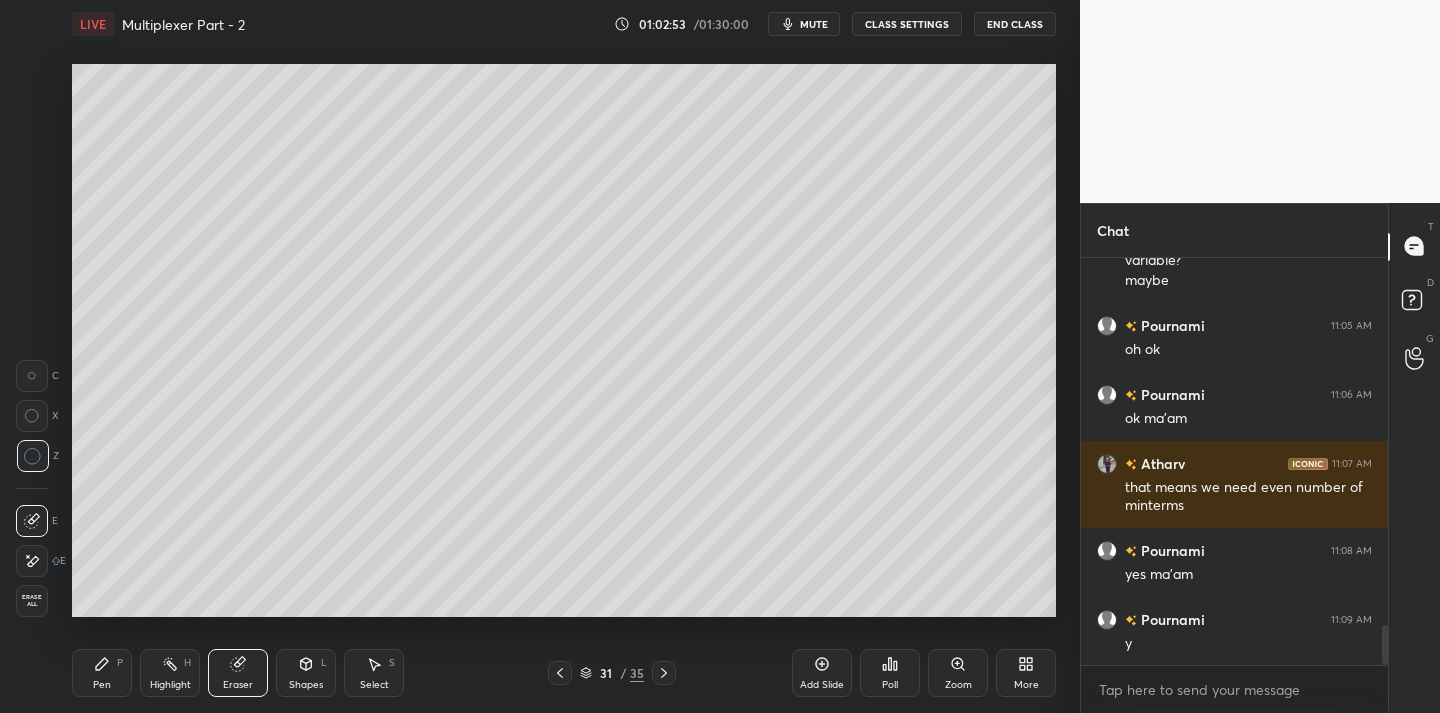 drag, startPoint x: 121, startPoint y: 673, endPoint x: 152, endPoint y: 635, distance: 49.0408 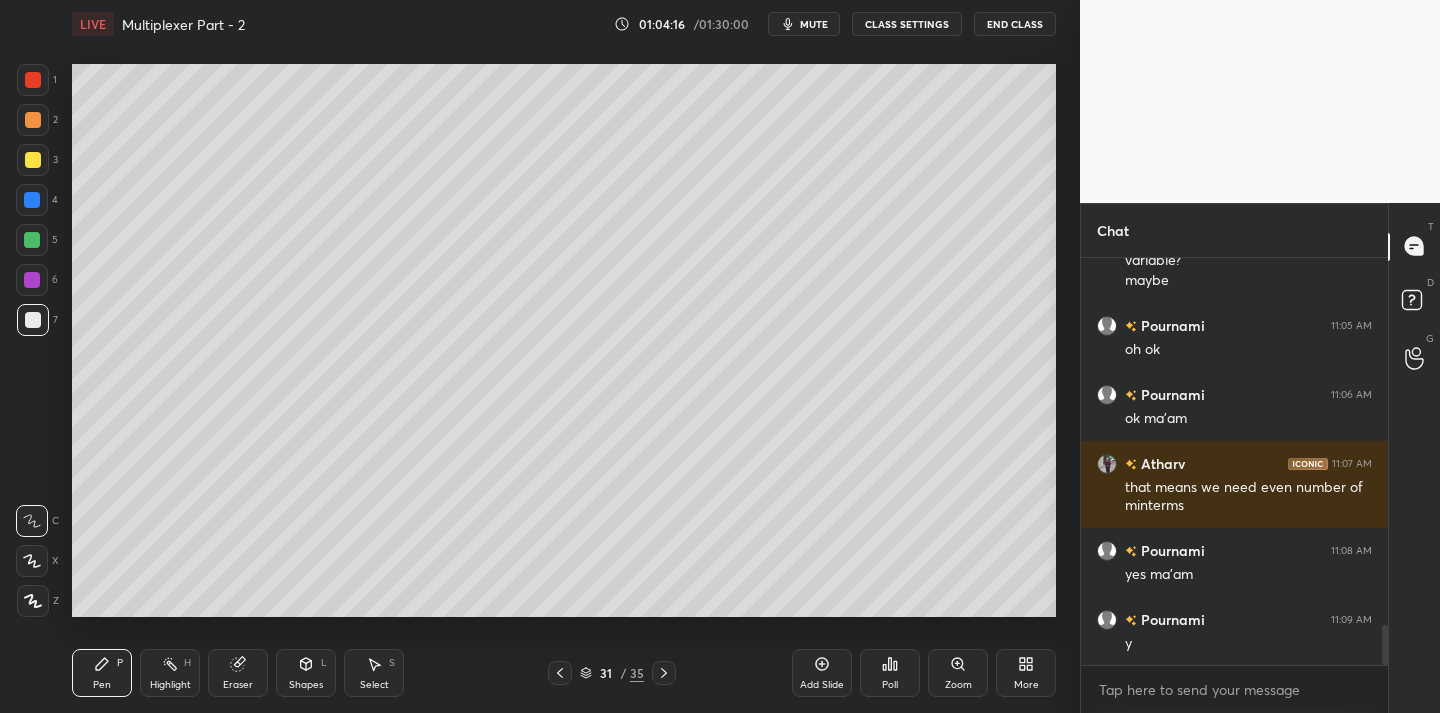 click on "Add Slide" at bounding box center (822, 673) 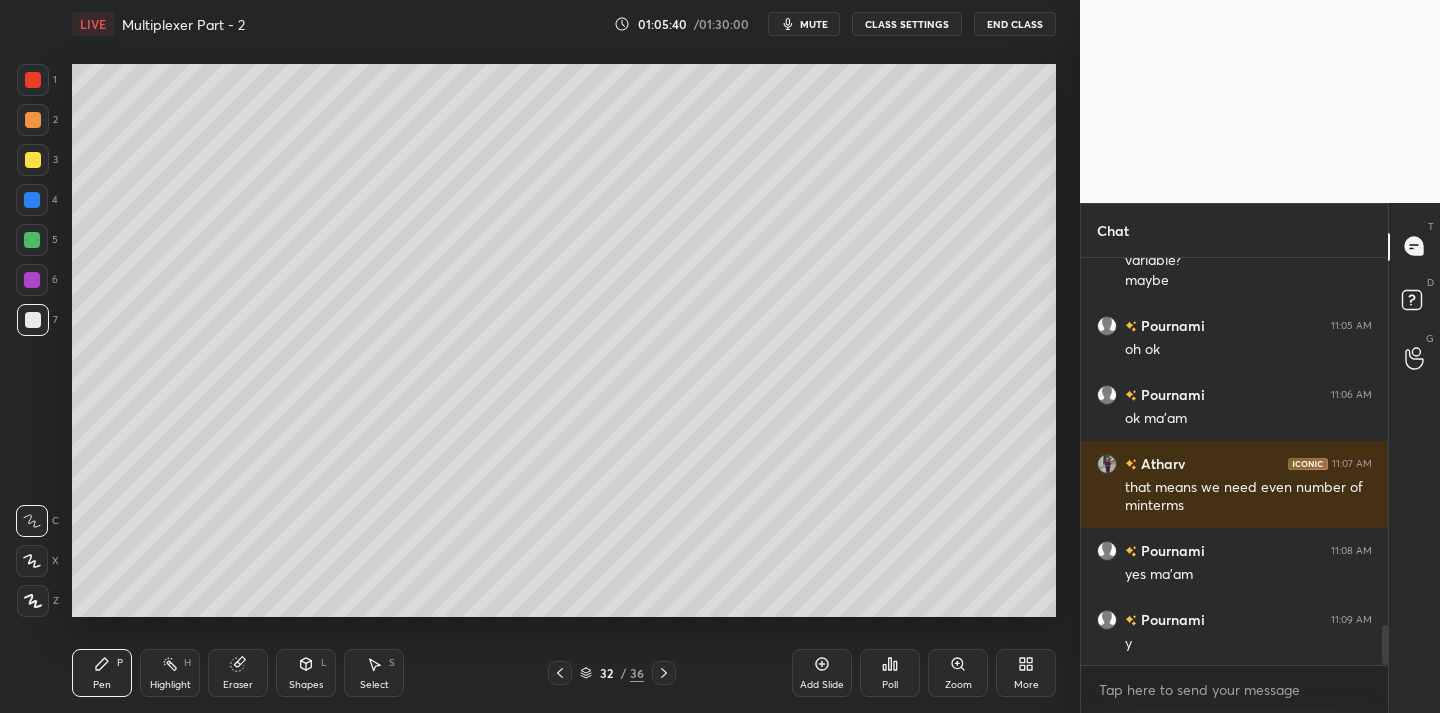 drag, startPoint x: 236, startPoint y: 659, endPoint x: 223, endPoint y: 626, distance: 35.468296 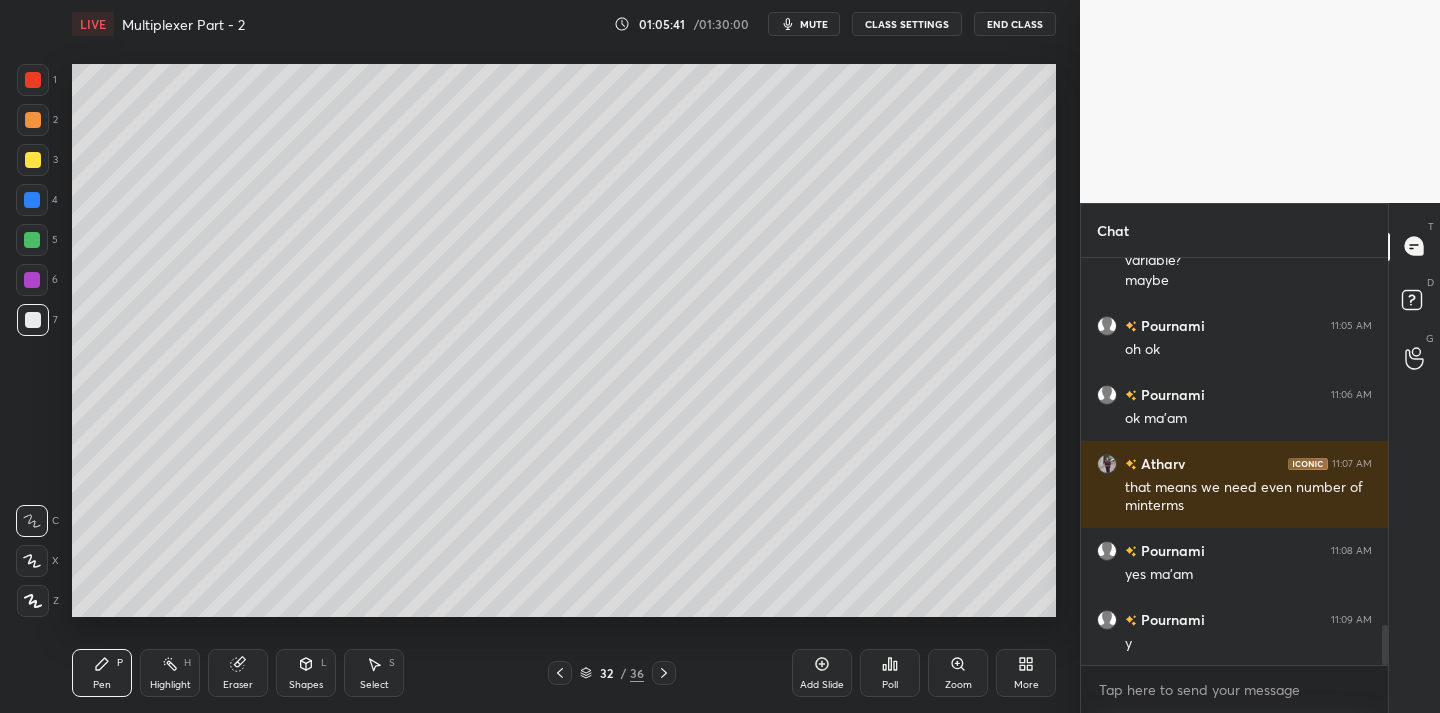 click 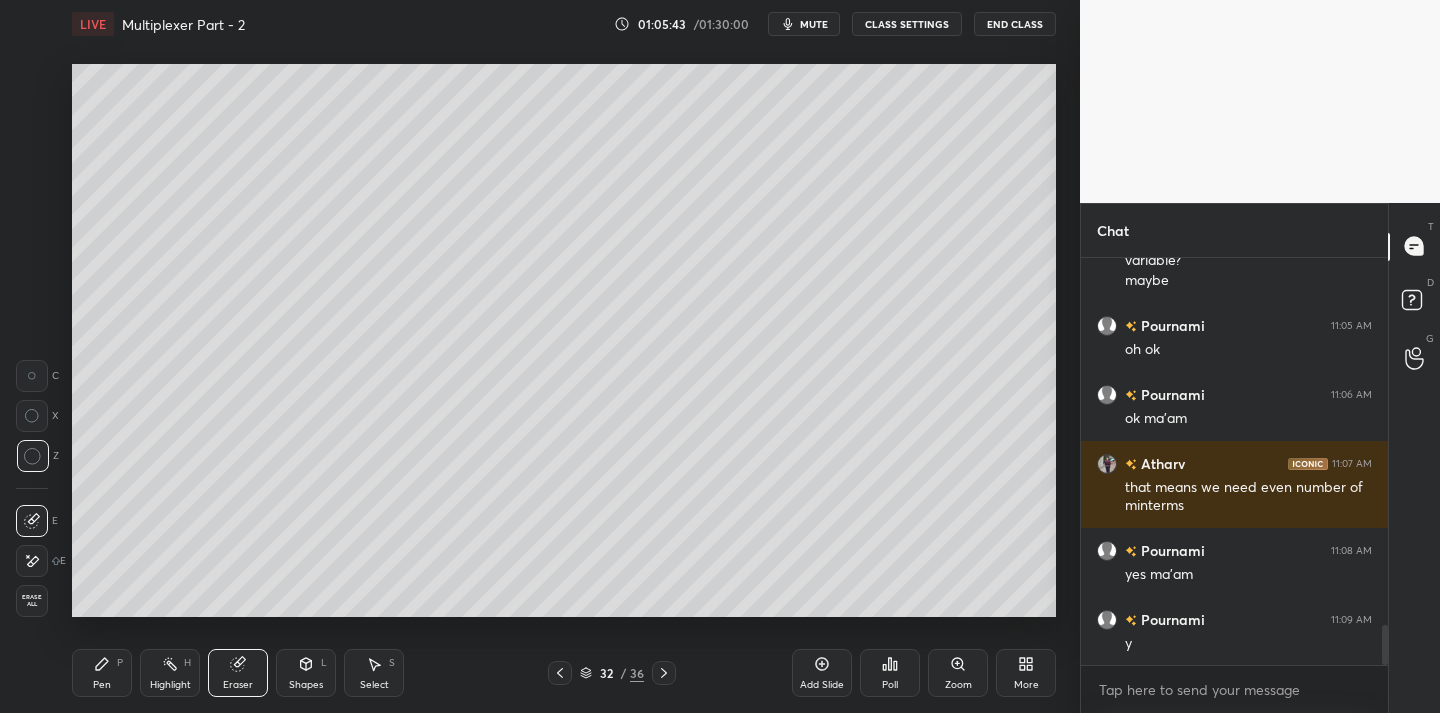 drag, startPoint x: 102, startPoint y: 690, endPoint x: 101, endPoint y: 623, distance: 67.00746 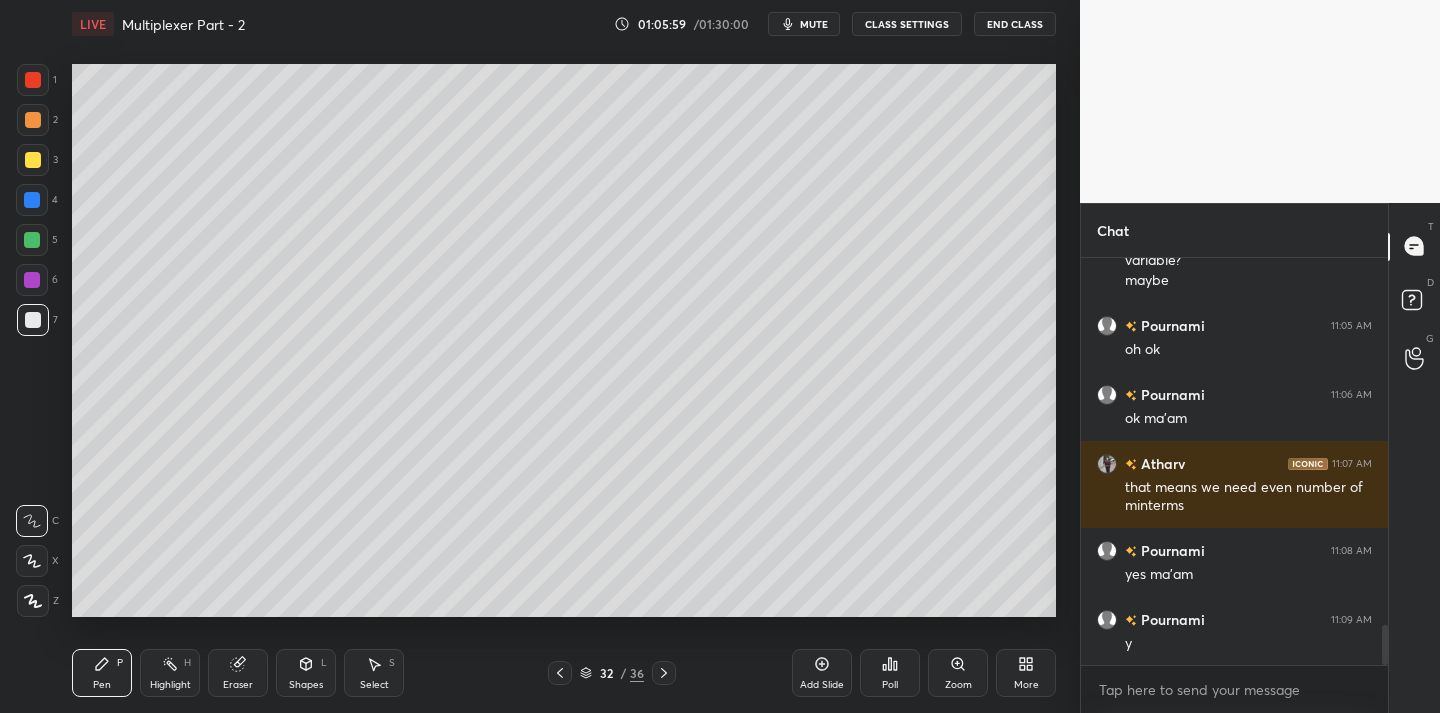 drag, startPoint x: 257, startPoint y: 661, endPoint x: 269, endPoint y: 625, distance: 37.94733 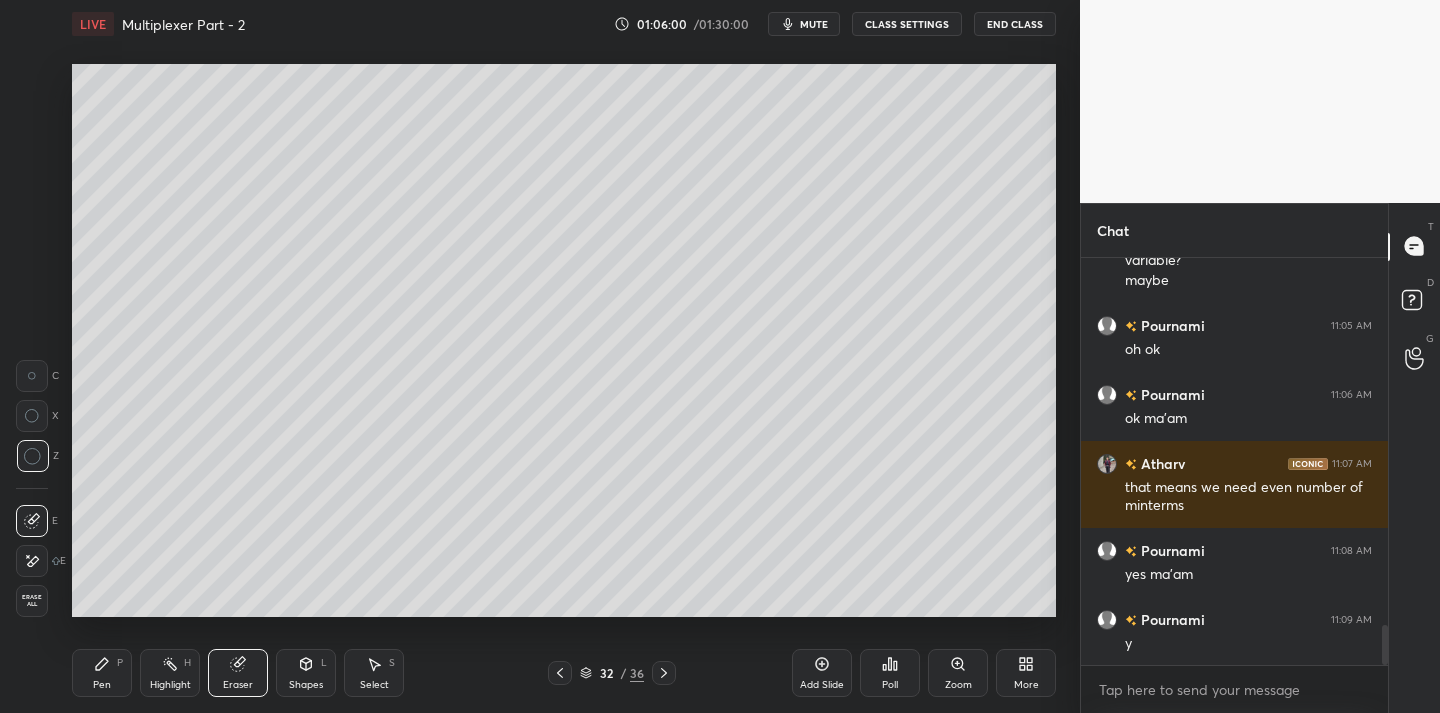 drag, startPoint x: 59, startPoint y: 594, endPoint x: 70, endPoint y: 593, distance: 11.045361 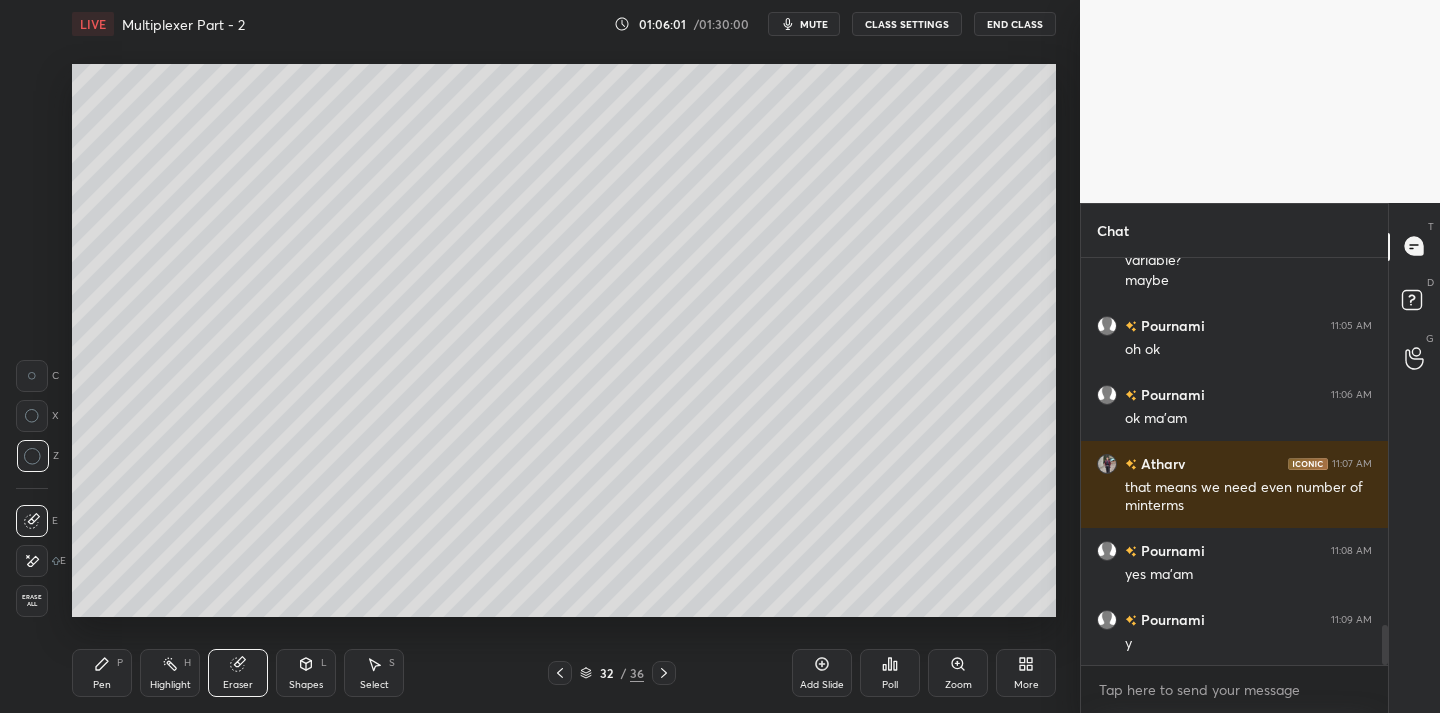 drag, startPoint x: 41, startPoint y: 602, endPoint x: 52, endPoint y: 593, distance: 14.21267 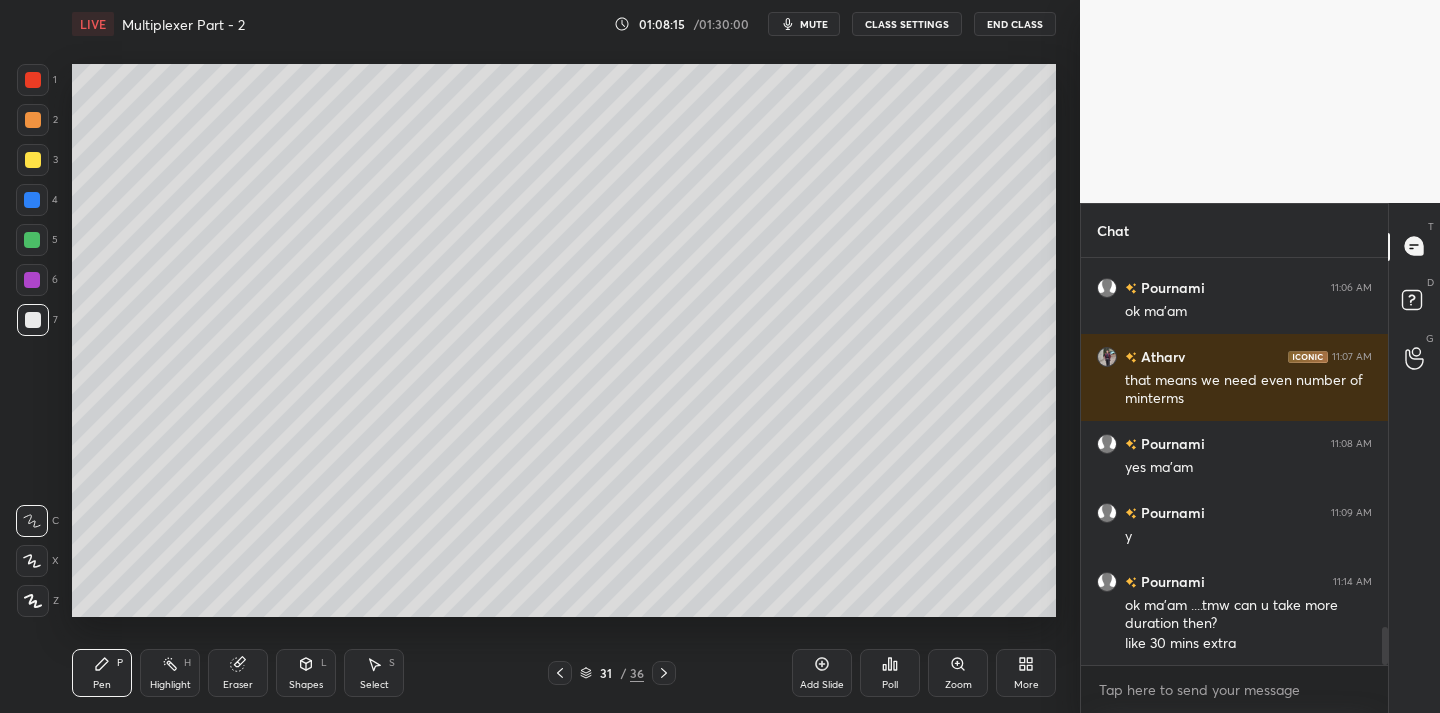 scroll, scrollTop: 3947, scrollLeft: 0, axis: vertical 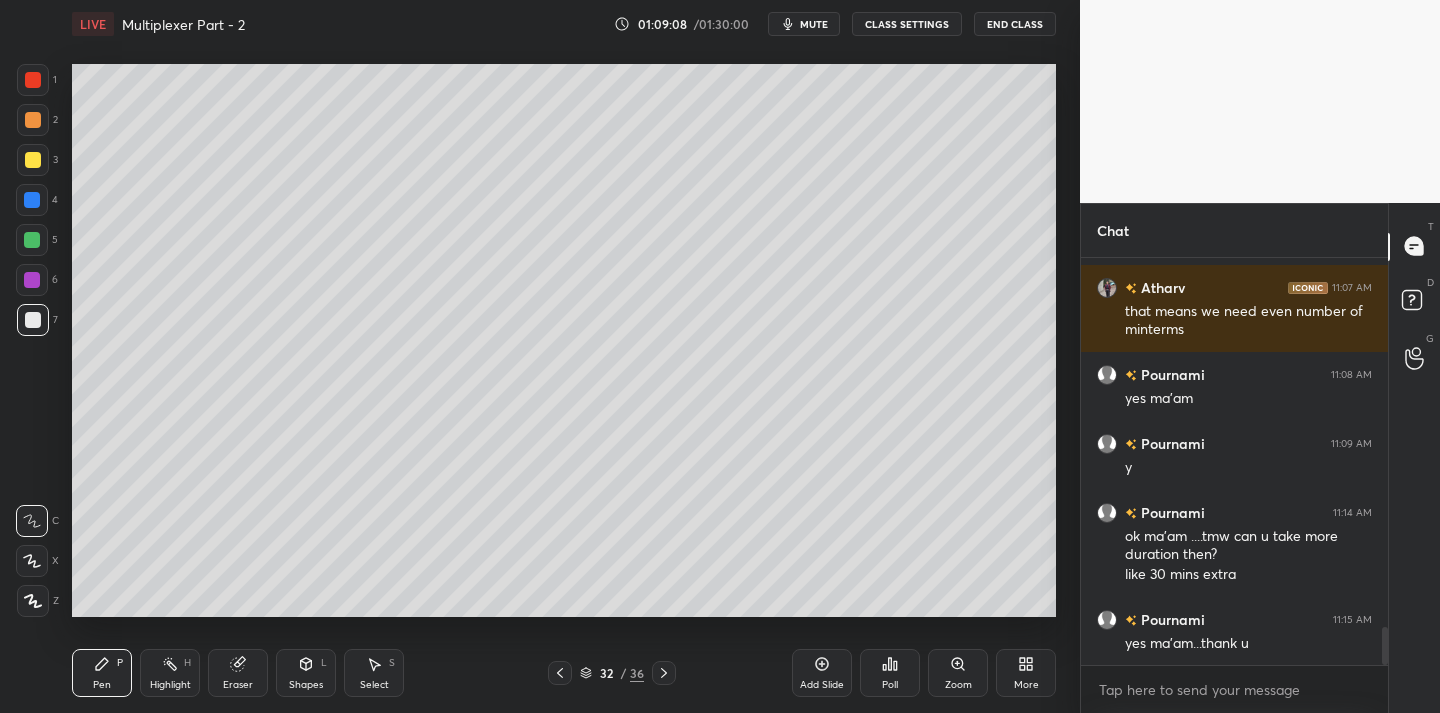 click on "End Class" at bounding box center [1015, 24] 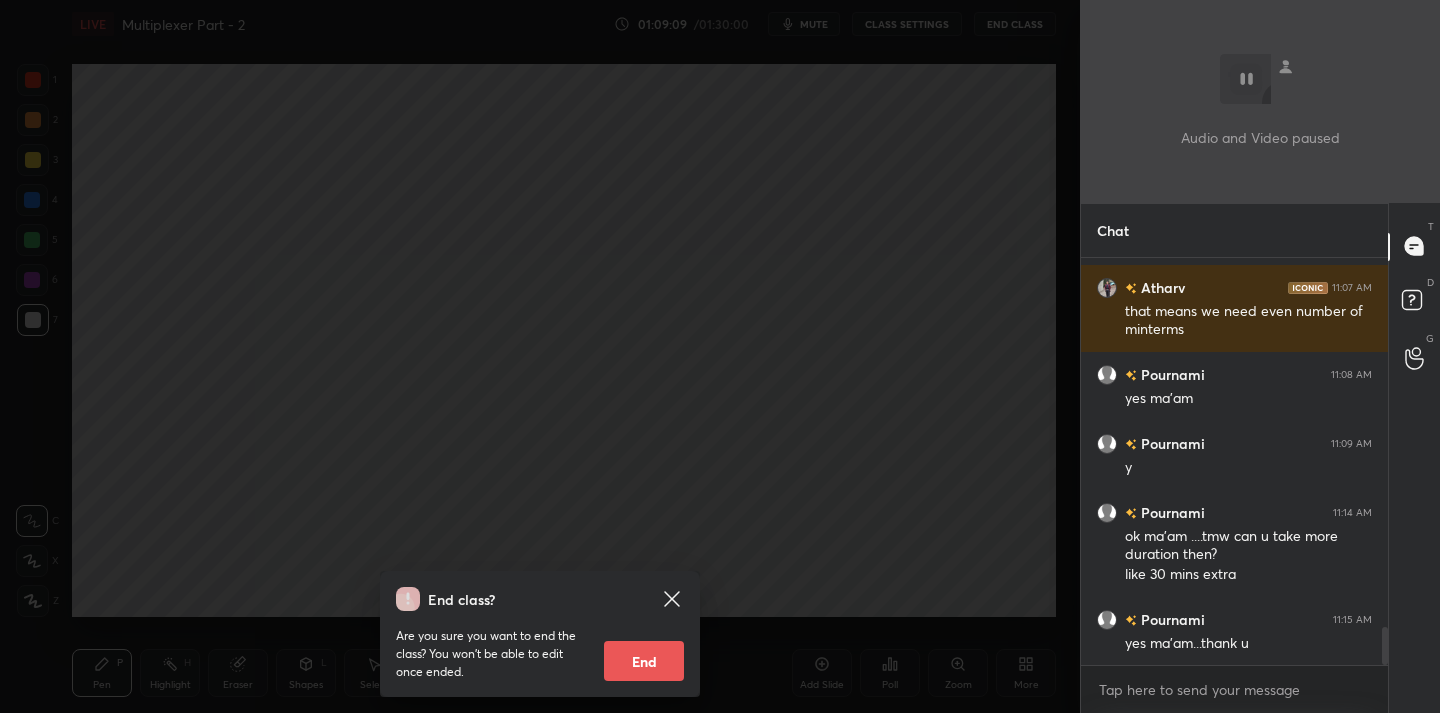 scroll, scrollTop: 4016, scrollLeft: 0, axis: vertical 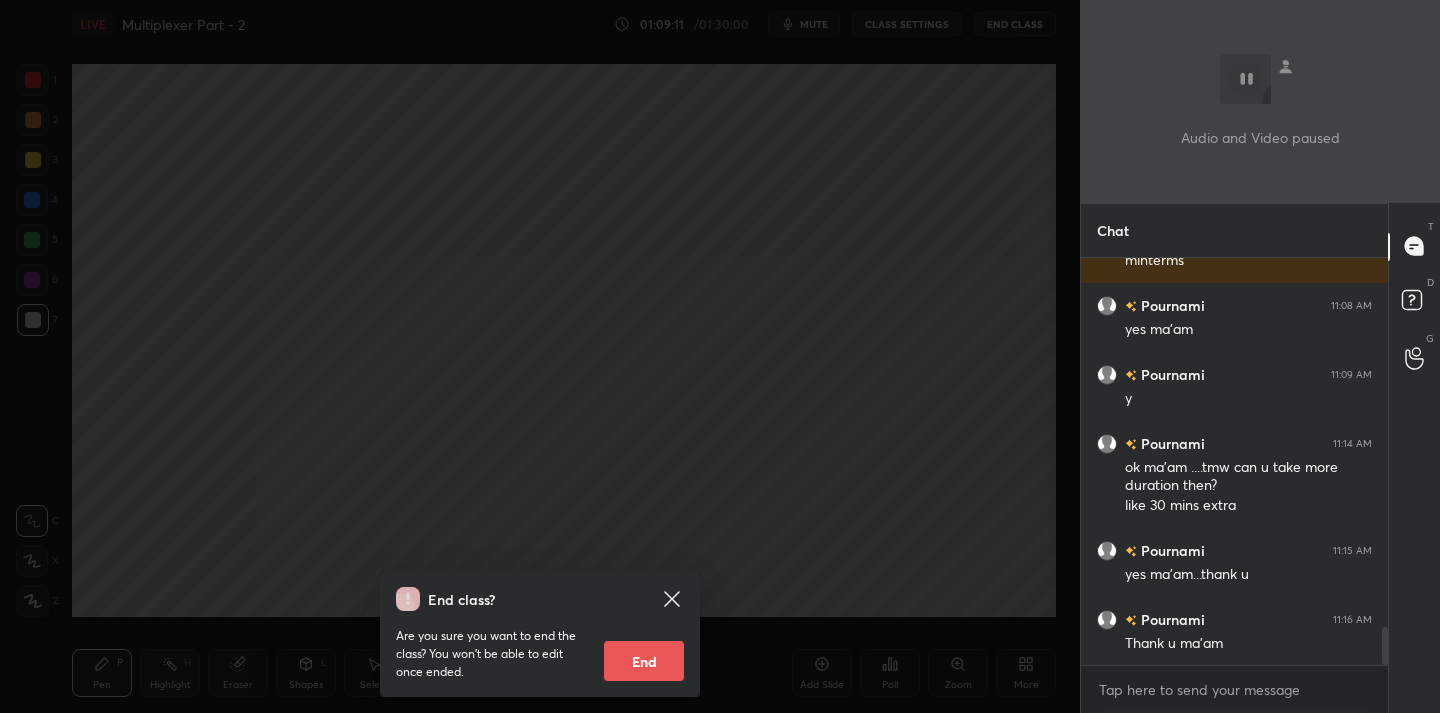 click on "End" at bounding box center (644, 661) 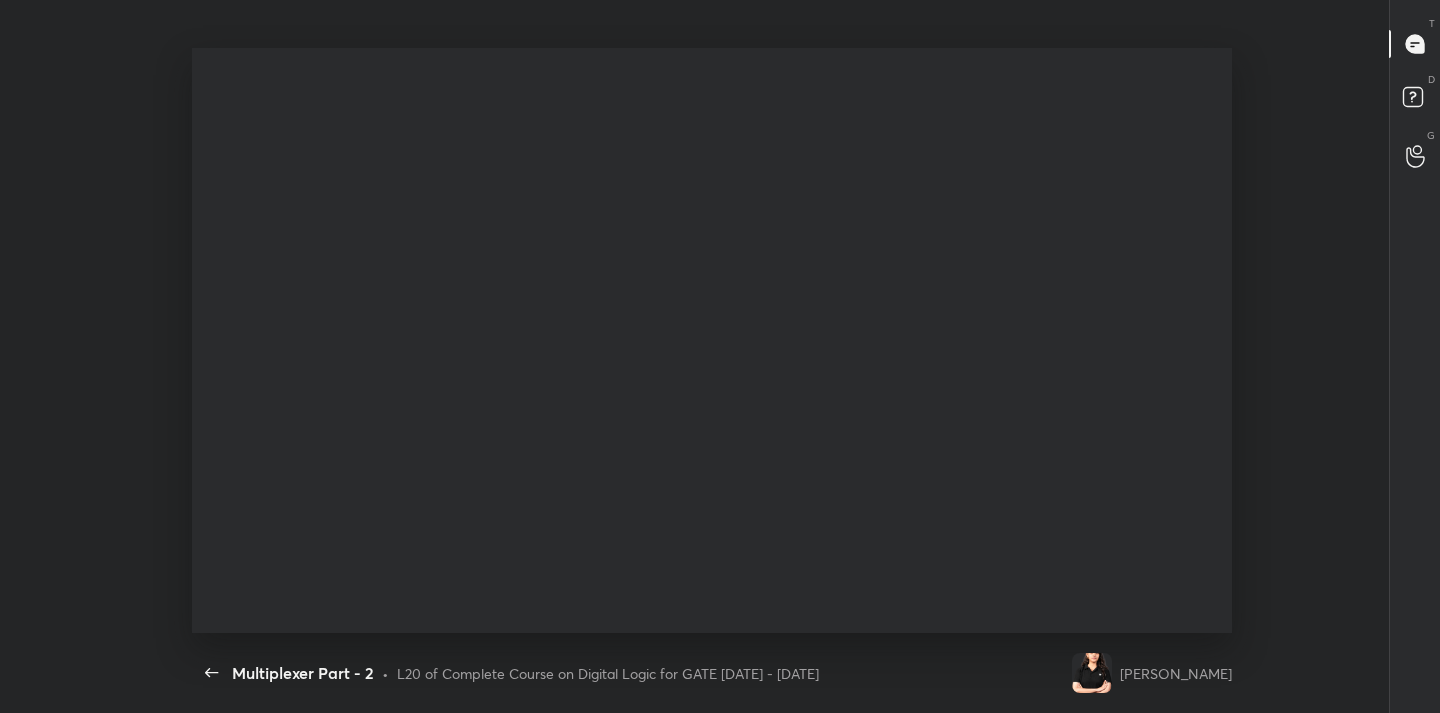 scroll, scrollTop: 99415, scrollLeft: 98932, axis: both 